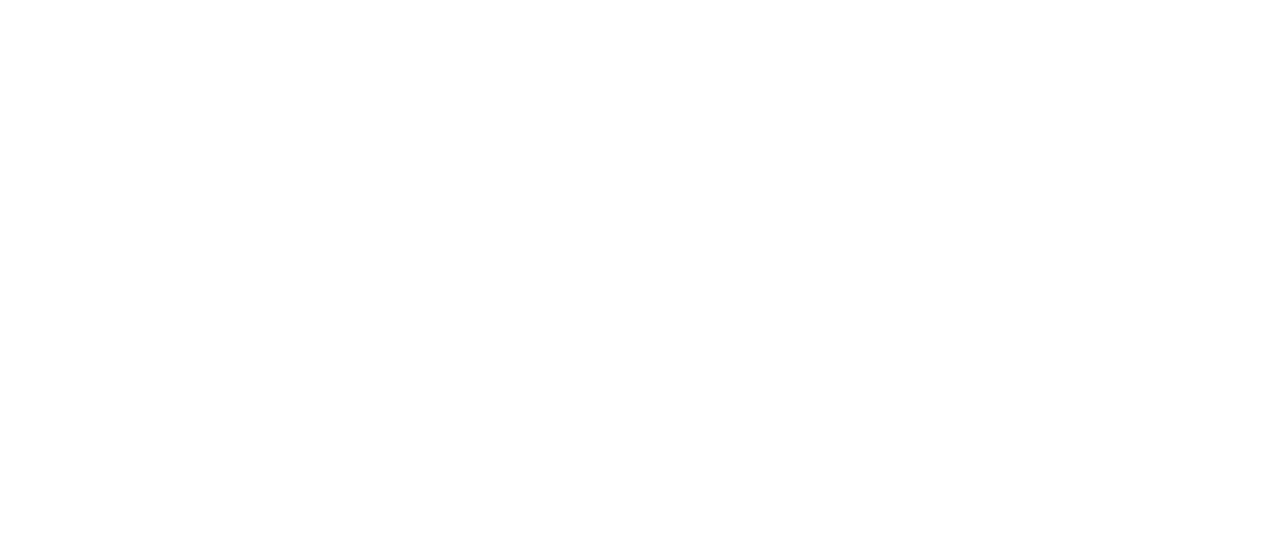 scroll, scrollTop: 0, scrollLeft: 0, axis: both 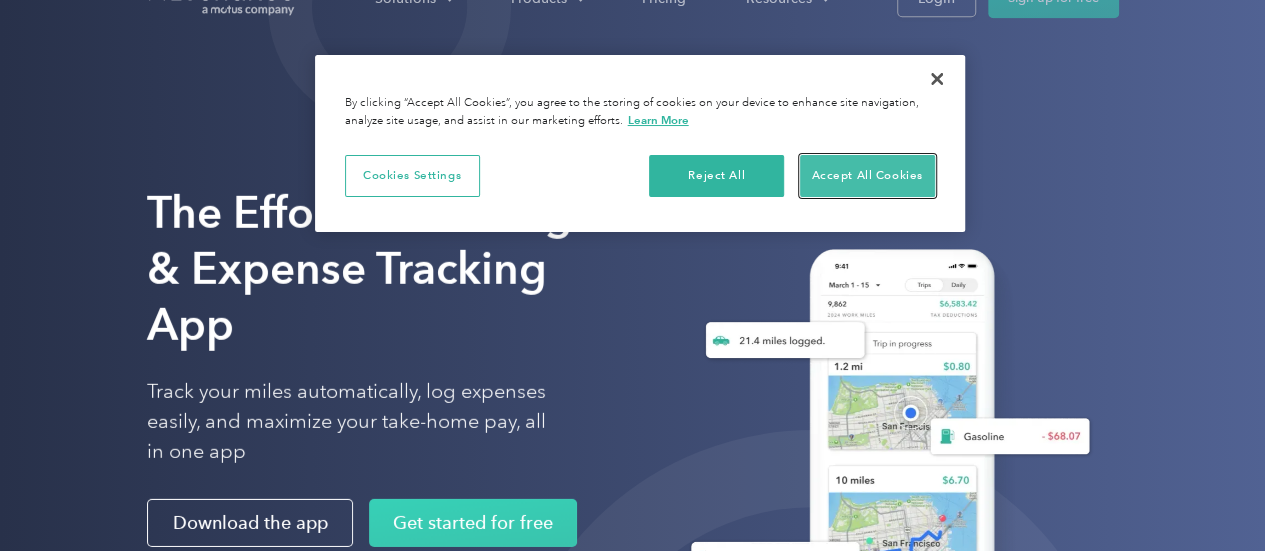 click on "Accept All Cookies" at bounding box center [867, 176] 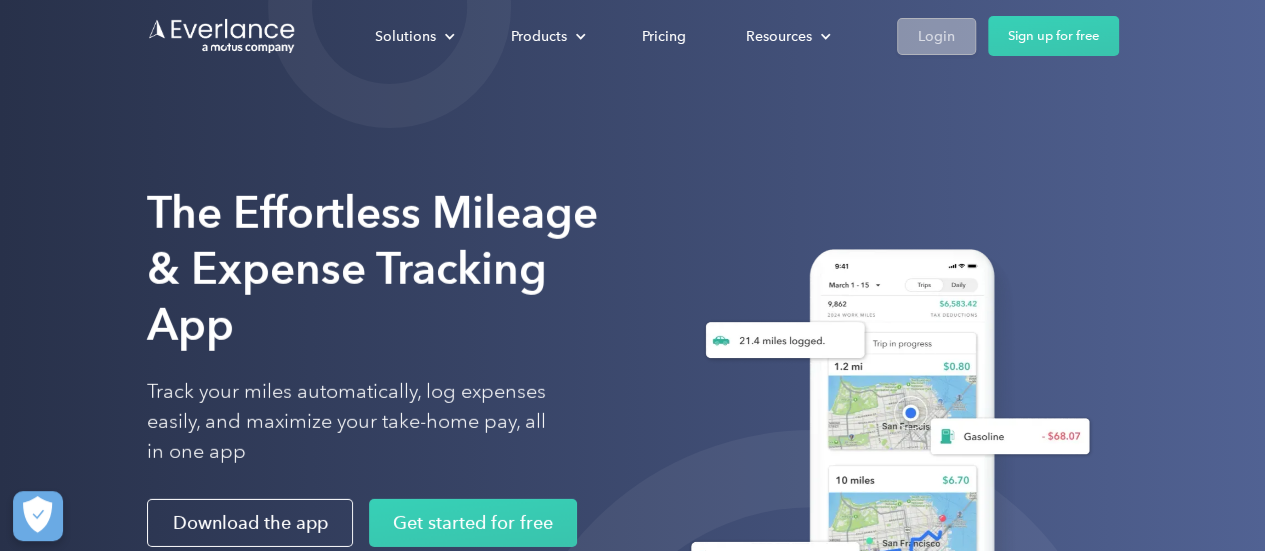 click on "Login" at bounding box center (936, 36) 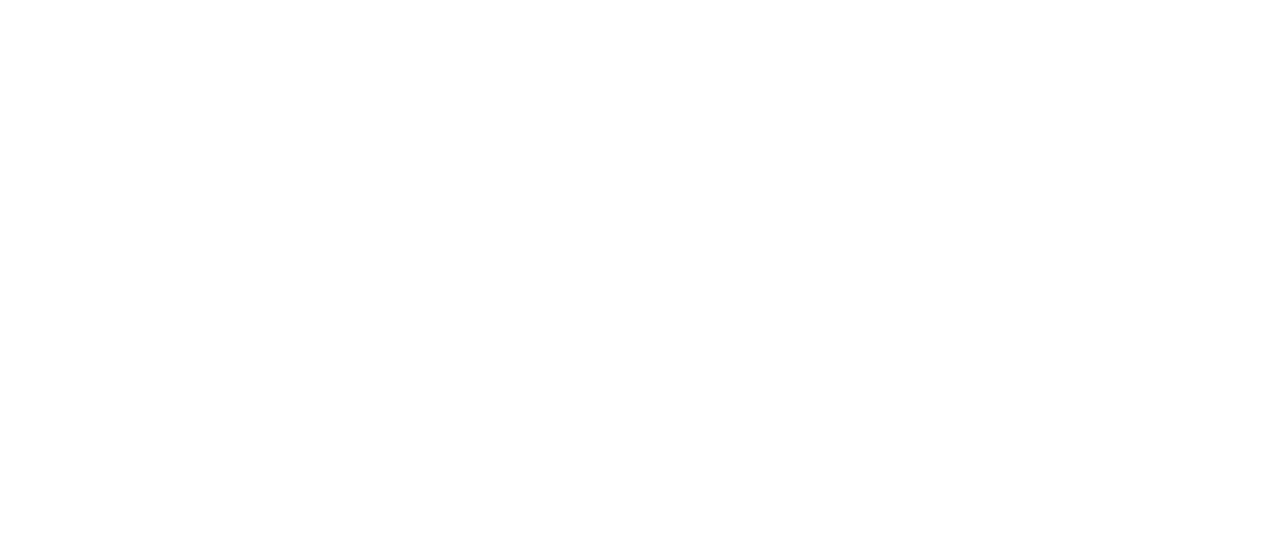 scroll, scrollTop: 0, scrollLeft: 0, axis: both 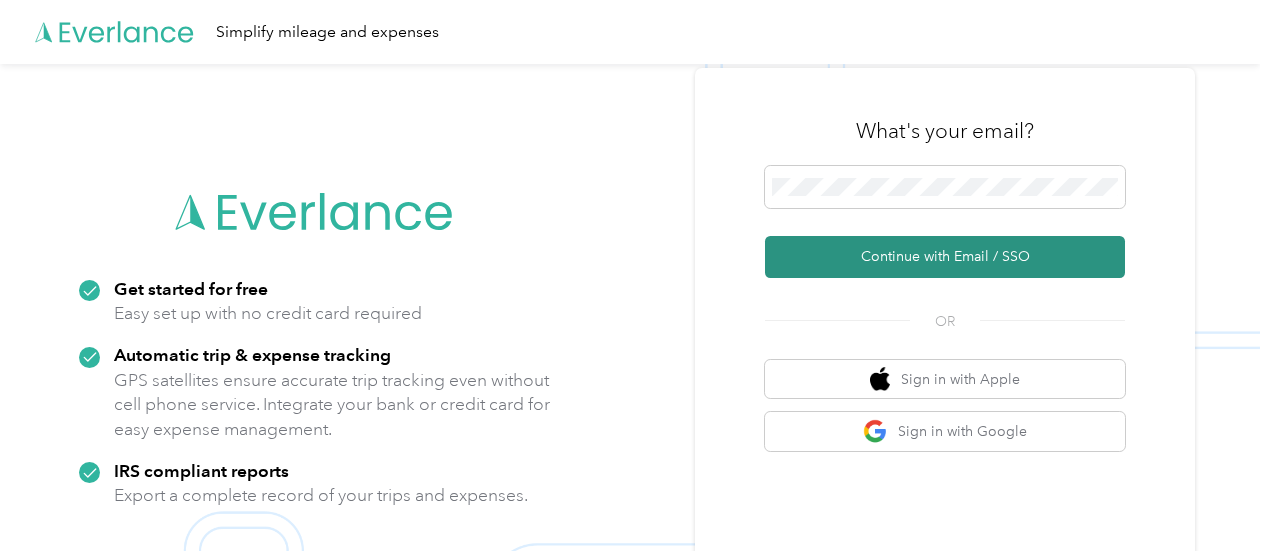 click on "Continue with Email / SSO" at bounding box center [945, 257] 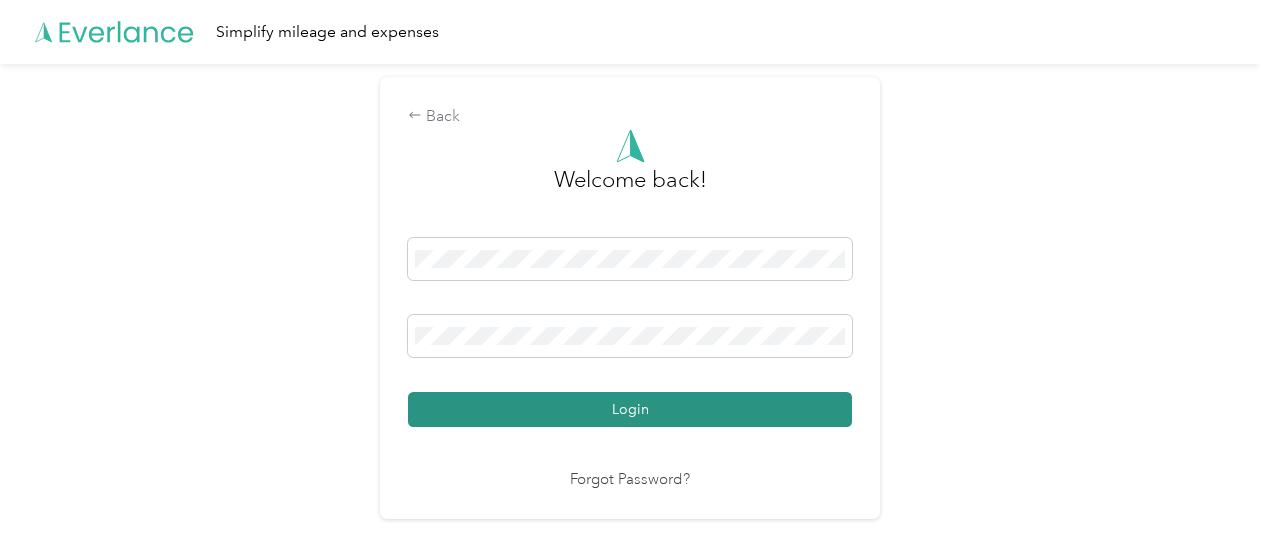click on "Login" at bounding box center (630, 409) 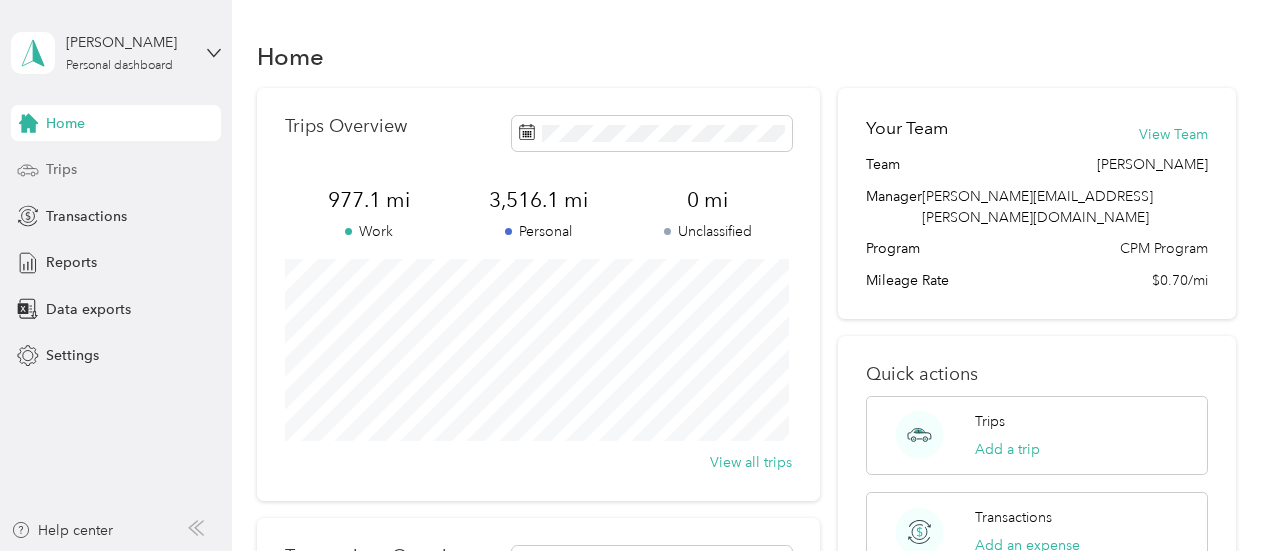 click on "Trips" at bounding box center (61, 169) 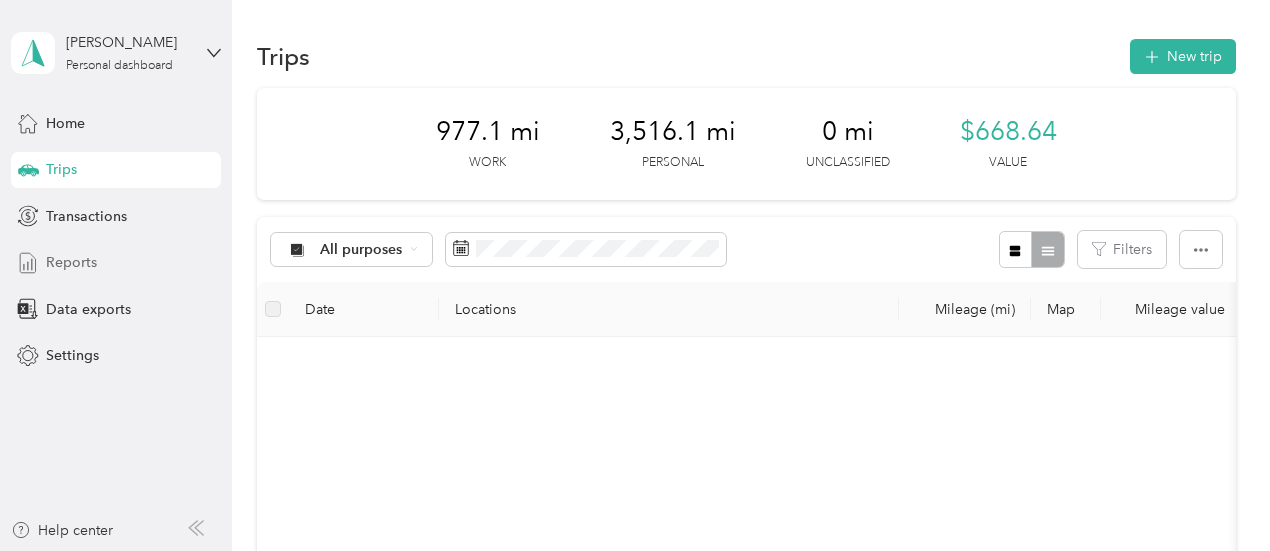click on "Reports" at bounding box center [116, 263] 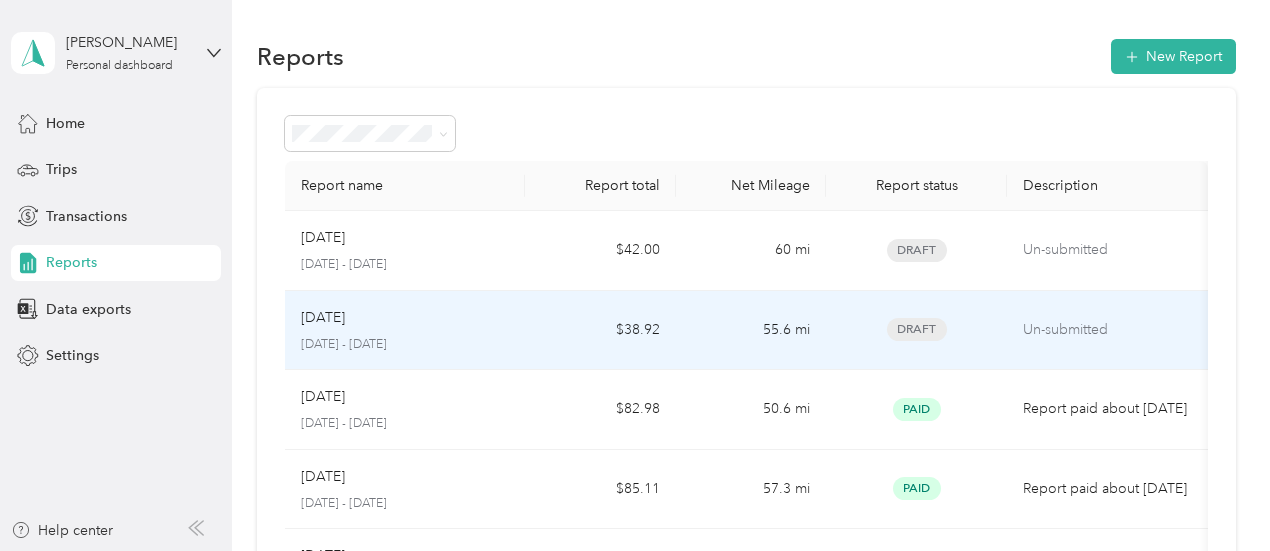 click on "[DATE] - [DATE]" at bounding box center [405, 345] 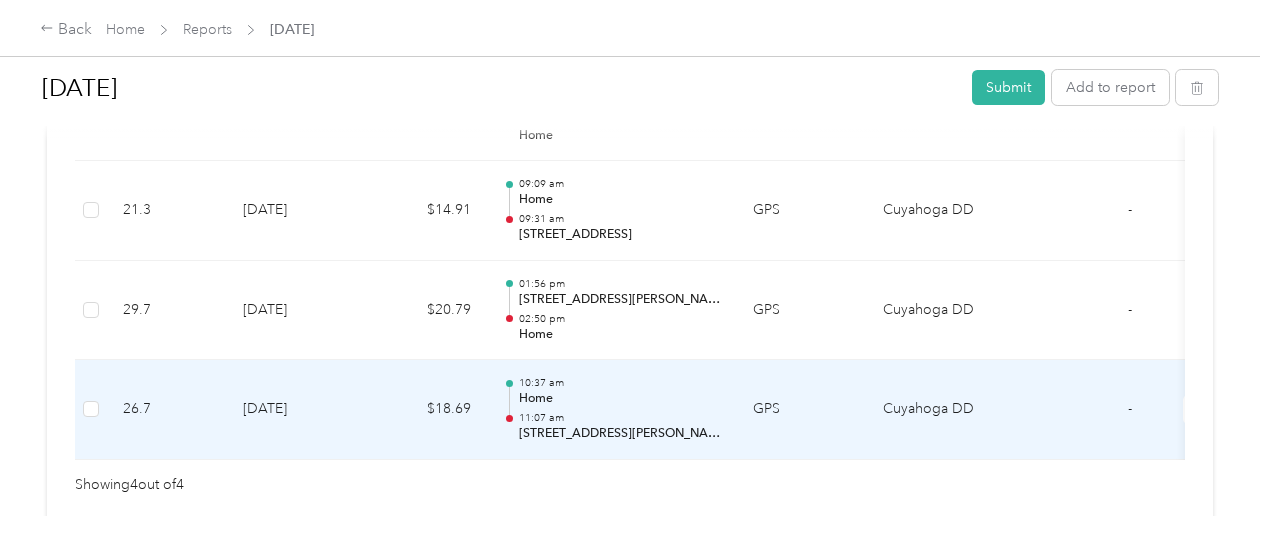 scroll, scrollTop: 500, scrollLeft: 0, axis: vertical 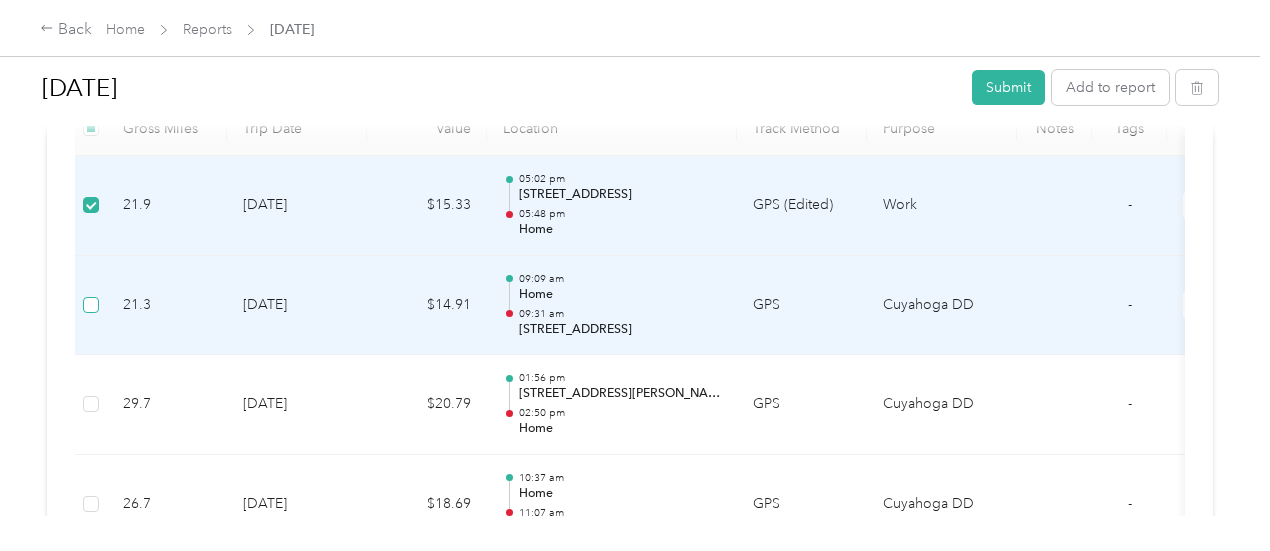 click at bounding box center (91, 305) 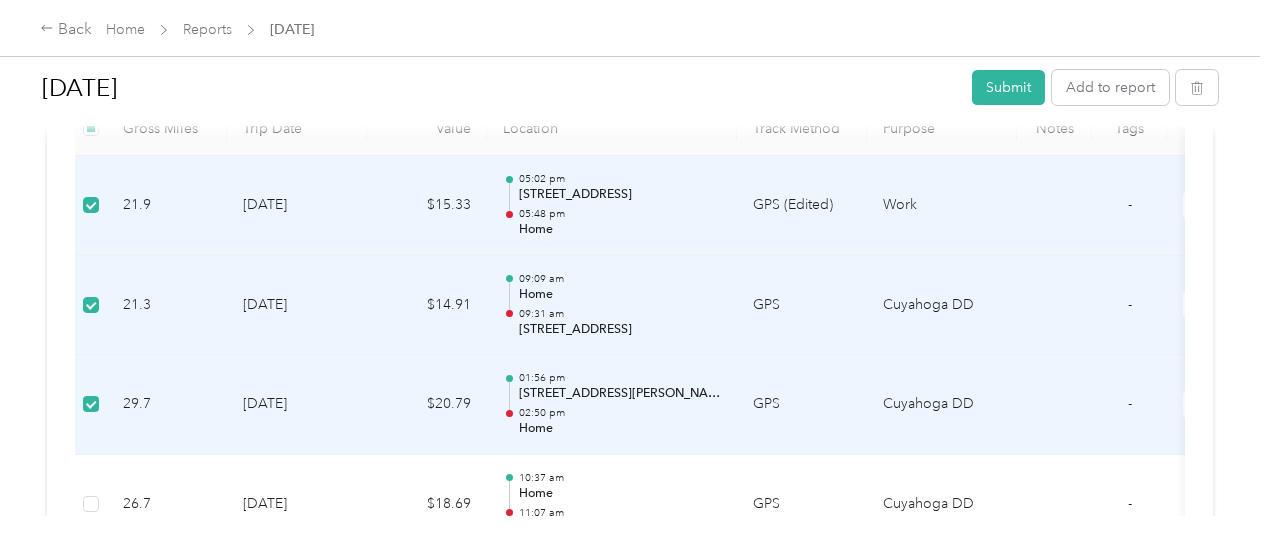 scroll, scrollTop: 799, scrollLeft: 0, axis: vertical 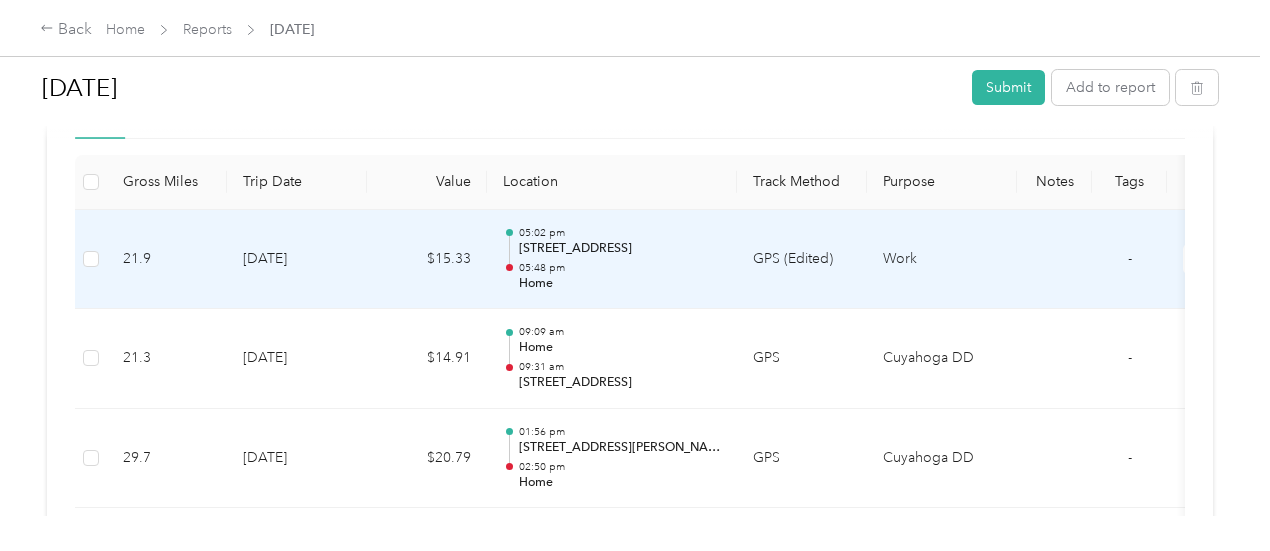 click on "05:48 pm" at bounding box center [620, 268] 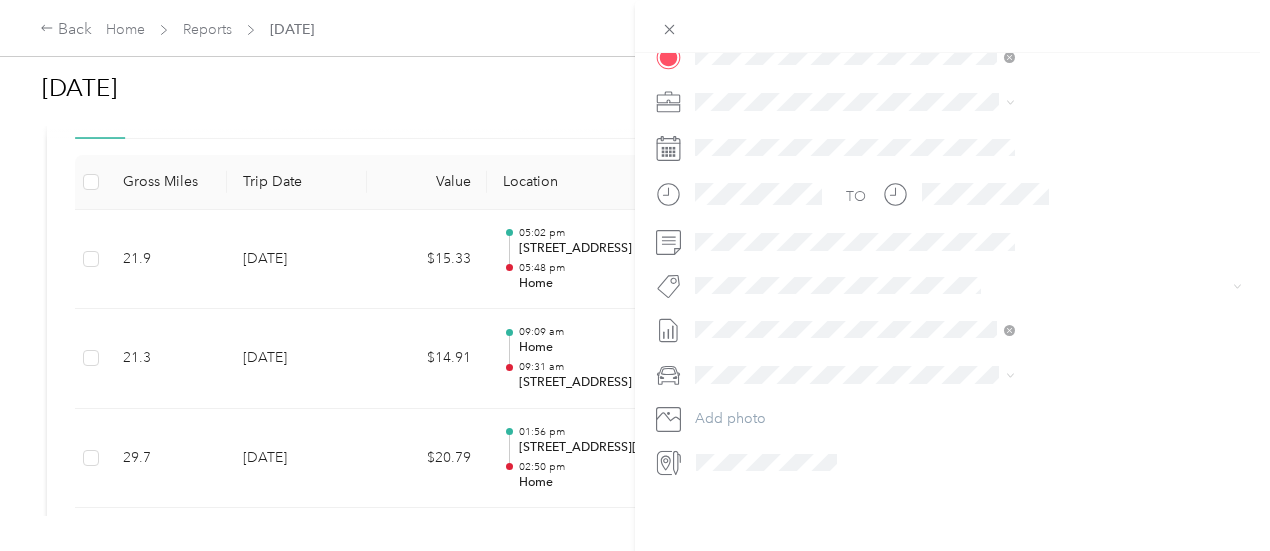 scroll, scrollTop: 498, scrollLeft: 0, axis: vertical 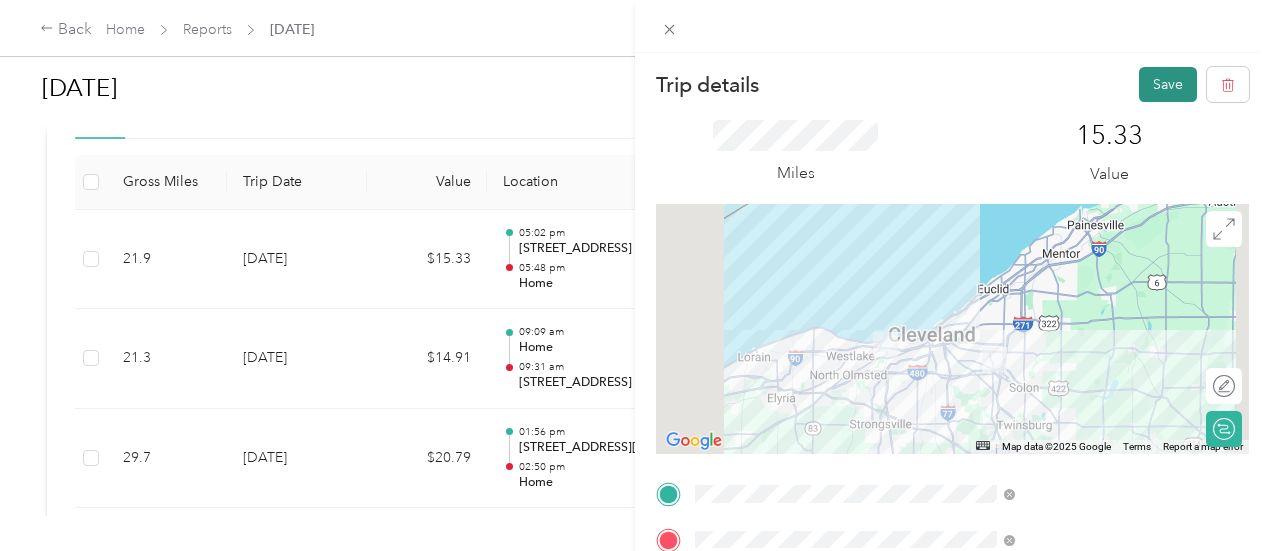 drag, startPoint x: 1134, startPoint y: 100, endPoint x: 1124, endPoint y: 99, distance: 10.049875 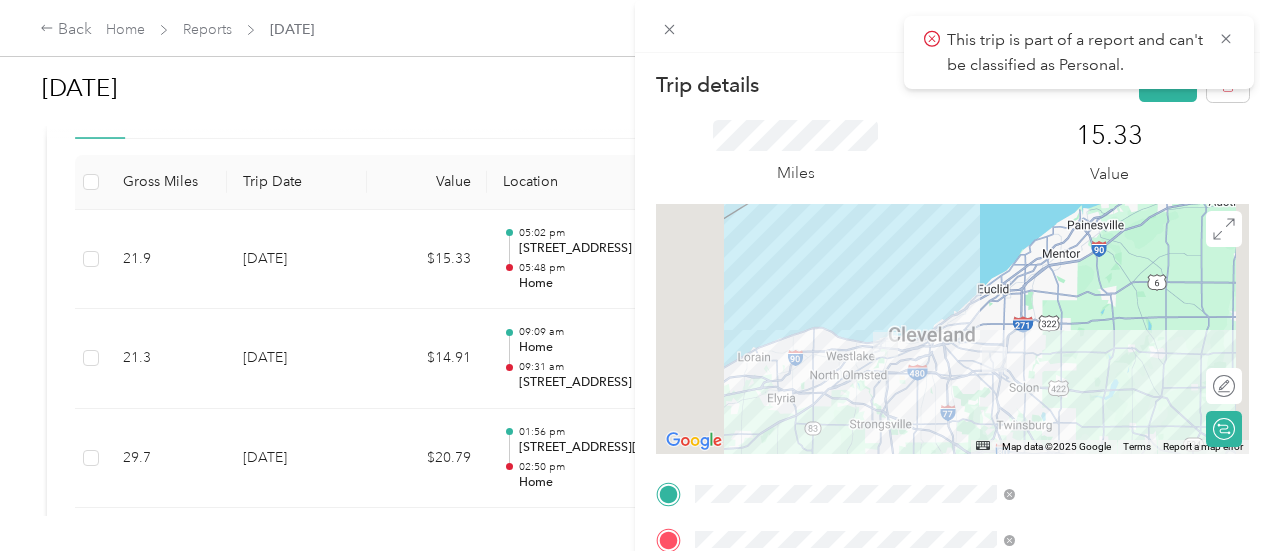 click on "Trip details Save This trip cannot be edited because it is either under review, approved, or paid. Contact your Team Manager to edit it. Miles 15.33 Value  ← Move left → Move right ↑ Move up ↓ Move down + Zoom in - Zoom out Home Jump left by 75% End Jump right by 75% Page Up Jump up by 75% Page Down Jump down by 75% To navigate, press the arrow keys. Map Data Map data ©2025 Google Map data ©2025 Google 10 km  Click to toggle between metric and imperial units Terms Report a map error Edit route Calculate route This trip is part of a report and can't be classified as Personal. TO Add photo" at bounding box center (635, 275) 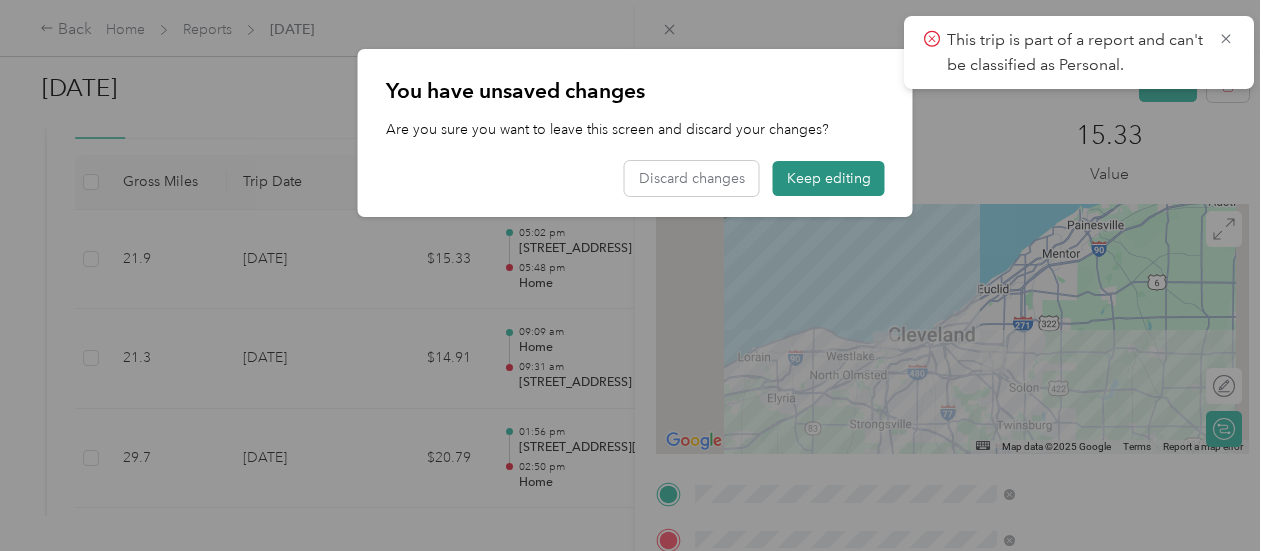click on "Keep editing" at bounding box center [829, 178] 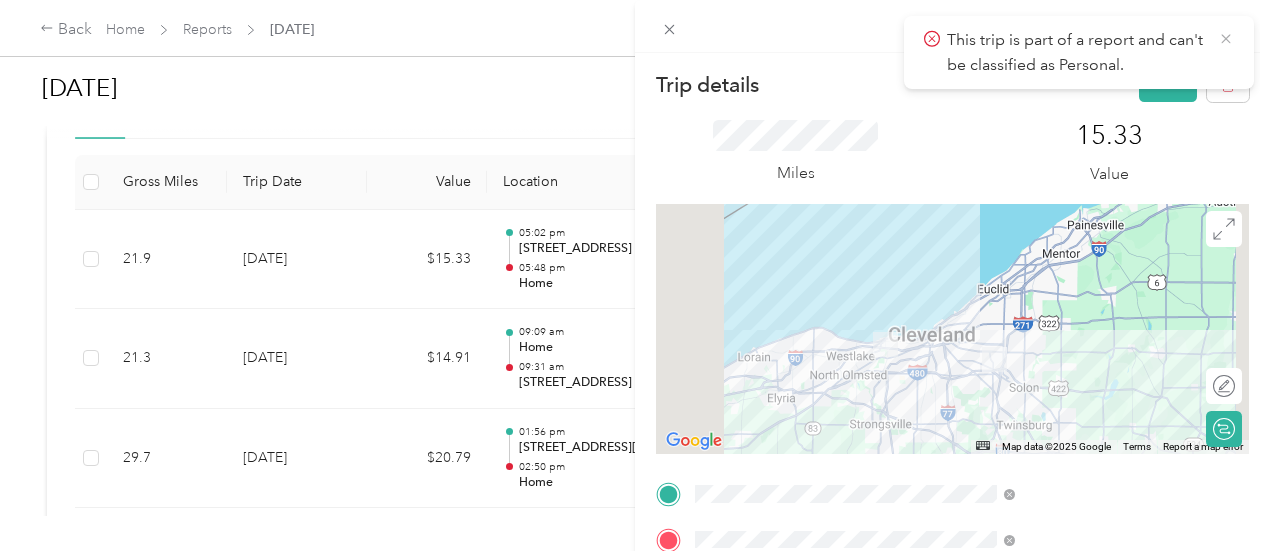 click 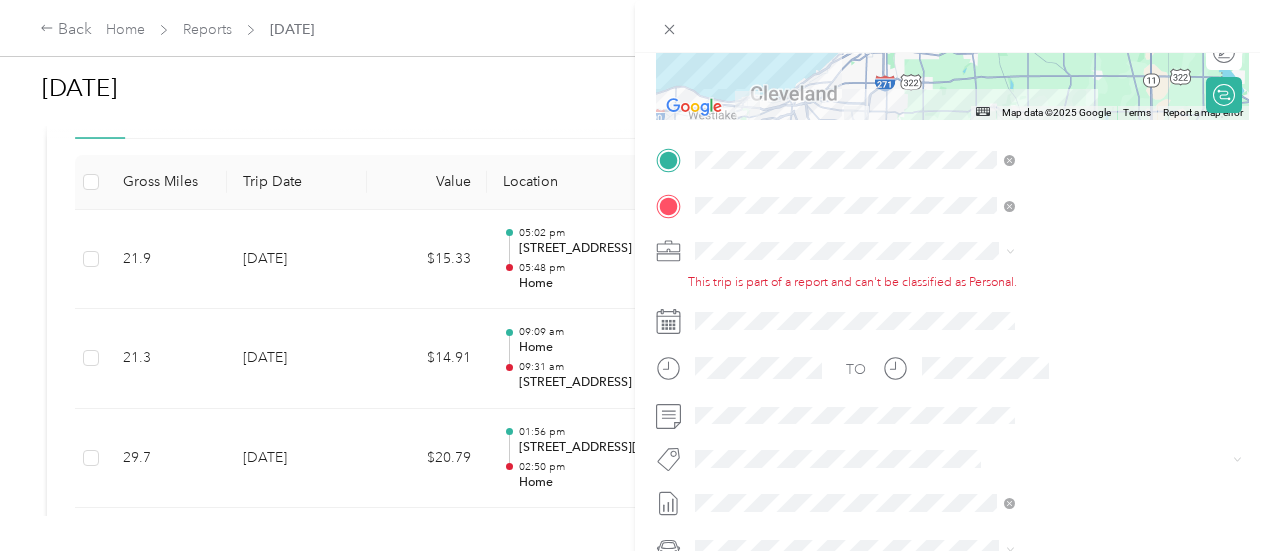 scroll, scrollTop: 350, scrollLeft: 0, axis: vertical 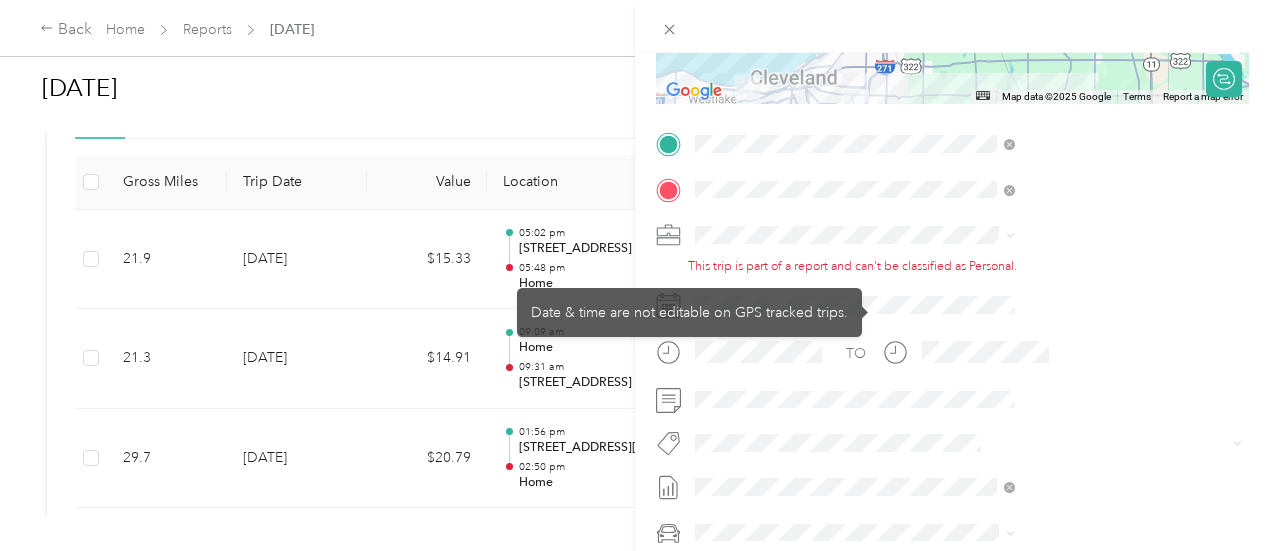click on "This trip is part of a report and can't be classified as Personal." at bounding box center [968, 267] 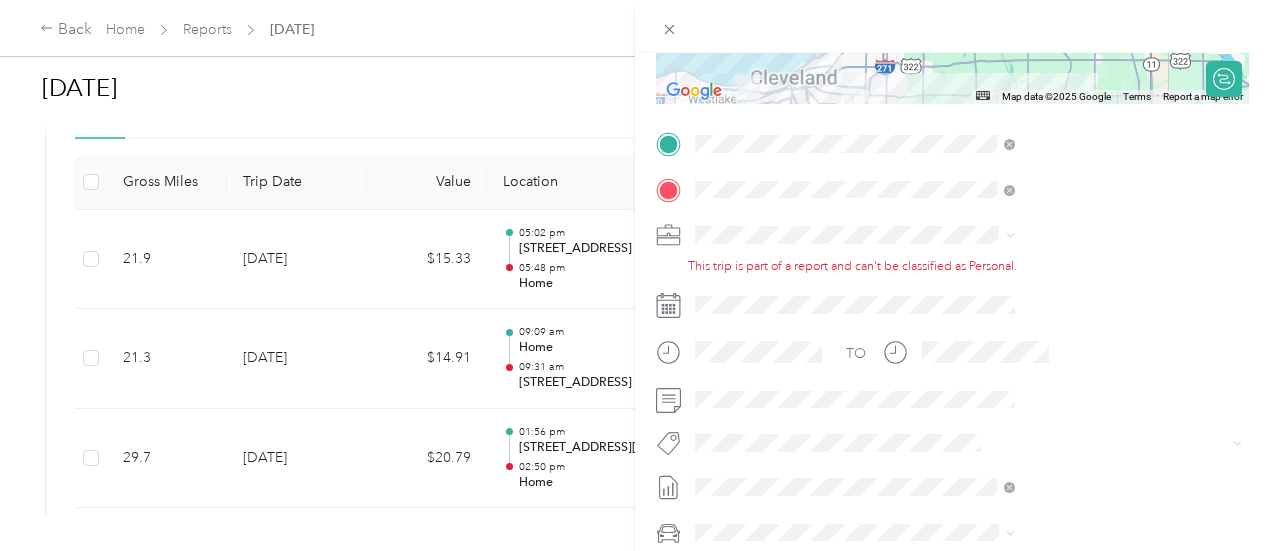 click at bounding box center (968, 235) 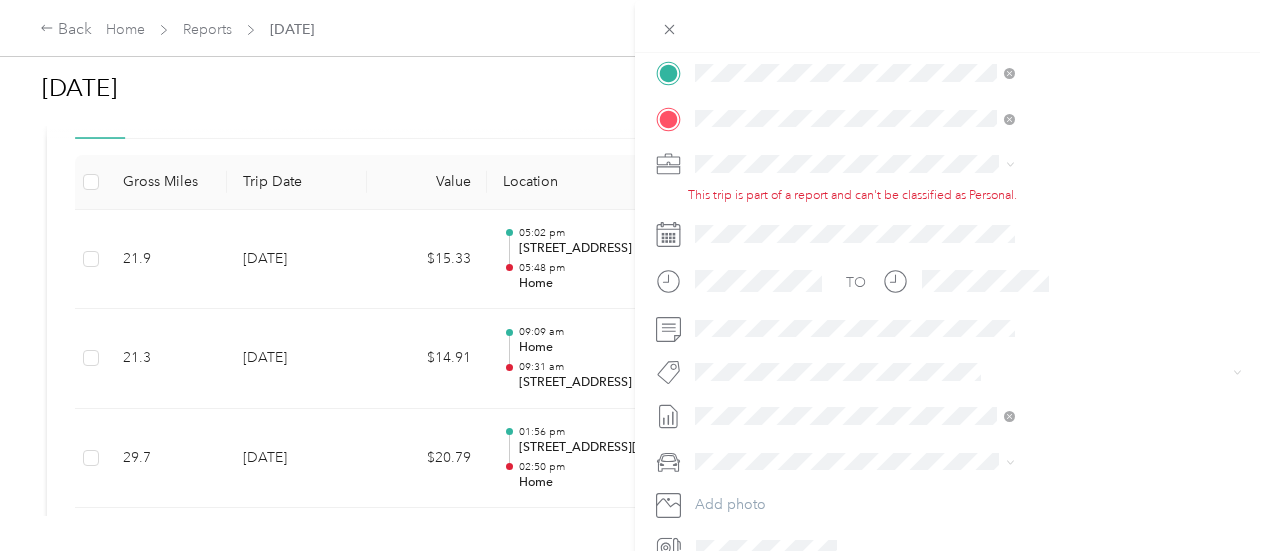 scroll, scrollTop: 140, scrollLeft: 0, axis: vertical 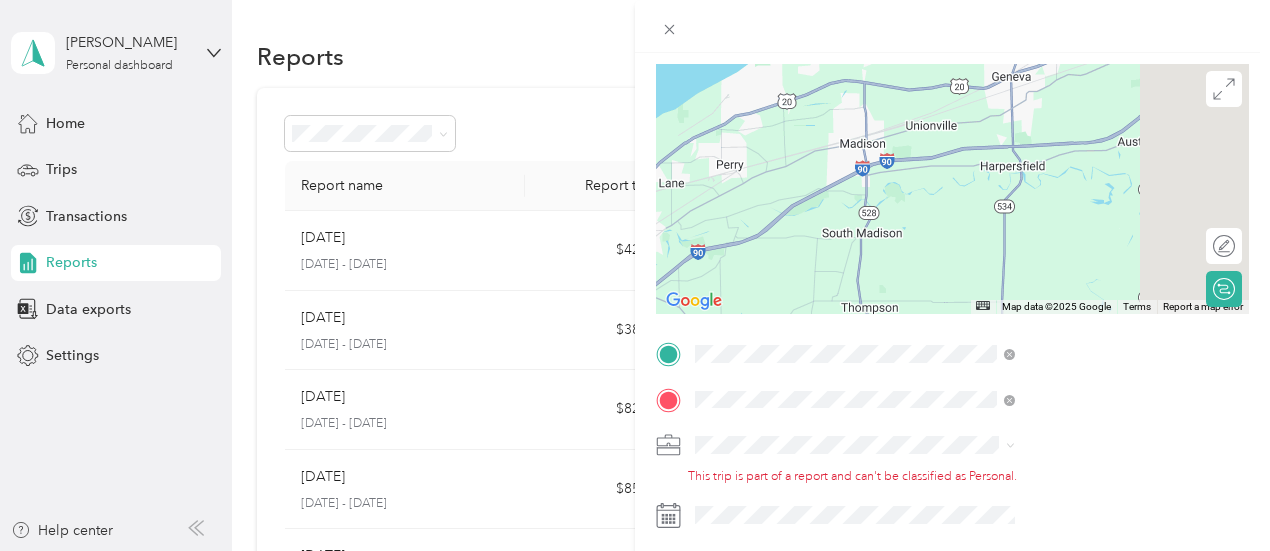 click on "Trip details Save This trip cannot be edited because it is either under review, approved, or paid. Contact your Team Manager to edit it. Miles 15.33 Value  ← Move left → Move right ↑ Move up ↓ Move down + Zoom in - Zoom out Home Jump left by 75% End Jump right by 75% Page Up Jump up by 75% Page Down Jump down by 75% To navigate, press the arrow keys. Map Data Map data ©2025 Google Map data ©2025 Google 2 km  Click to toggle between metric and imperial units Terms Report a map error Edit route Calculate route This trip is part of a report and can't be classified as Personal. TO Add photo" at bounding box center [635, 275] 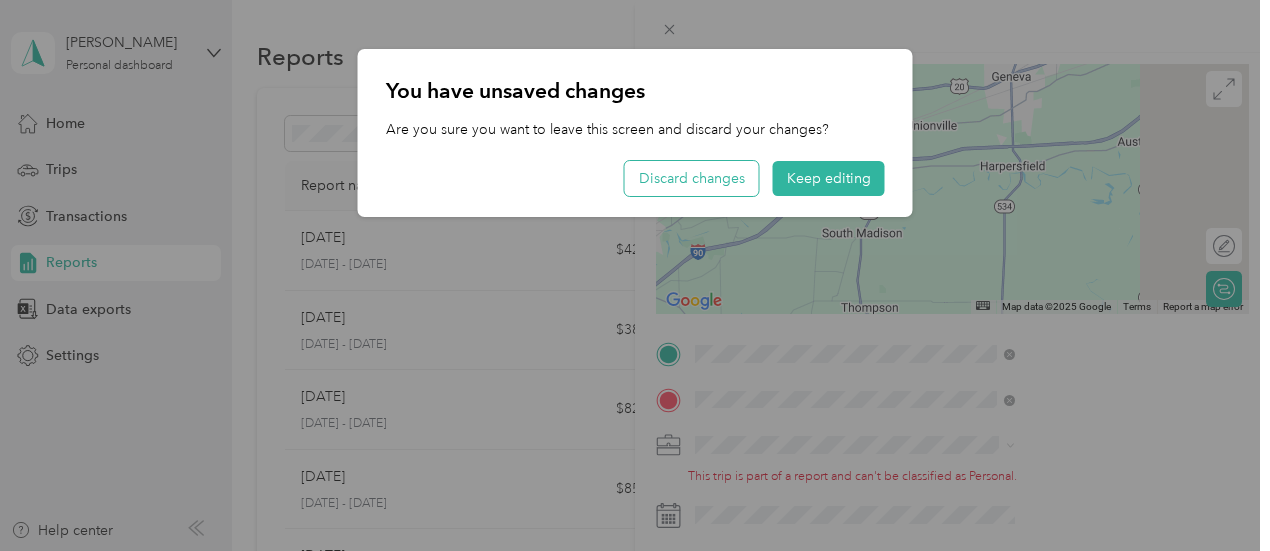 click on "Discard changes" at bounding box center [692, 178] 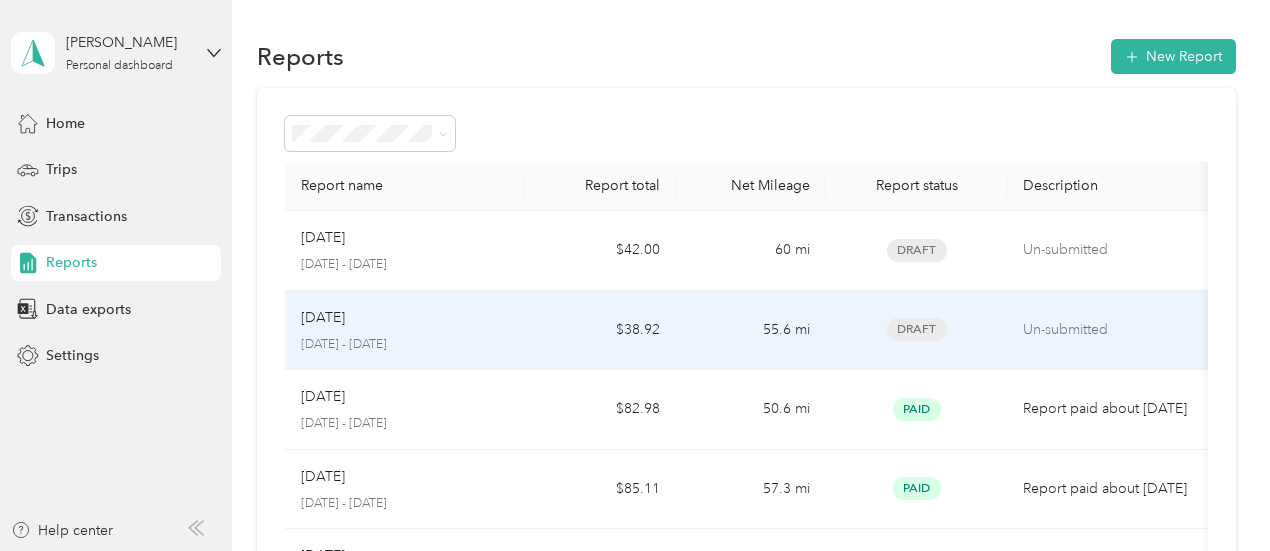 click on "[DATE]" at bounding box center [323, 318] 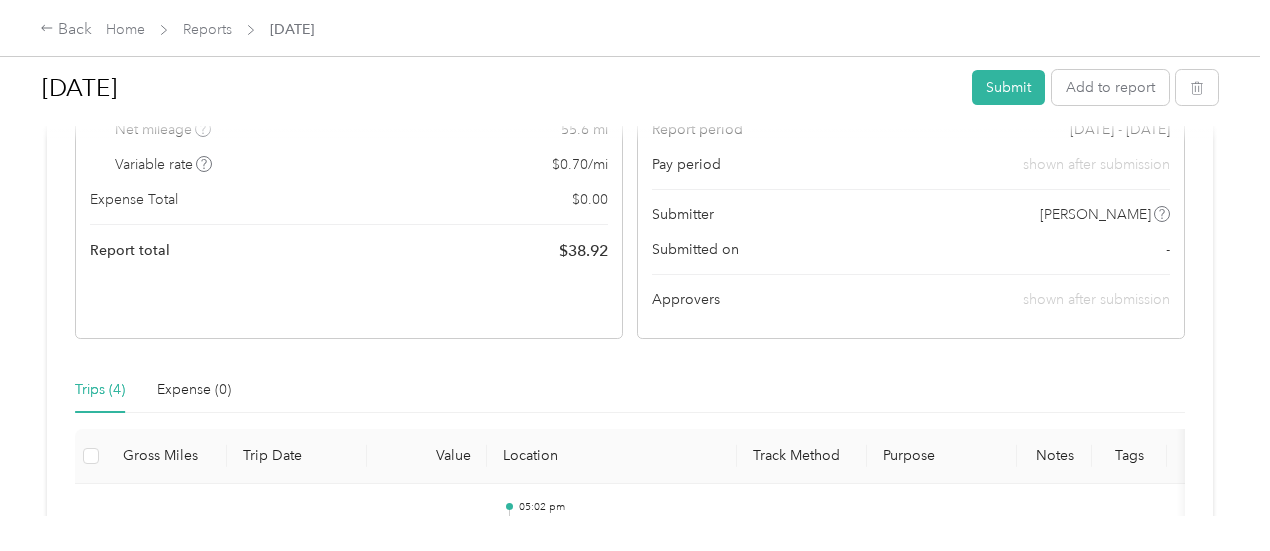 scroll, scrollTop: 400, scrollLeft: 0, axis: vertical 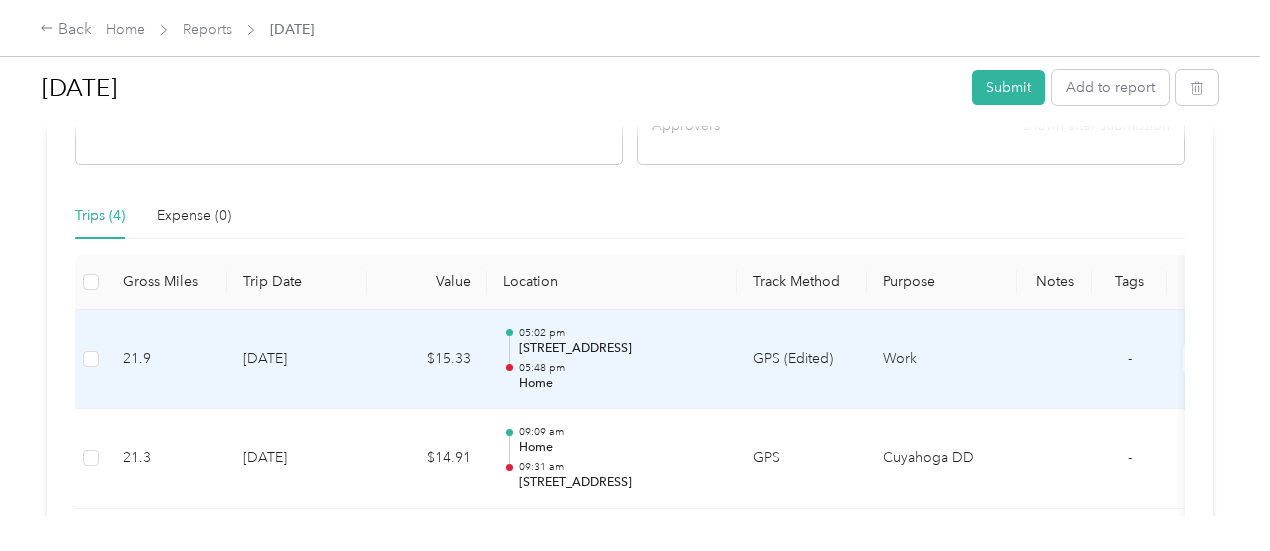 click on "[DATE]" at bounding box center [297, 360] 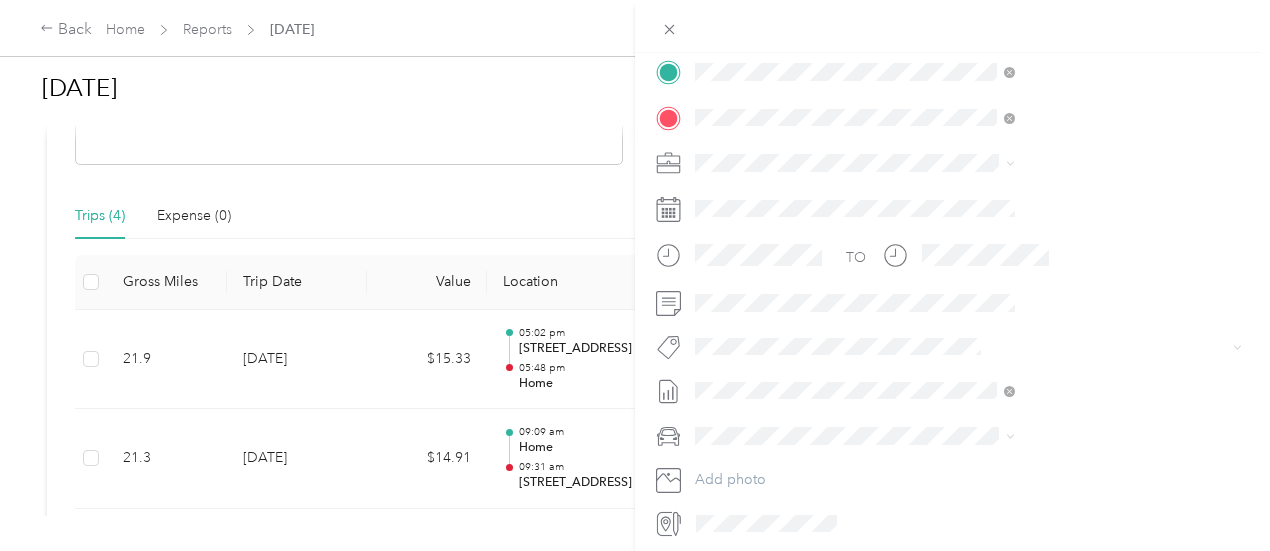 scroll, scrollTop: 457, scrollLeft: 0, axis: vertical 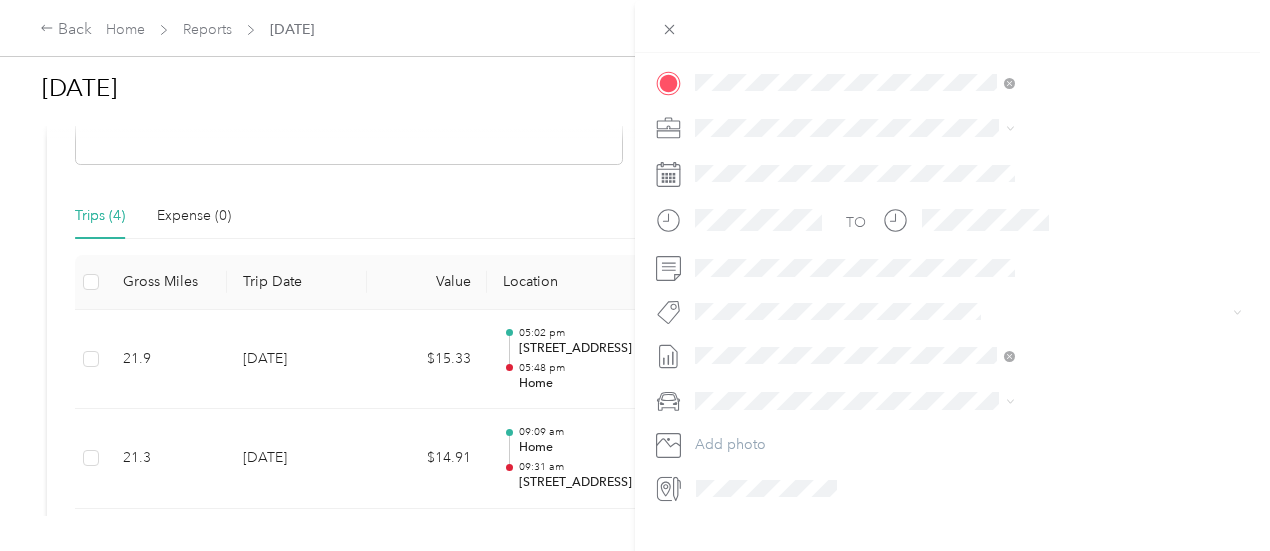 click on "[DATE] Draft" at bounding box center (1067, 451) 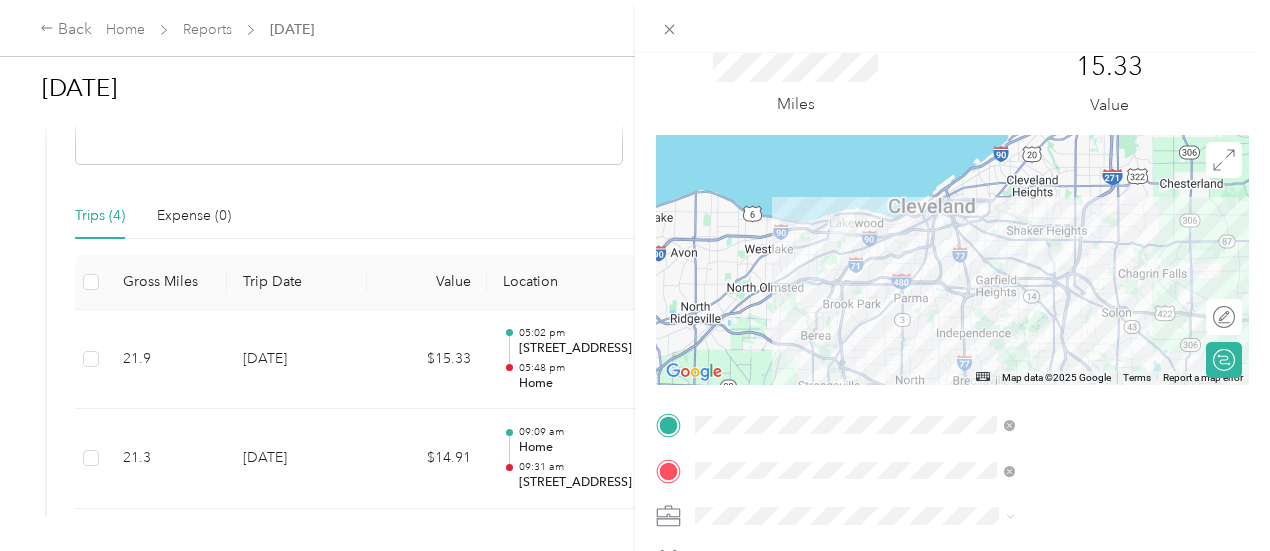 scroll, scrollTop: 0, scrollLeft: 0, axis: both 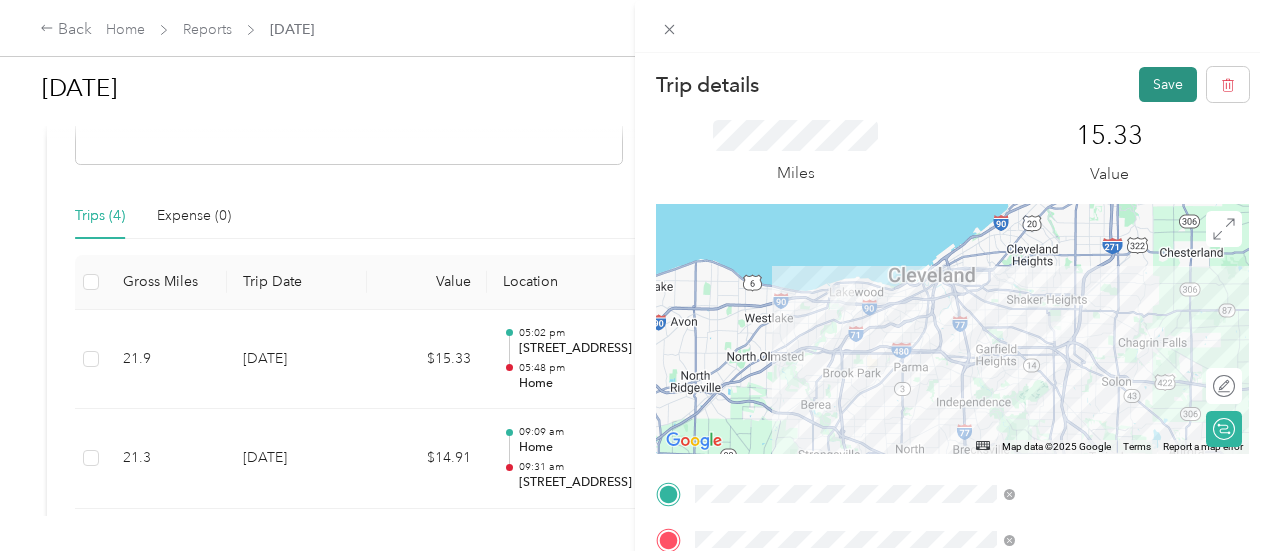 click on "Save" at bounding box center [1168, 84] 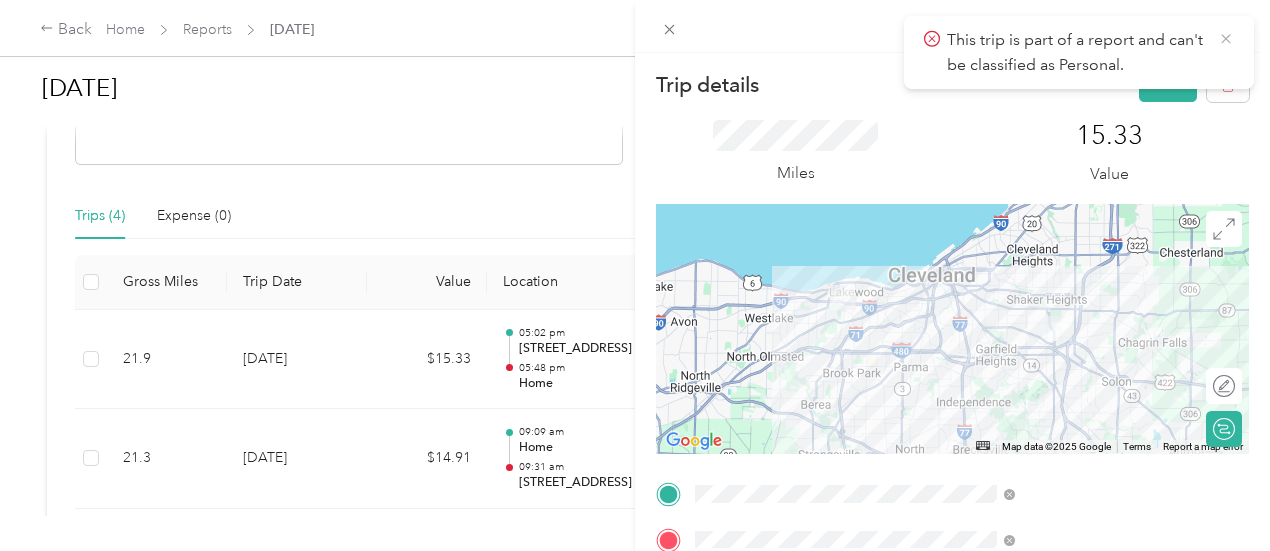 click 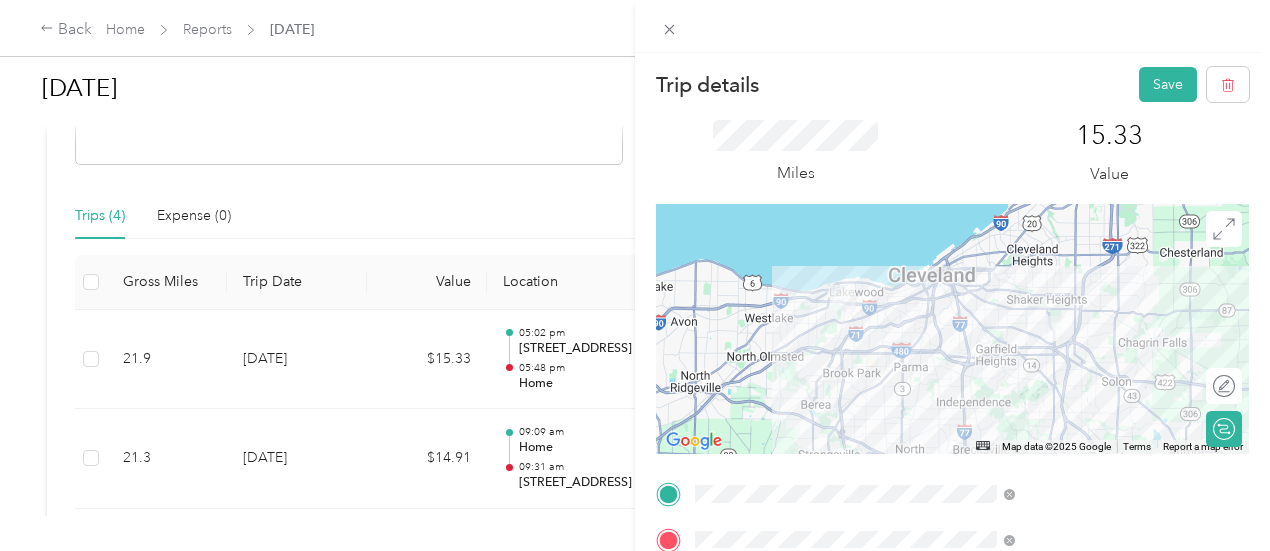 click on "Trip details Save This trip cannot be edited because it is either under review, approved, or paid. Contact your Team Manager to edit it. Miles 15.33 Value  ← Move left → Move right ↑ Move up ↓ Move down + Zoom in - Zoom out Home Jump left by 75% End Jump right by 75% Page Up Jump up by 75% Page Down Jump down by 75% To navigate, press the arrow keys. Map Data Map data ©2025 Google Map data ©2025 Google 5 km  Click to toggle between metric and imperial units Terms Report a map error Edit route Calculate route This trip is part of a report and can't be classified as Personal. TO Add photo" at bounding box center [635, 275] 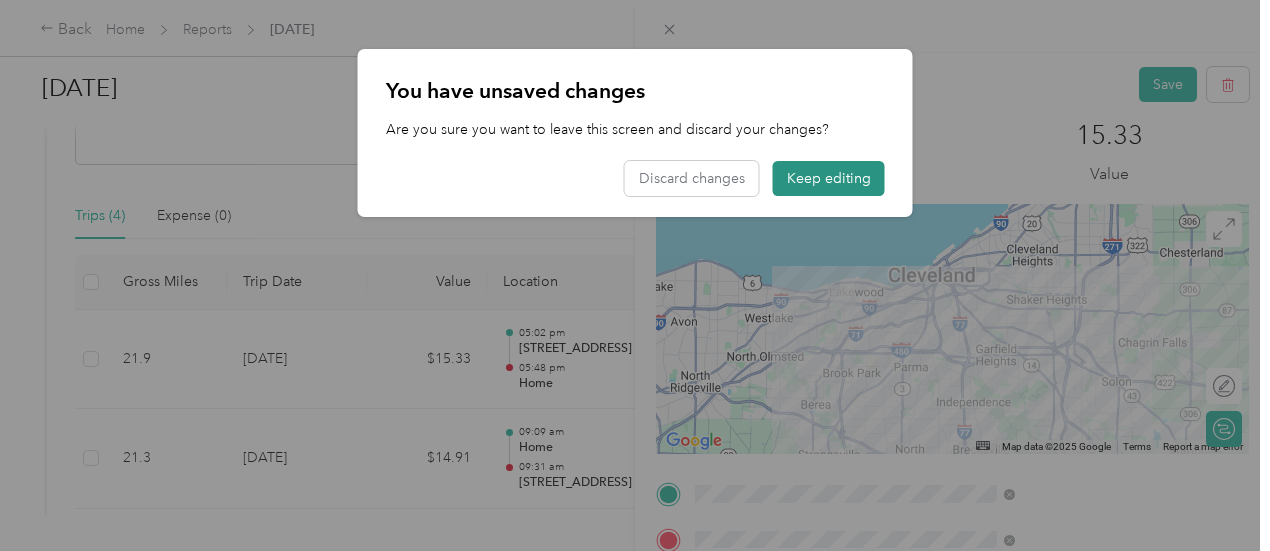 click on "Keep editing" at bounding box center [829, 178] 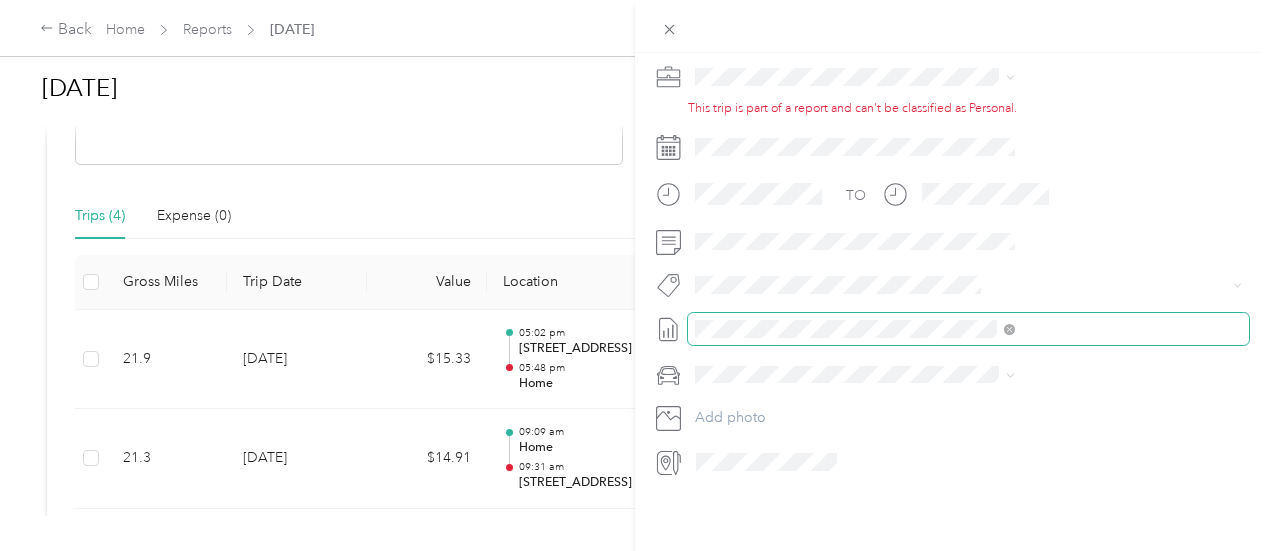 scroll, scrollTop: 540, scrollLeft: 0, axis: vertical 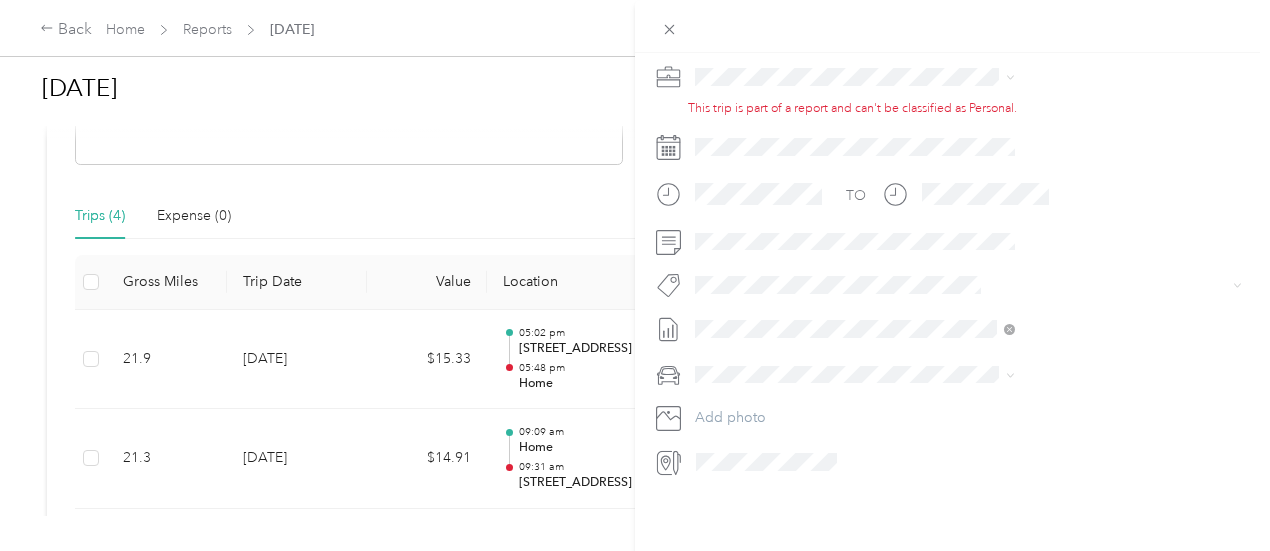 click on "Trip details Save This trip cannot be edited because it is either under review, approved, or paid. Contact your Team Manager to edit it. Miles 15.33 Value  ← Move left → Move right ↑ Move up ↓ Move down + Zoom in - Zoom out Home Jump left by 75% End Jump right by 75% Page Up Jump up by 75% Page Down Jump down by 75% To navigate, press the arrow keys. Map Data Map data ©2025 Google Map data ©2025 Google 5 km  Click to toggle between metric and imperial units Terms Report a map error Edit route Calculate route This trip is part of a report and can't be classified as Personal. TO Add photo" at bounding box center [635, 275] 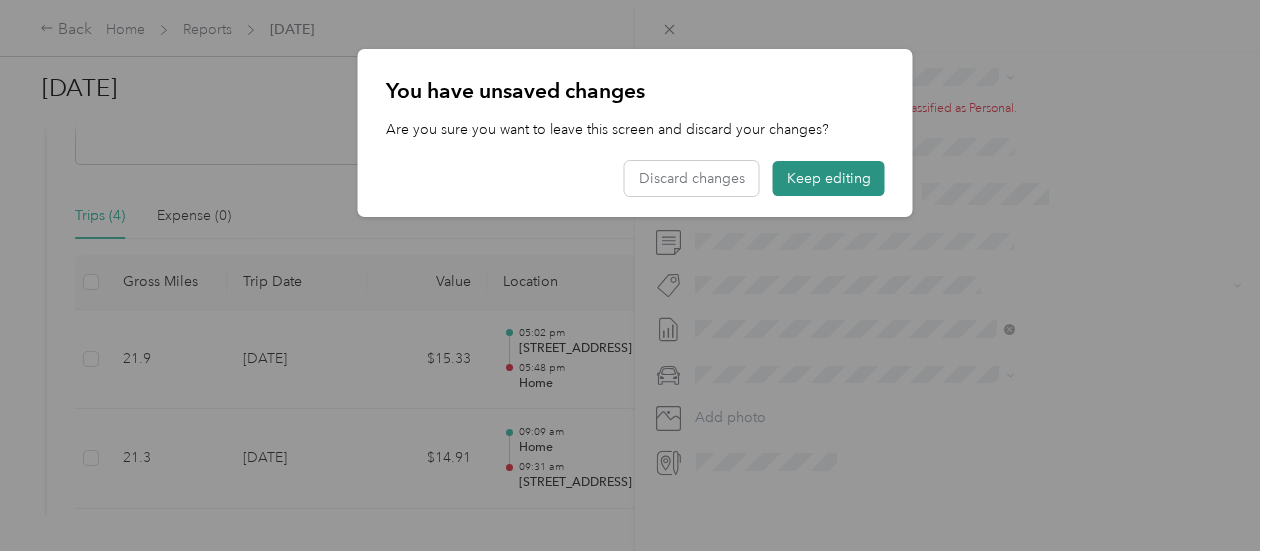 click on "Keep editing" at bounding box center (829, 178) 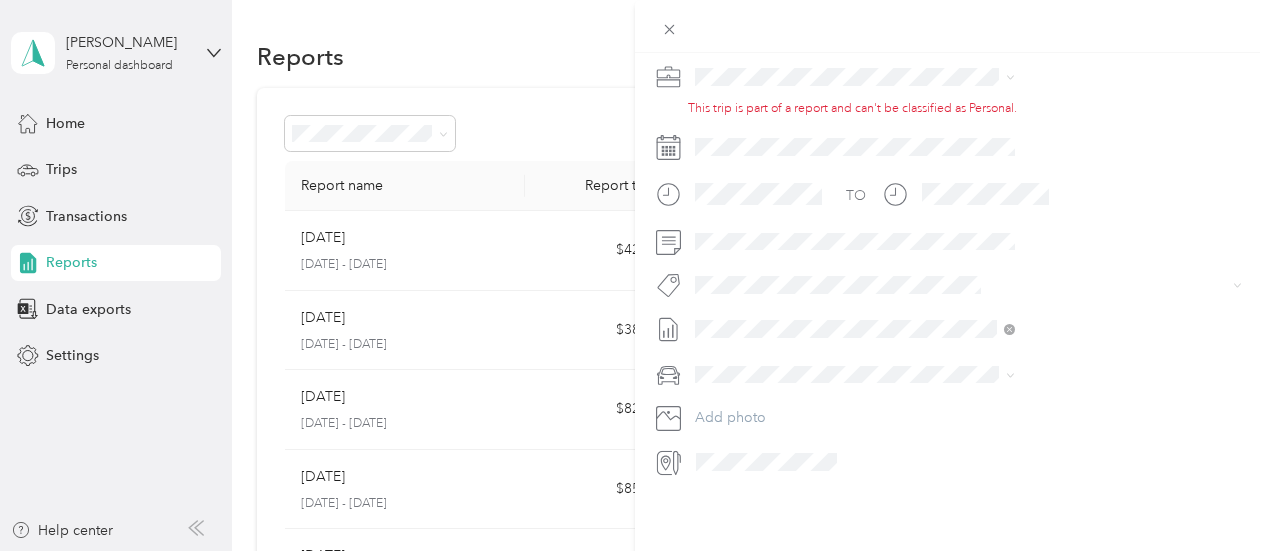 click on "Trip details Save This trip cannot be edited because it is either under review, approved, or paid. Contact your Team Manager to edit it. Miles 15.33 Value  ← Move left → Move right ↑ Move up ↓ Move down + Zoom in - Zoom out Home Jump left by 75% End Jump right by 75% Page Up Jump up by 75% Page Down Jump down by 75% To navigate, press the arrow keys. Map Data Map data ©2025 Google Map data ©2025 Google 5 km  Click to toggle between metric and imperial units Terms Report a map error Edit route Calculate route This trip is part of a report and can't be classified as Personal. TO Add photo" at bounding box center [635, 275] 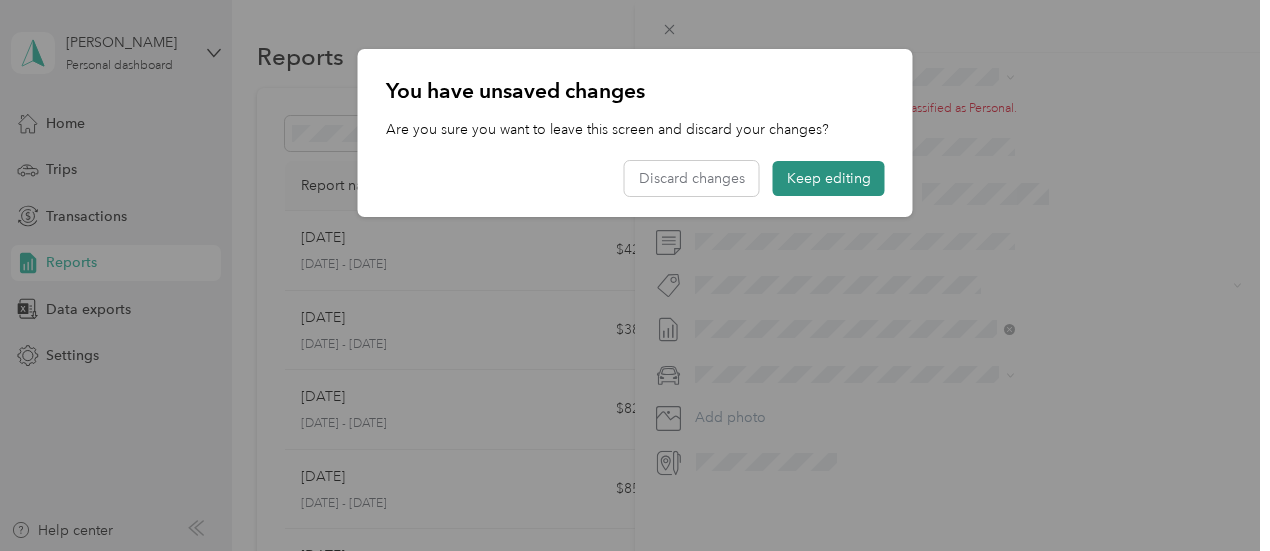 click on "Keep editing" at bounding box center (829, 178) 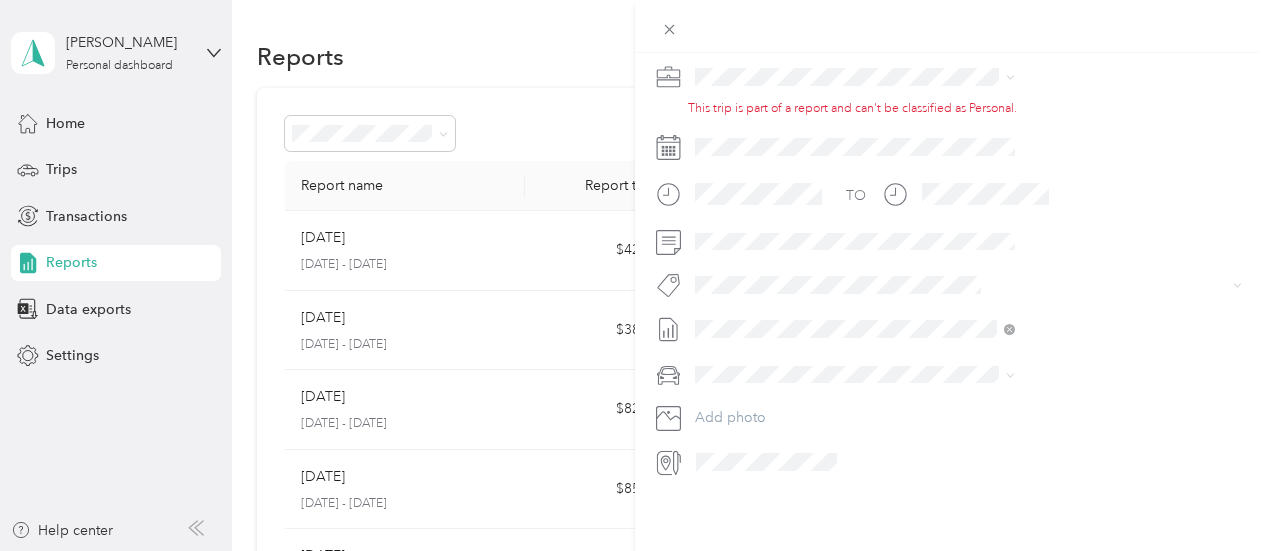 click on "Trip details Save This trip cannot be edited because it is either under review, approved, or paid. Contact your Team Manager to edit it. Miles 15.33 Value  ← Move left → Move right ↑ Move up ↓ Move down + Zoom in - Zoom out Home Jump left by 75% End Jump right by 75% Page Up Jump up by 75% Page Down Jump down by 75% To navigate, press the arrow keys. Map Data Map data ©2025 Google Map data ©2025 Google 5 km  Click to toggle between metric and imperial units Terms Report a map error Edit route Calculate route This trip is part of a report and can't be classified as Personal. TO Add photo" at bounding box center [635, 275] 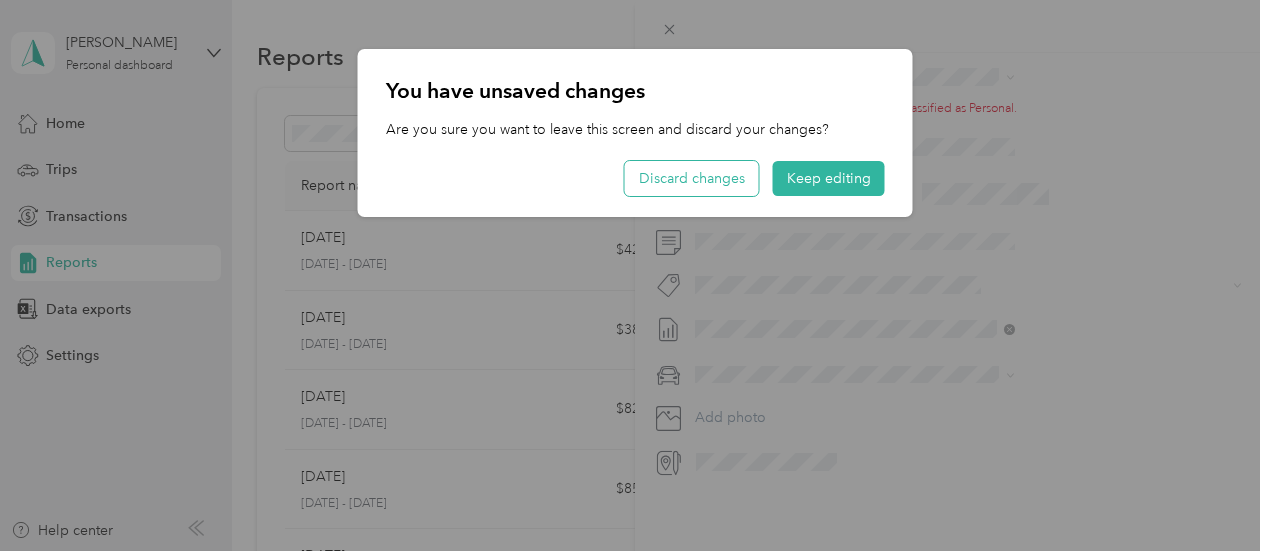 click on "Discard changes" at bounding box center (692, 178) 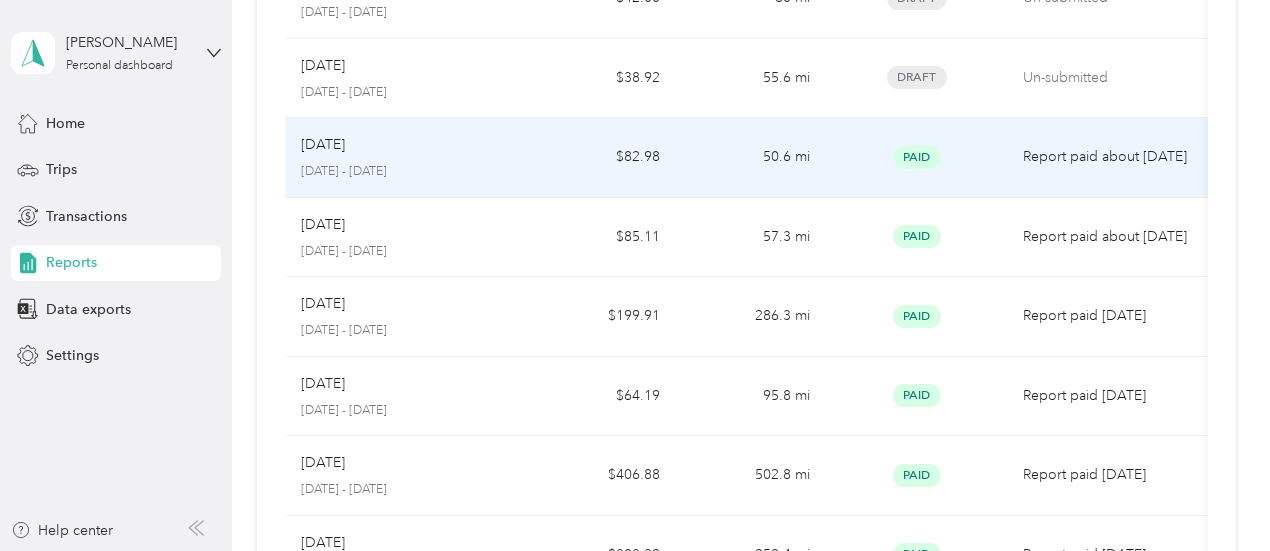 scroll, scrollTop: 300, scrollLeft: 0, axis: vertical 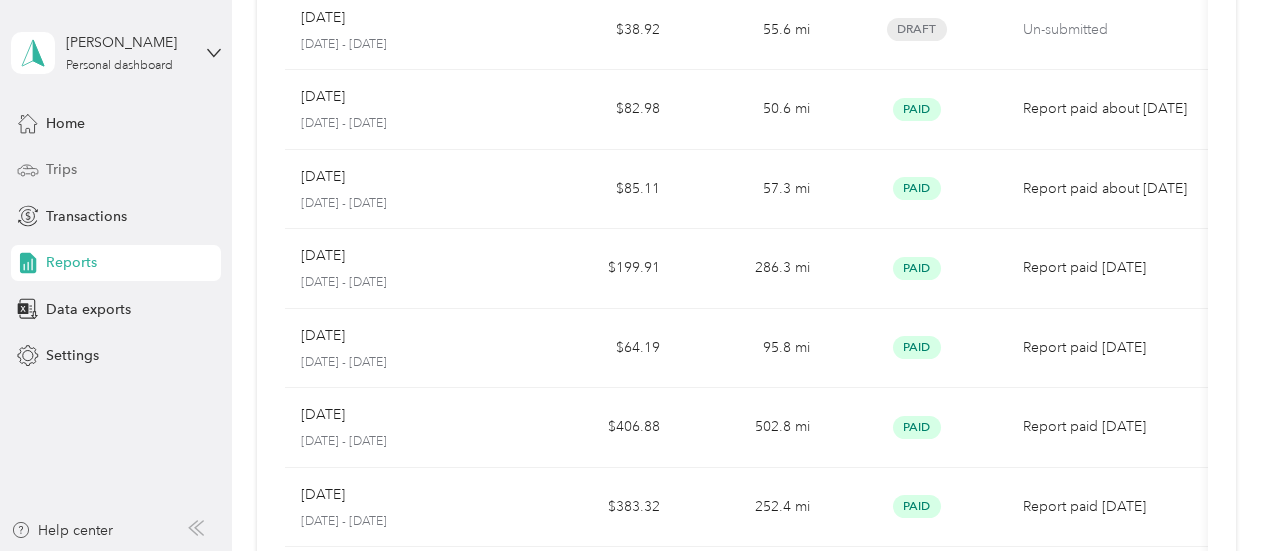 click on "Trips" at bounding box center [61, 169] 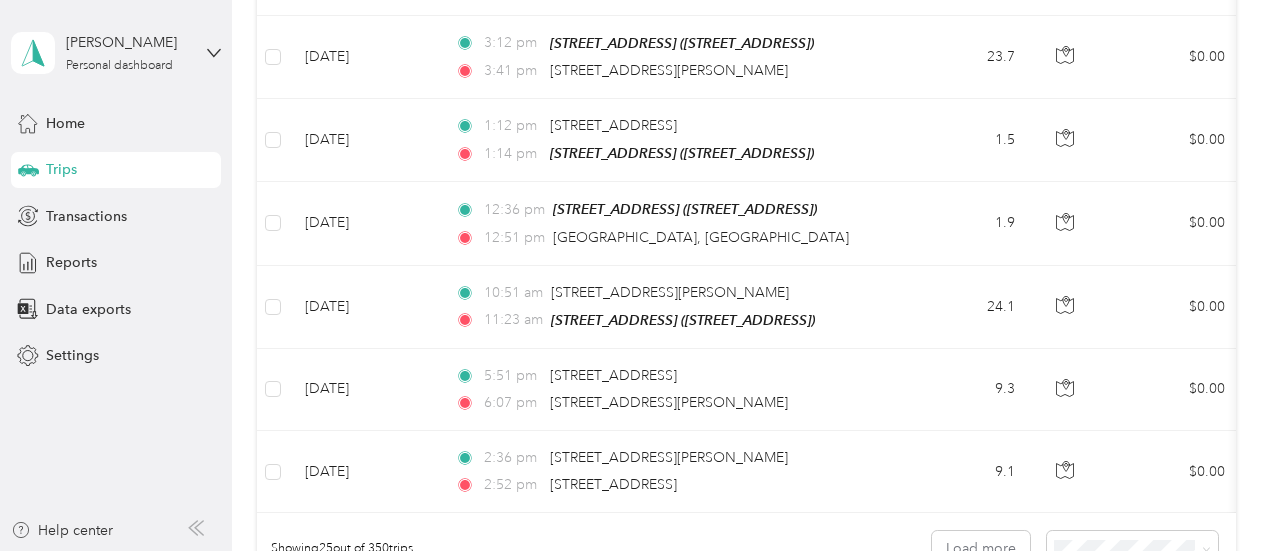 scroll, scrollTop: 2194, scrollLeft: 0, axis: vertical 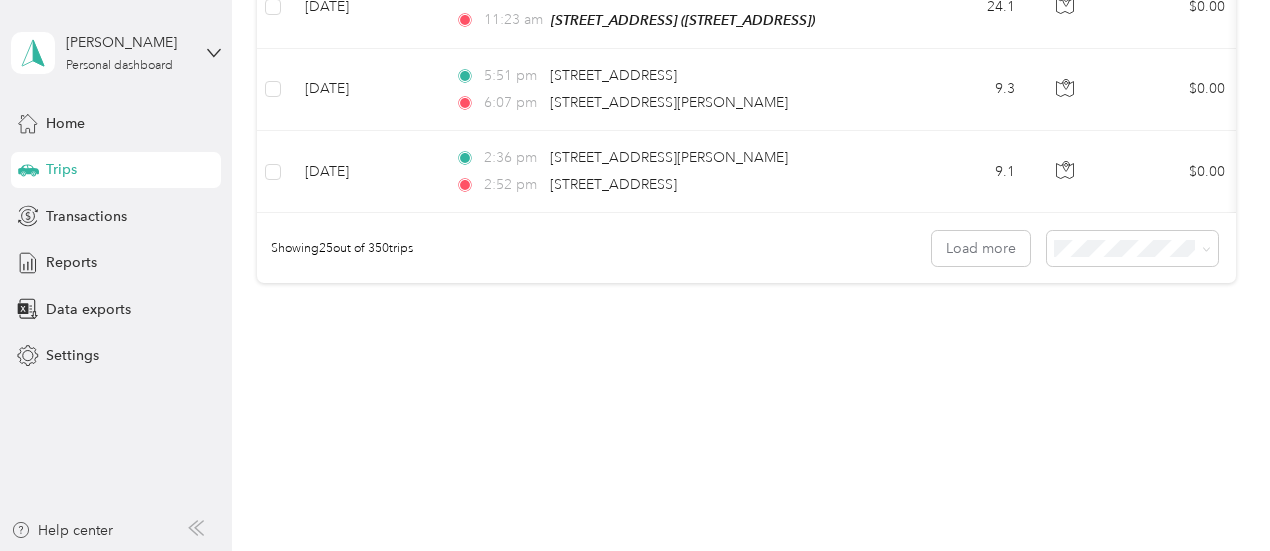 click on "100 per load" at bounding box center (1127, 346) 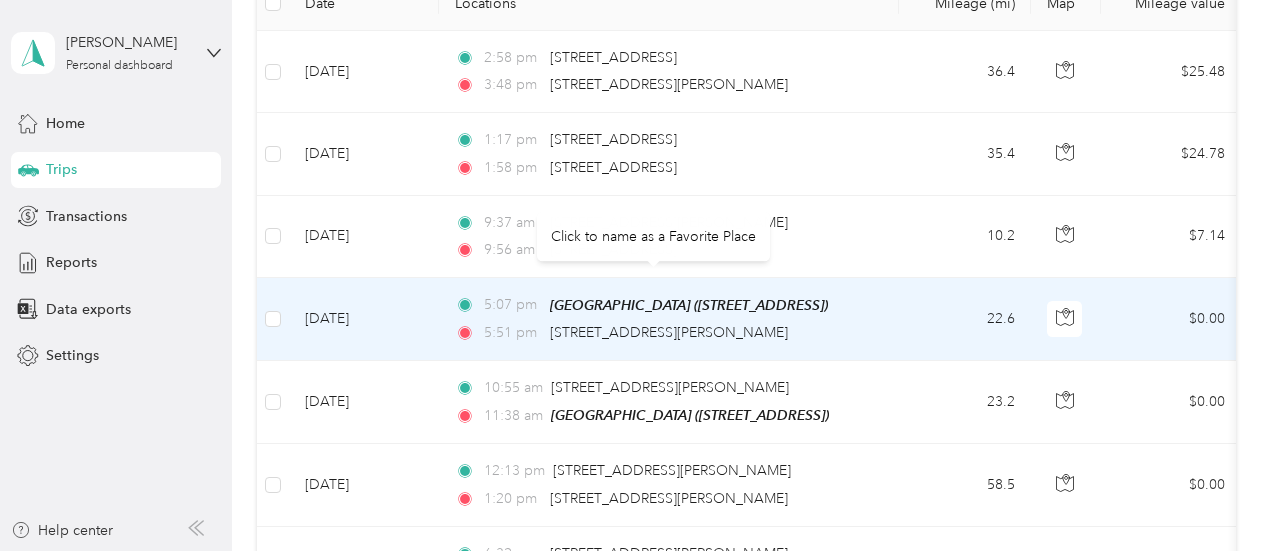 scroll, scrollTop: 100, scrollLeft: 0, axis: vertical 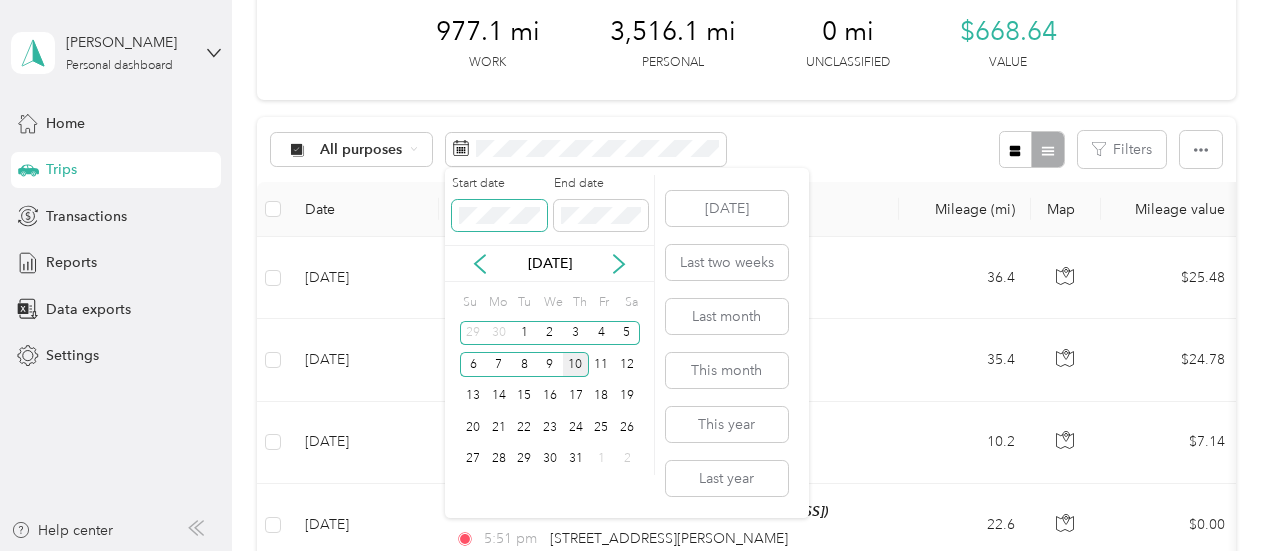 click at bounding box center (499, 216) 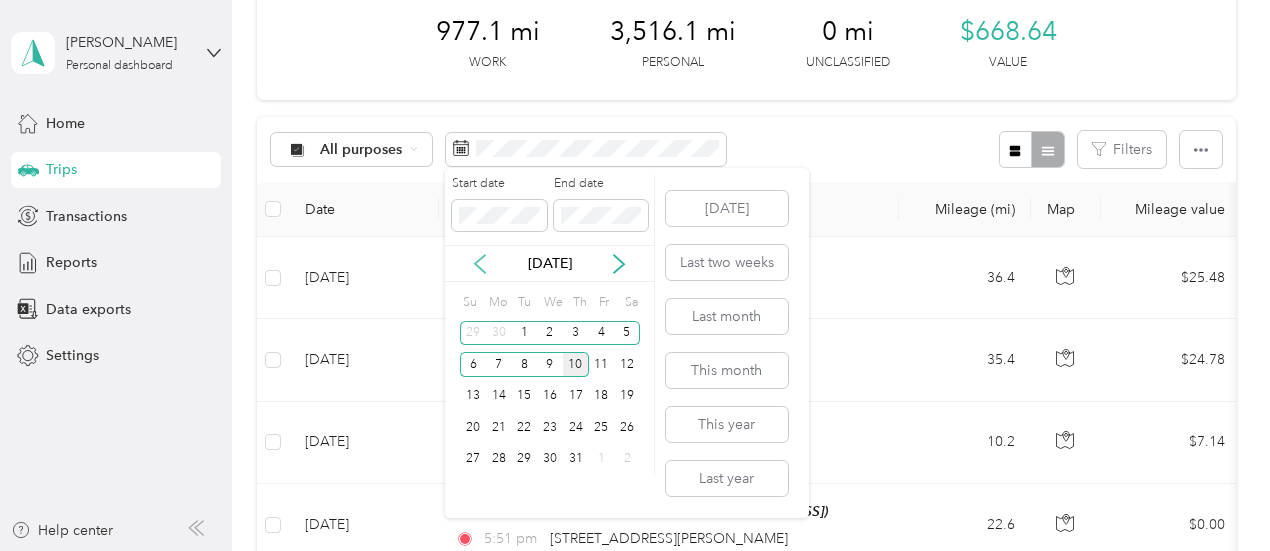 click 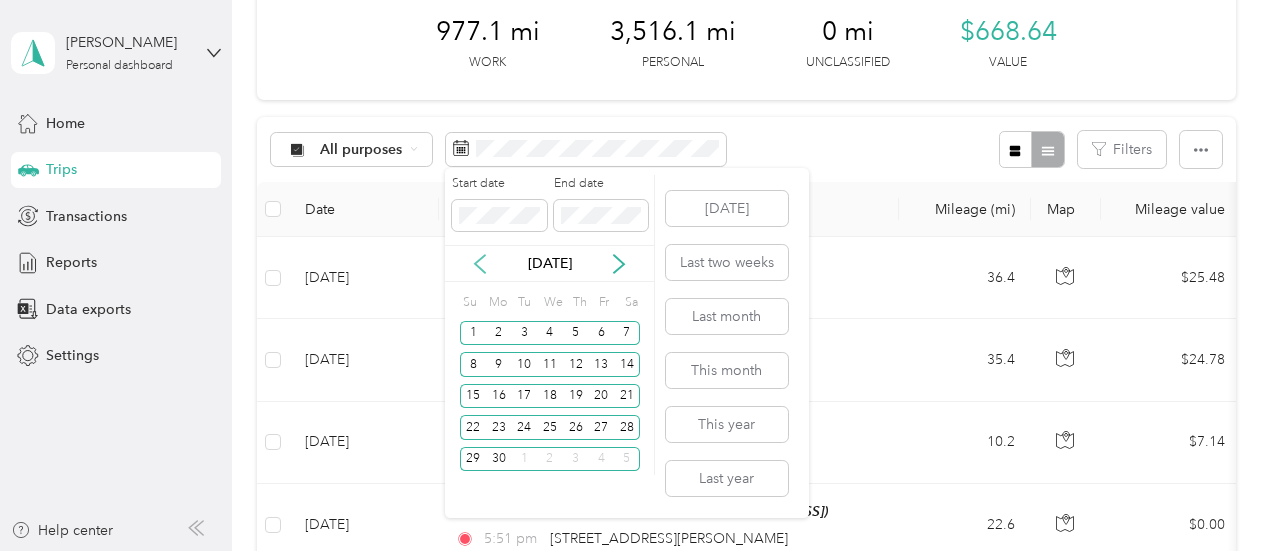 click 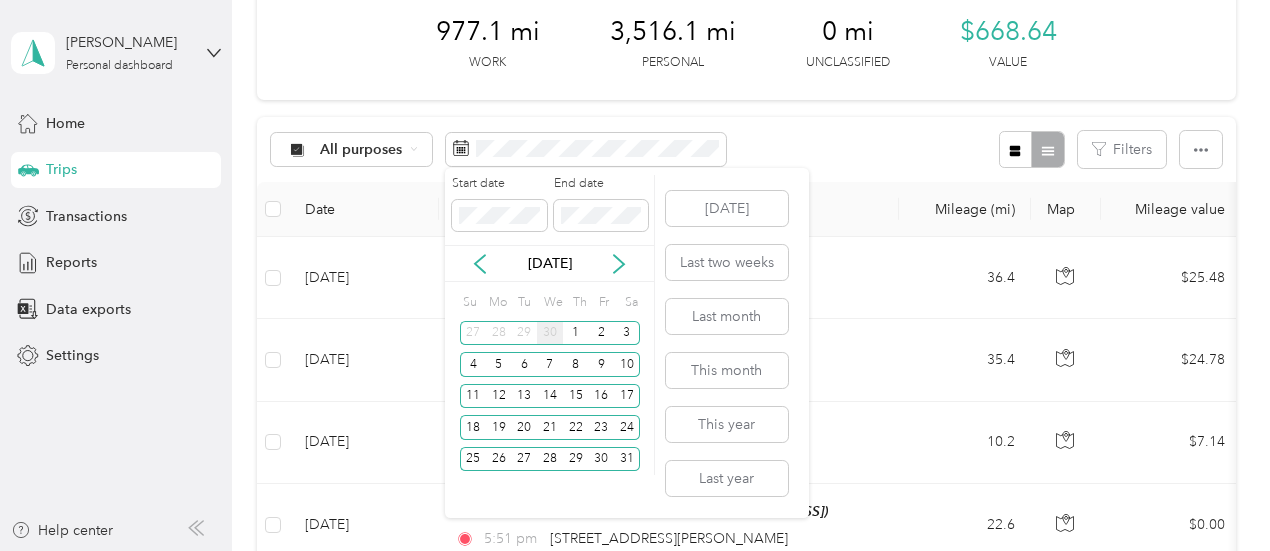 click on "30" at bounding box center [550, 333] 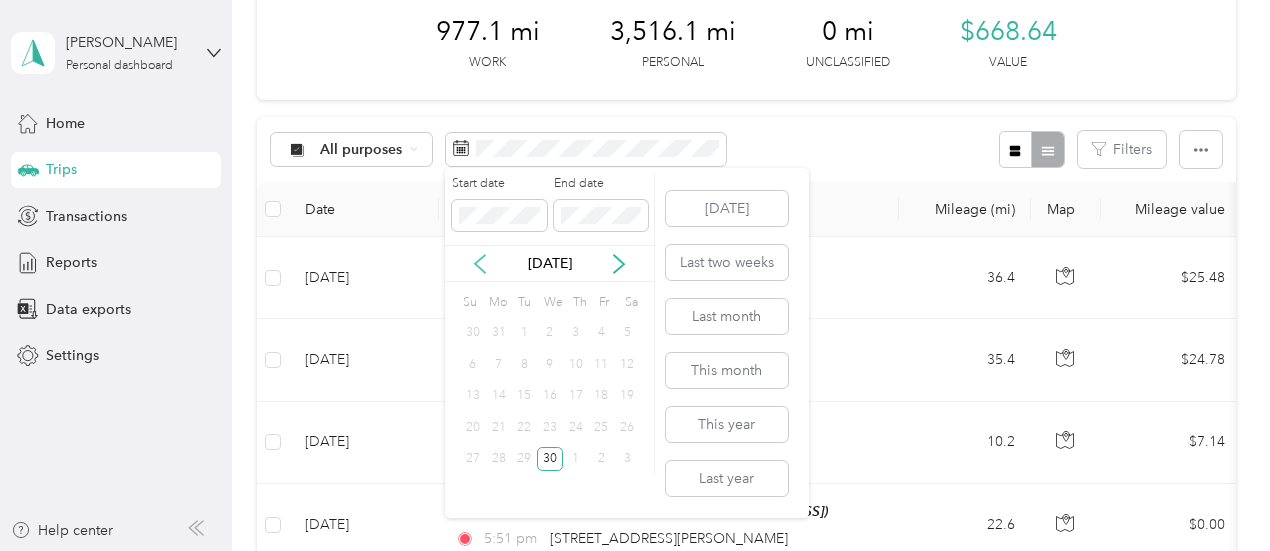 click 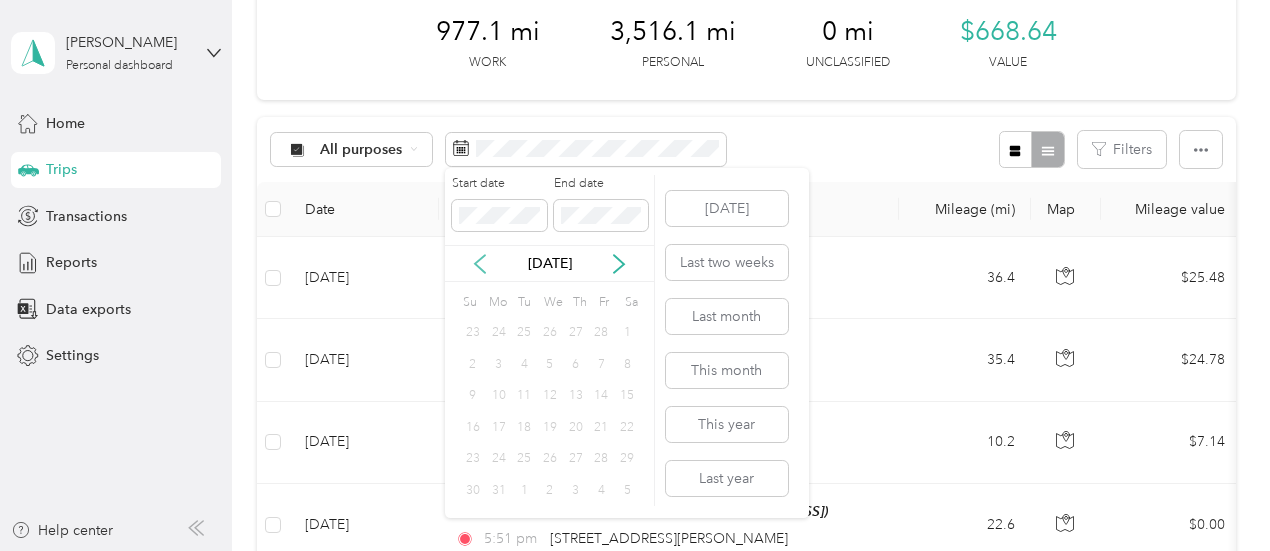 click 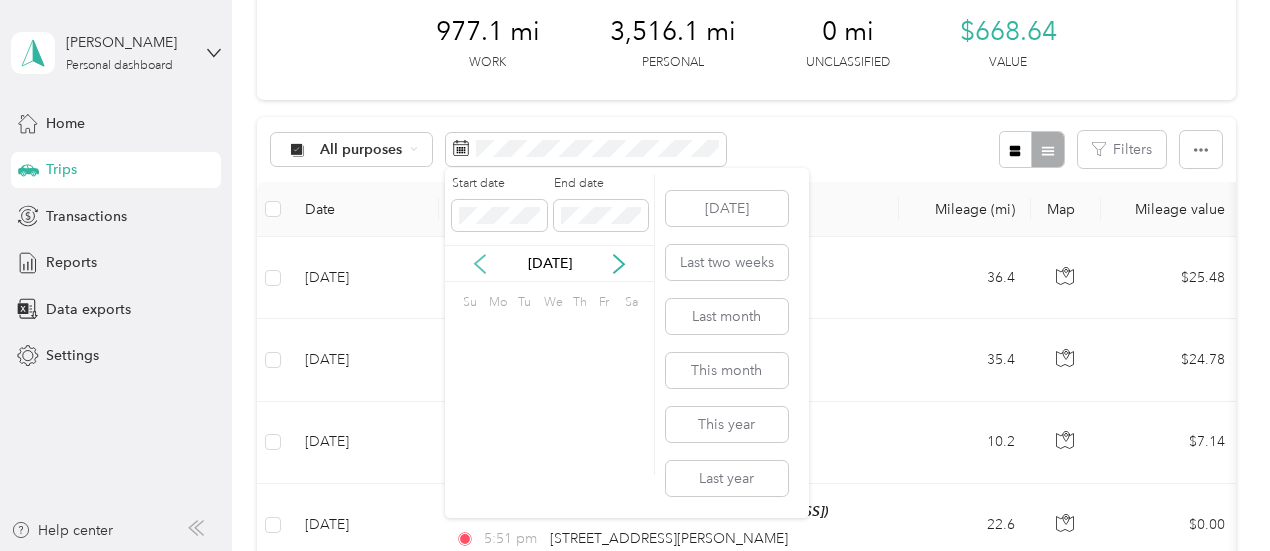 click 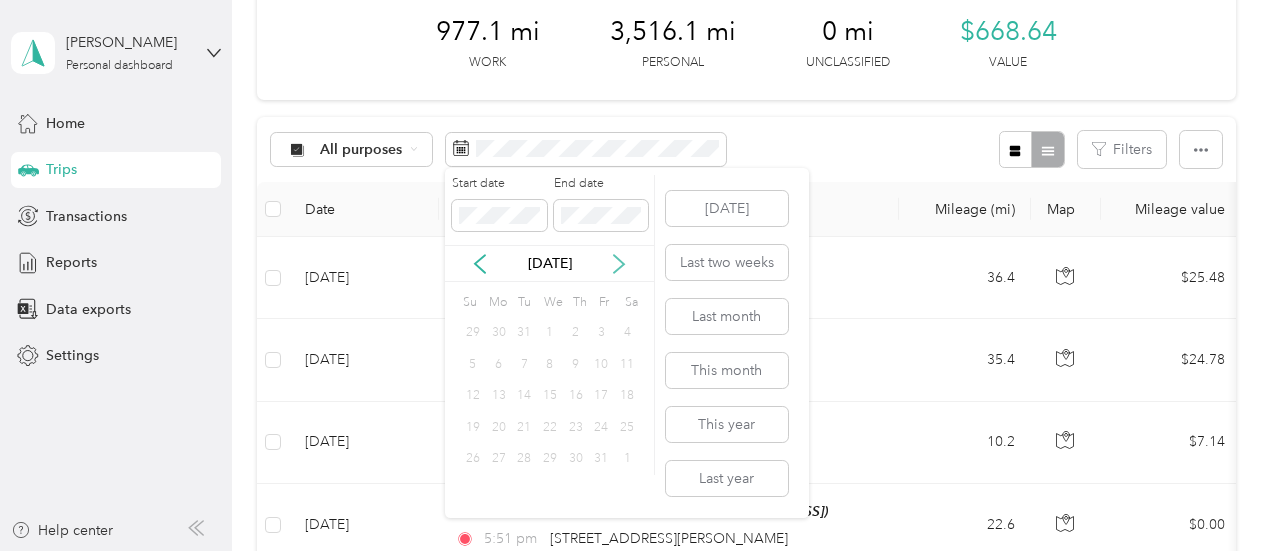 click 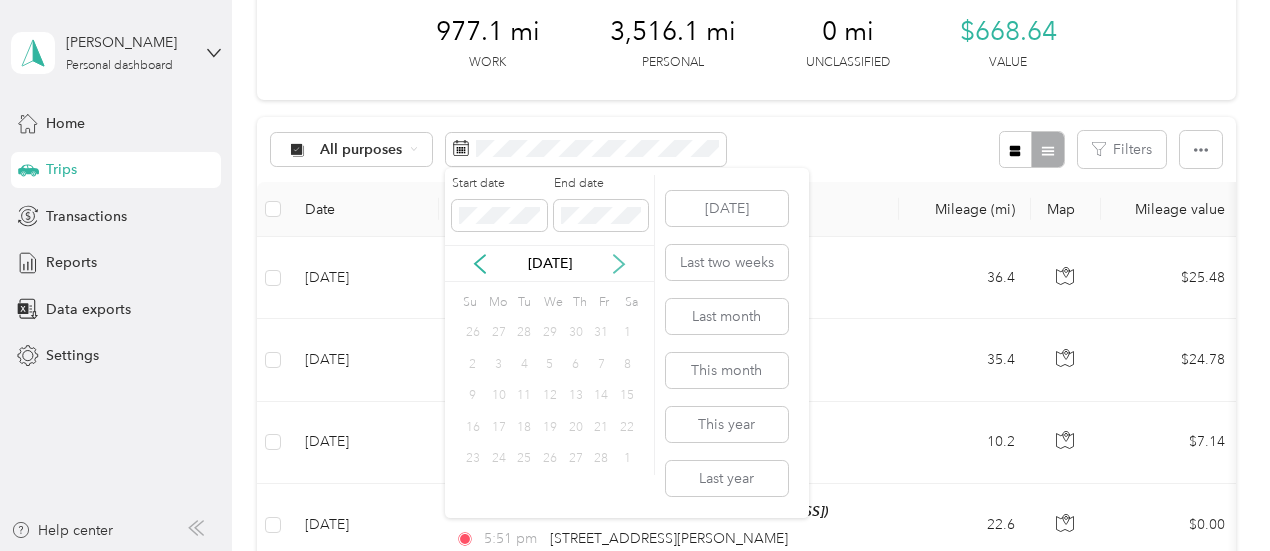 click 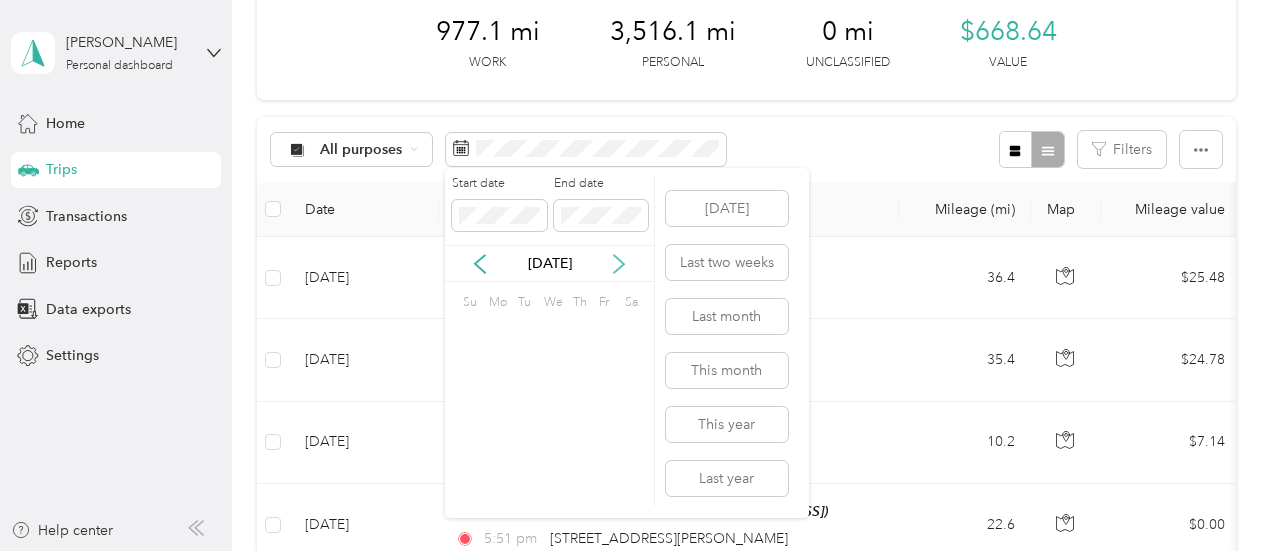 click 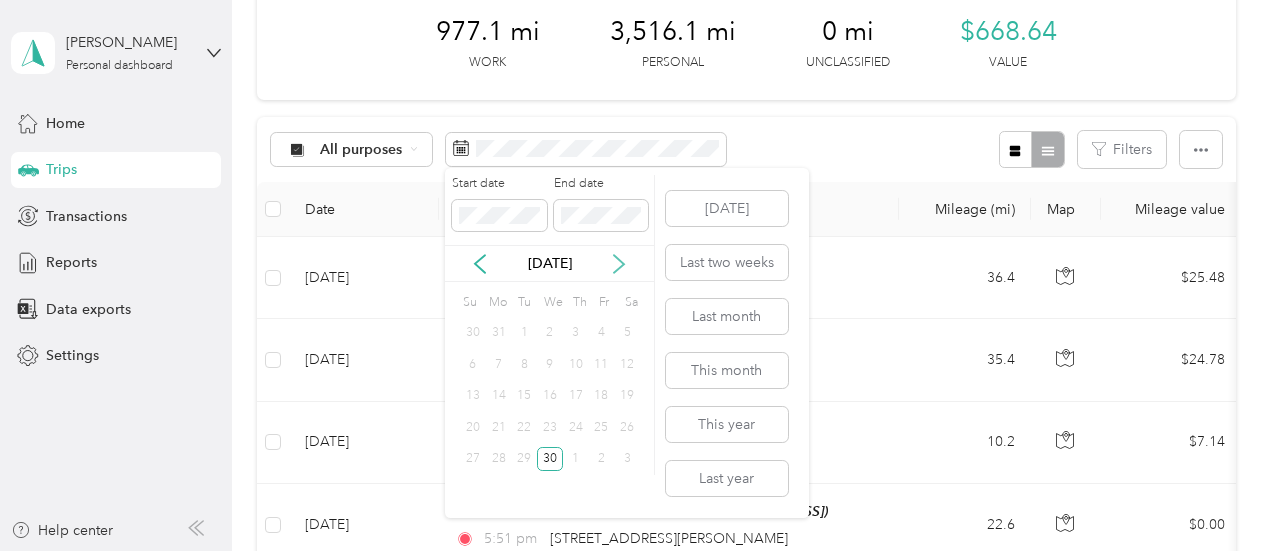 click 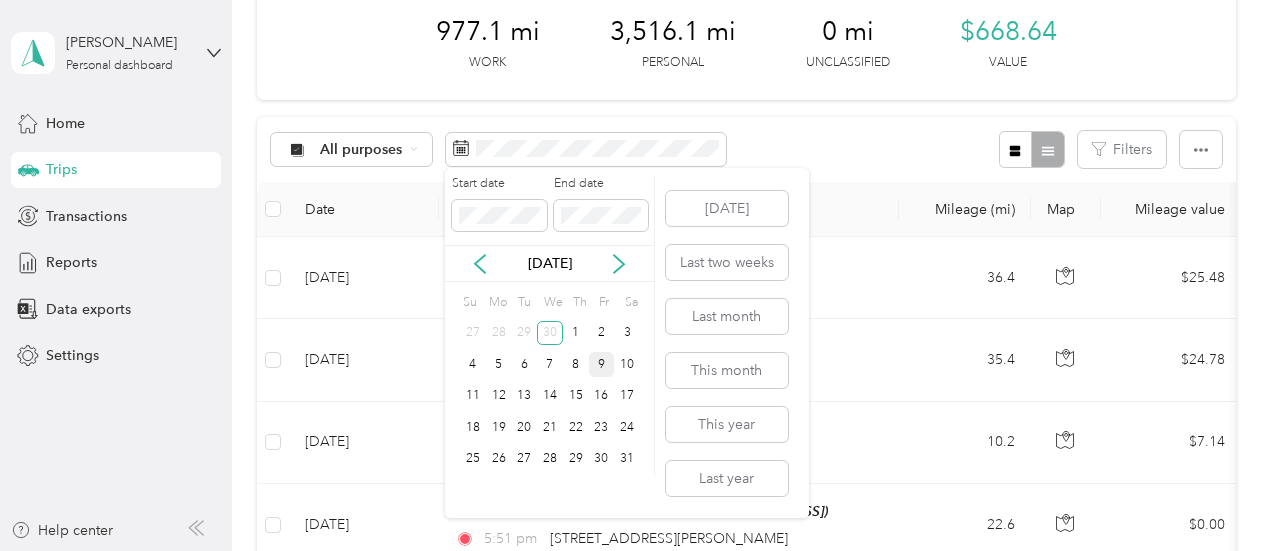 click on "9" at bounding box center (602, 364) 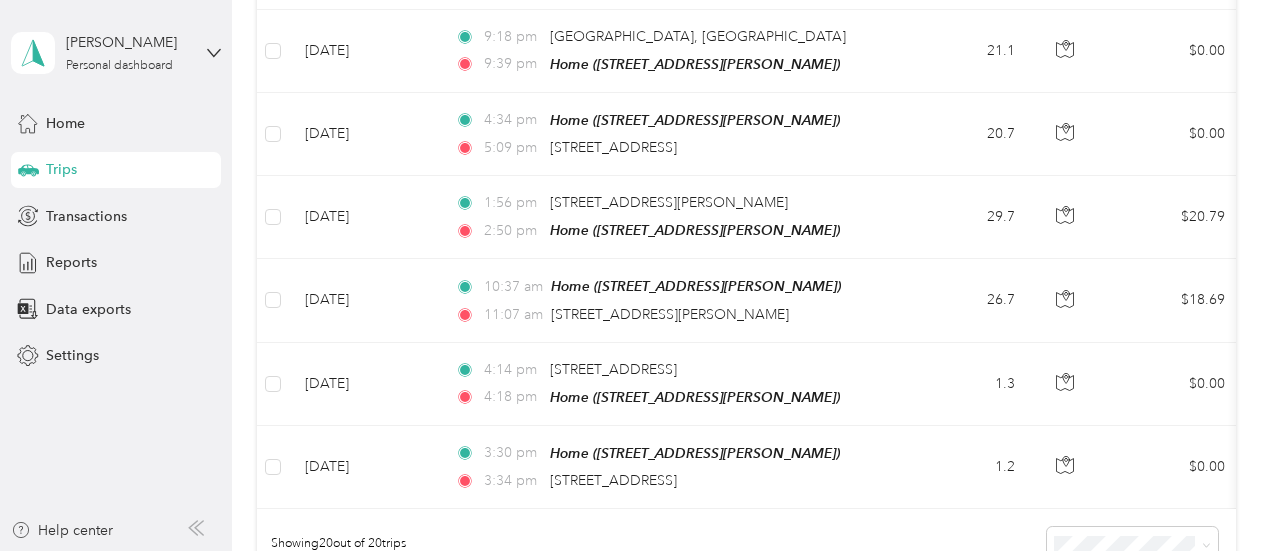 scroll, scrollTop: 1484, scrollLeft: 0, axis: vertical 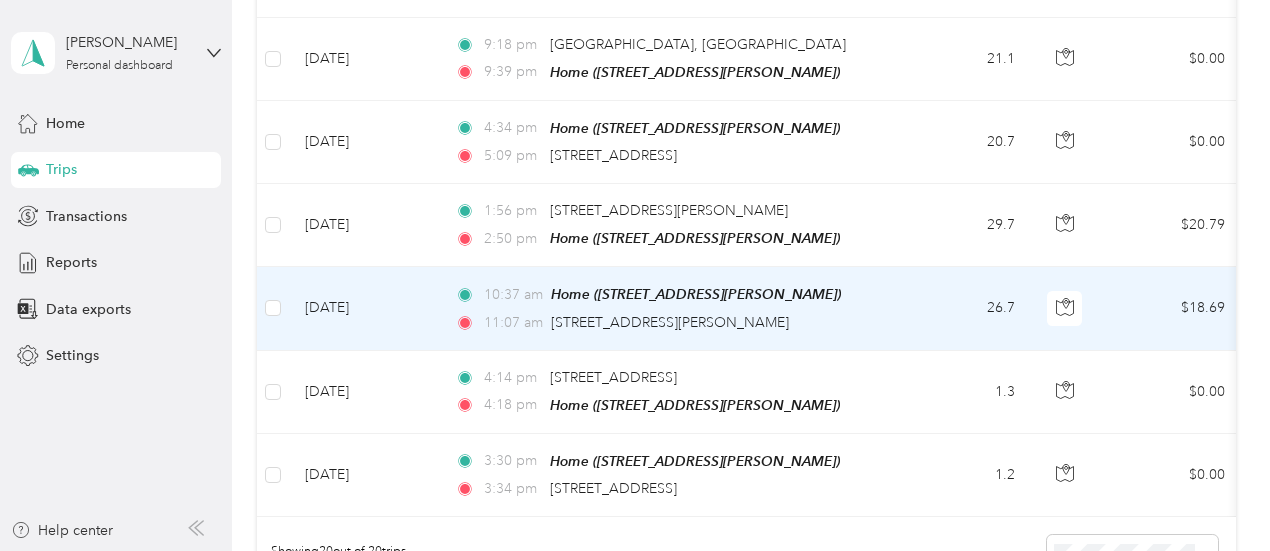 click on "11:07 am [STREET_ADDRESS][PERSON_NAME]" at bounding box center [665, 323] 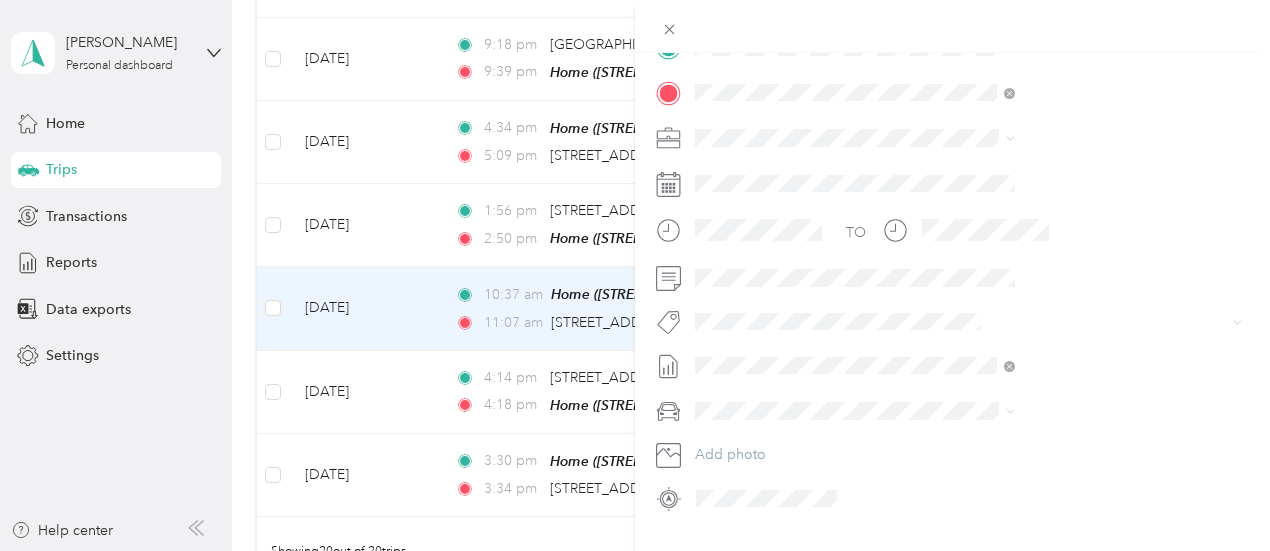 scroll, scrollTop: 462, scrollLeft: 0, axis: vertical 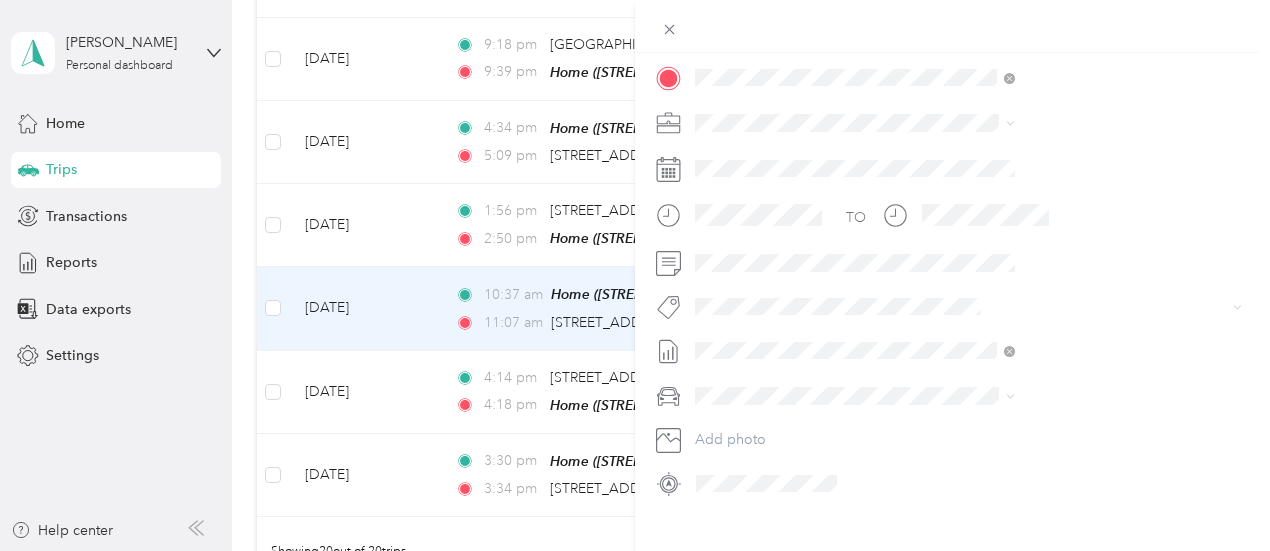 click on "[DATE]" at bounding box center [929, 443] 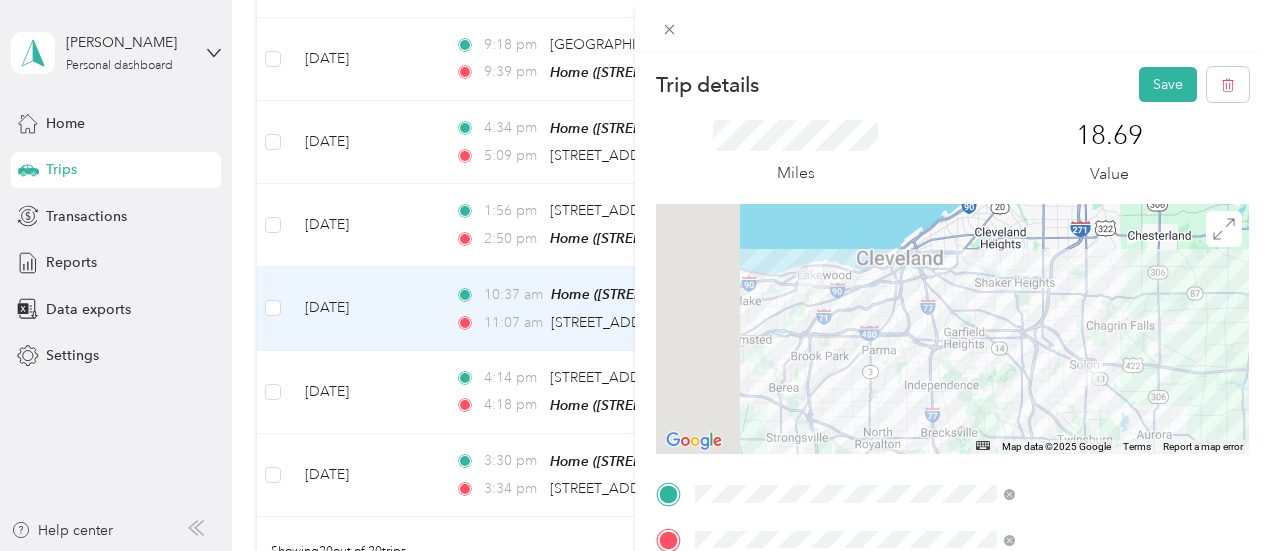 scroll, scrollTop: 0, scrollLeft: 0, axis: both 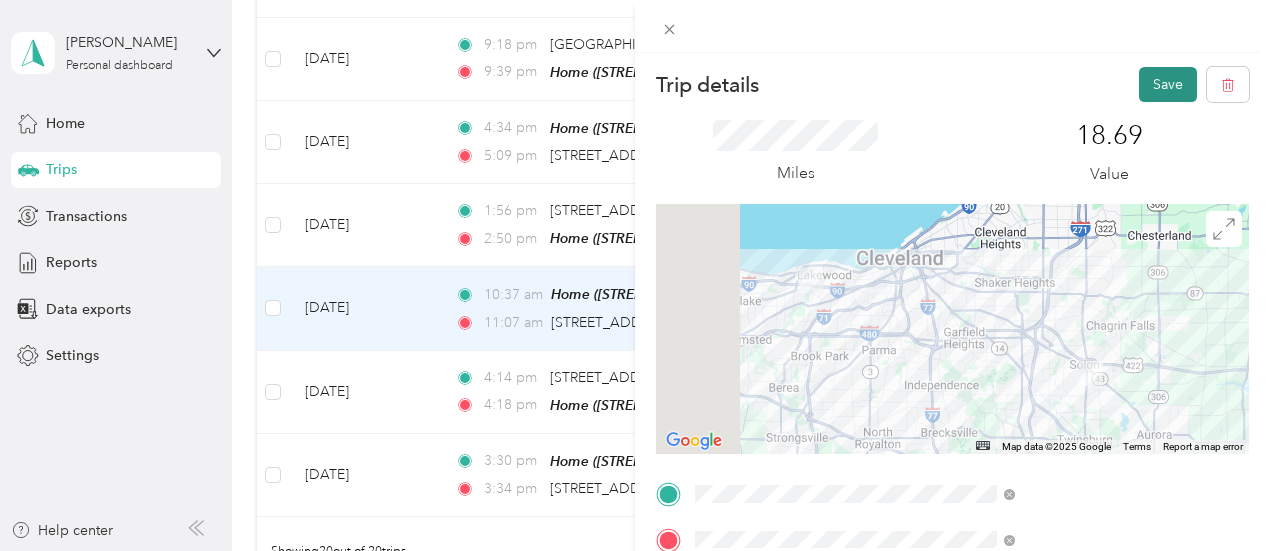 click on "Save" at bounding box center [1168, 84] 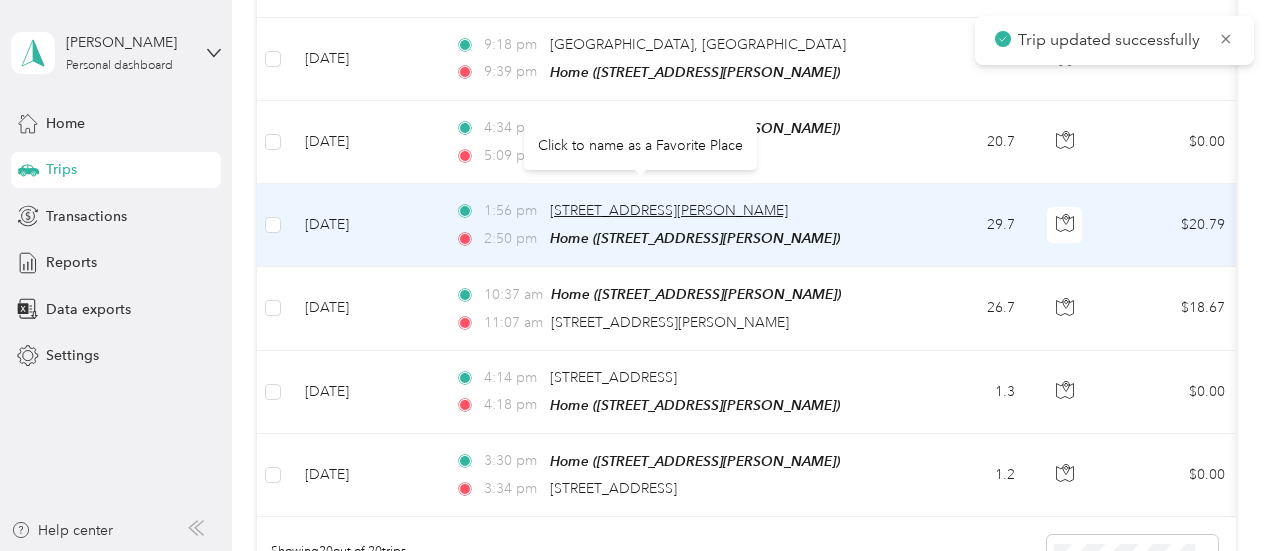 click on "[STREET_ADDRESS][PERSON_NAME]" at bounding box center (669, 210) 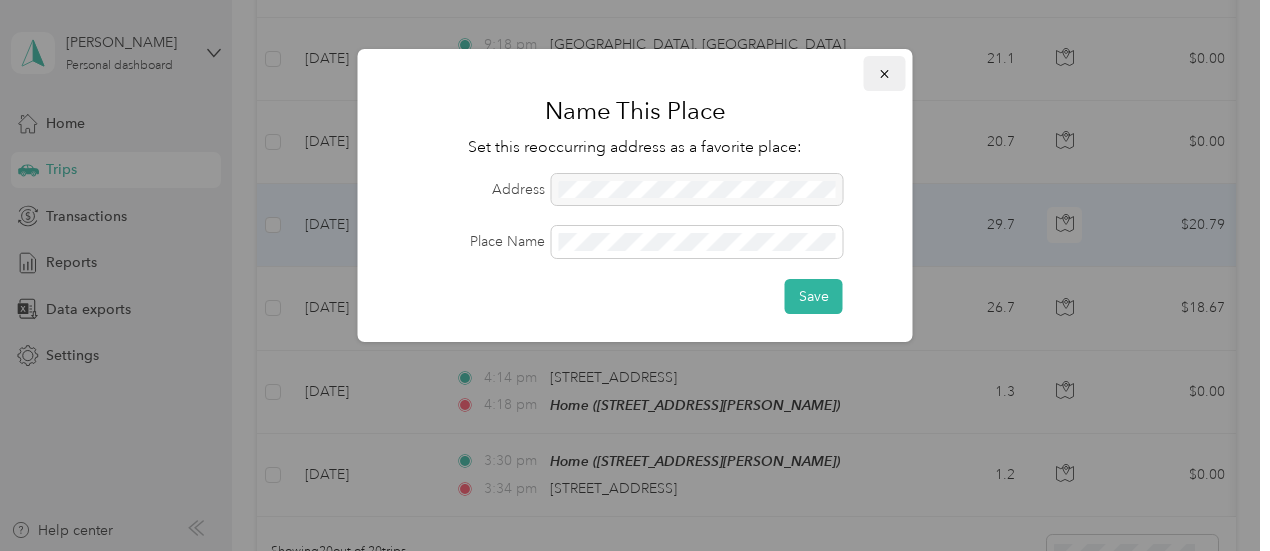 click at bounding box center (885, 73) 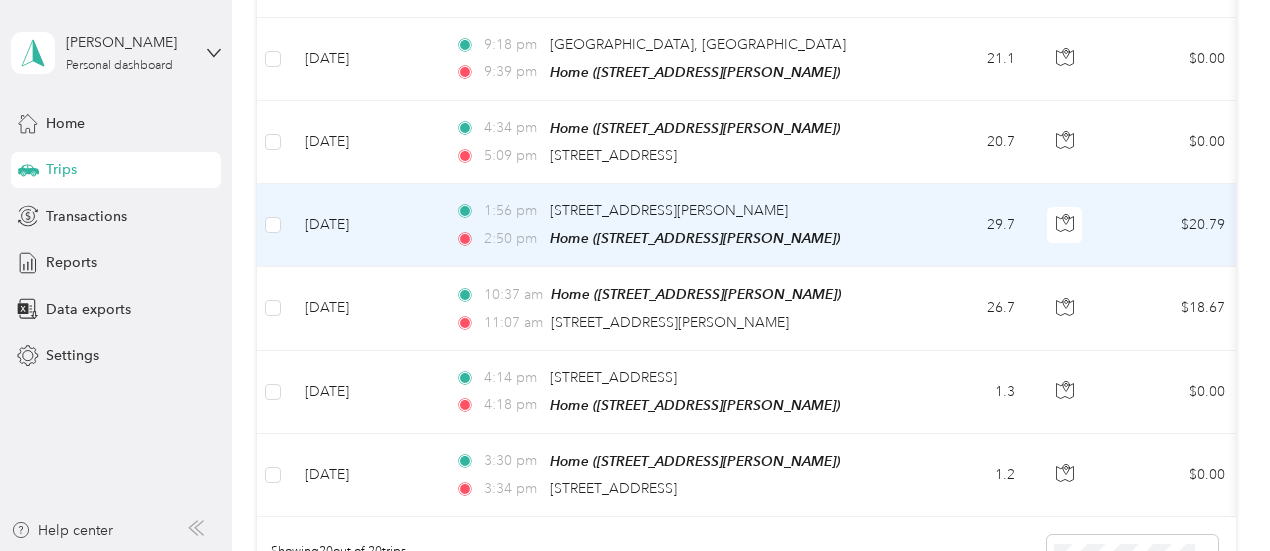 click on "29.7" at bounding box center [965, 225] 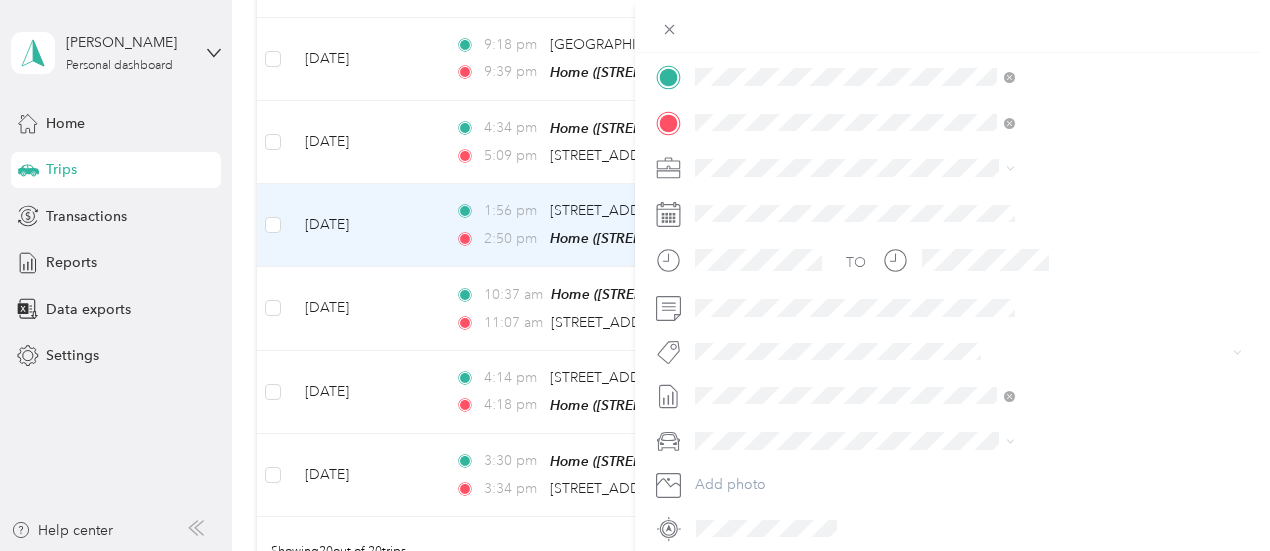 scroll, scrollTop: 498, scrollLeft: 0, axis: vertical 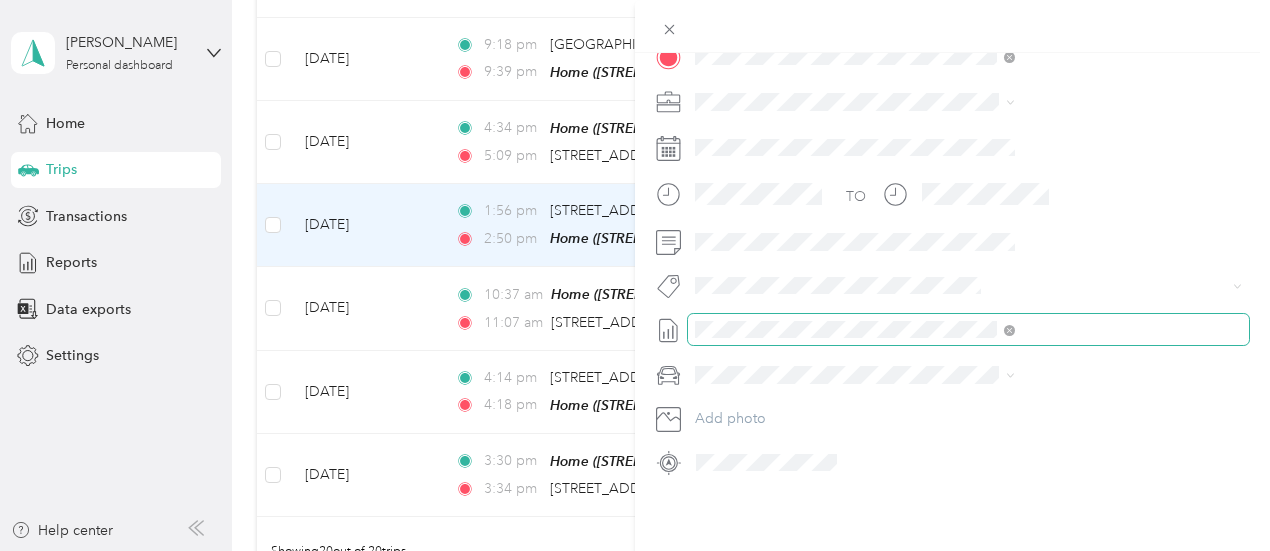 click at bounding box center [968, 330] 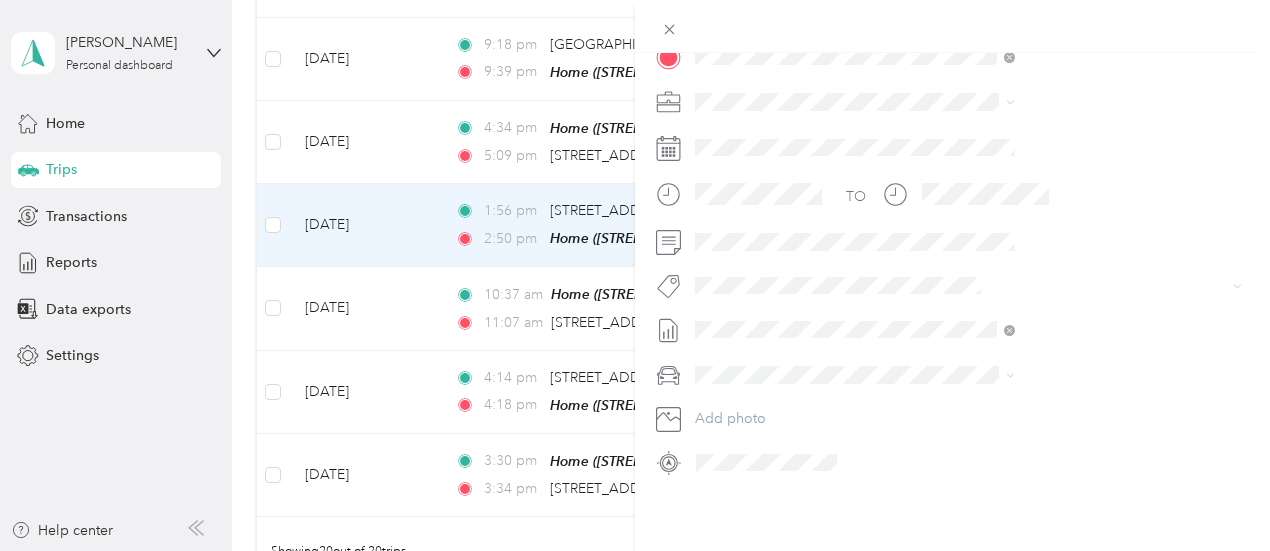 click on "[DATE] Draft" at bounding box center (1067, 412) 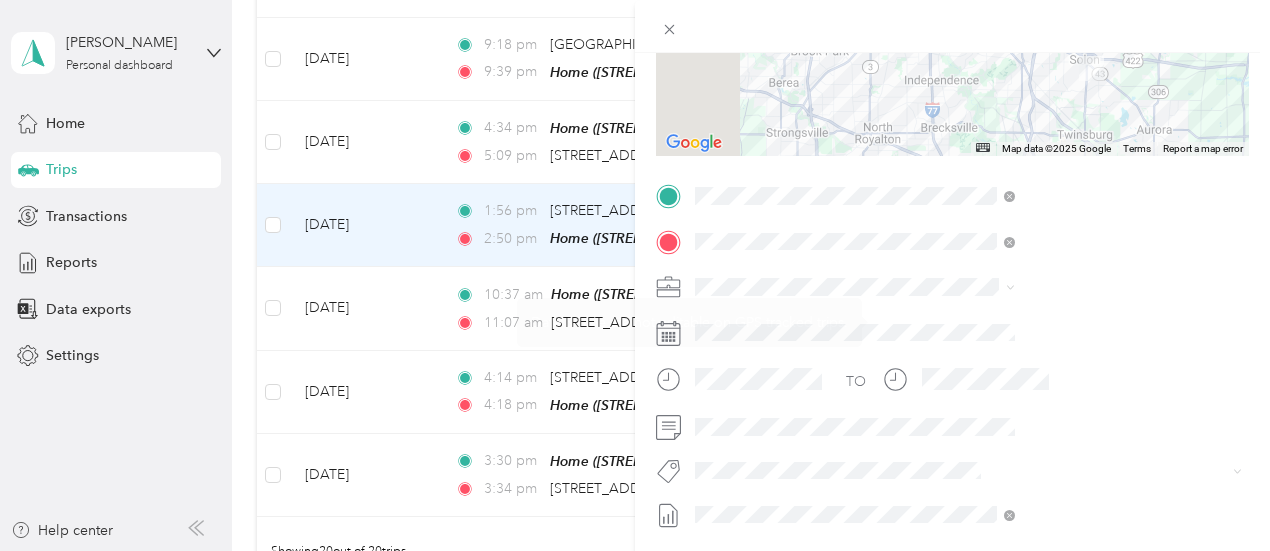 scroll, scrollTop: 0, scrollLeft: 0, axis: both 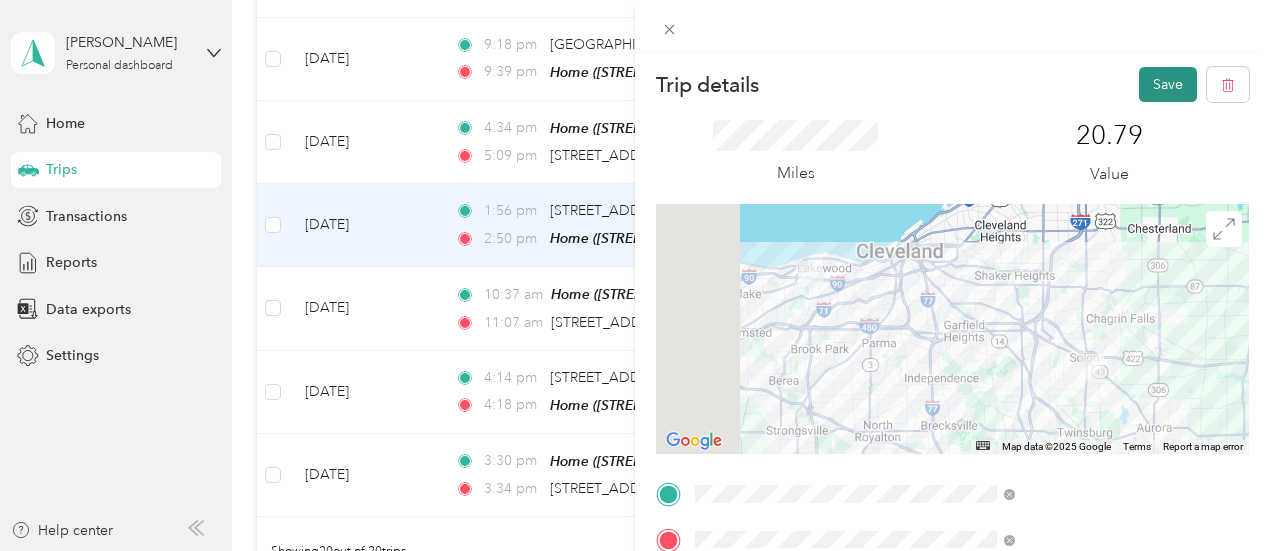 click on "Save" at bounding box center [1168, 84] 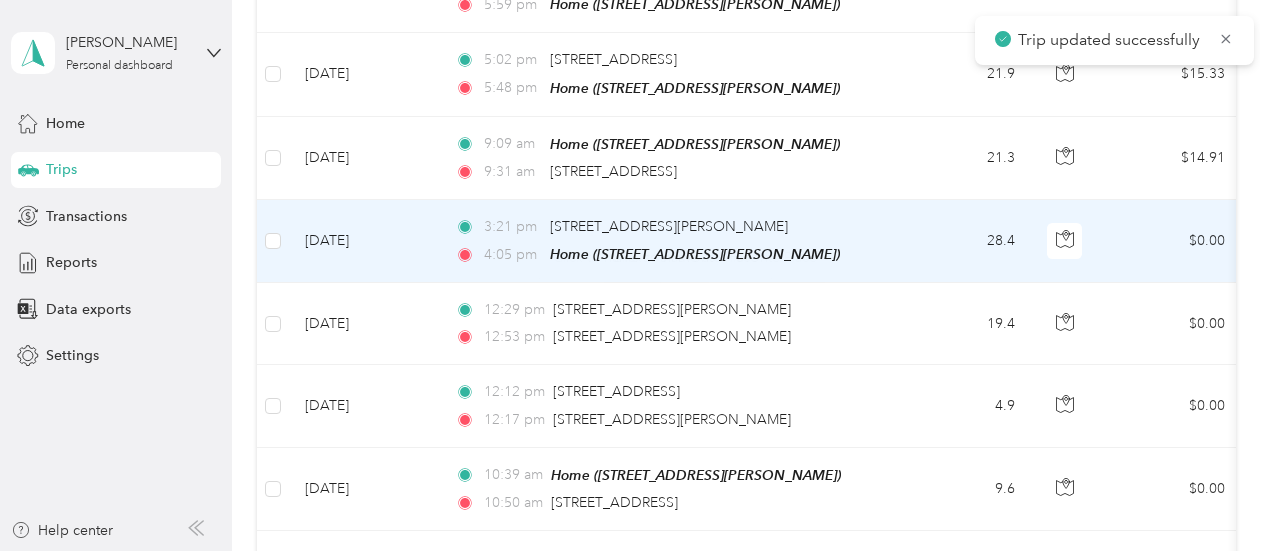 scroll, scrollTop: 684, scrollLeft: 0, axis: vertical 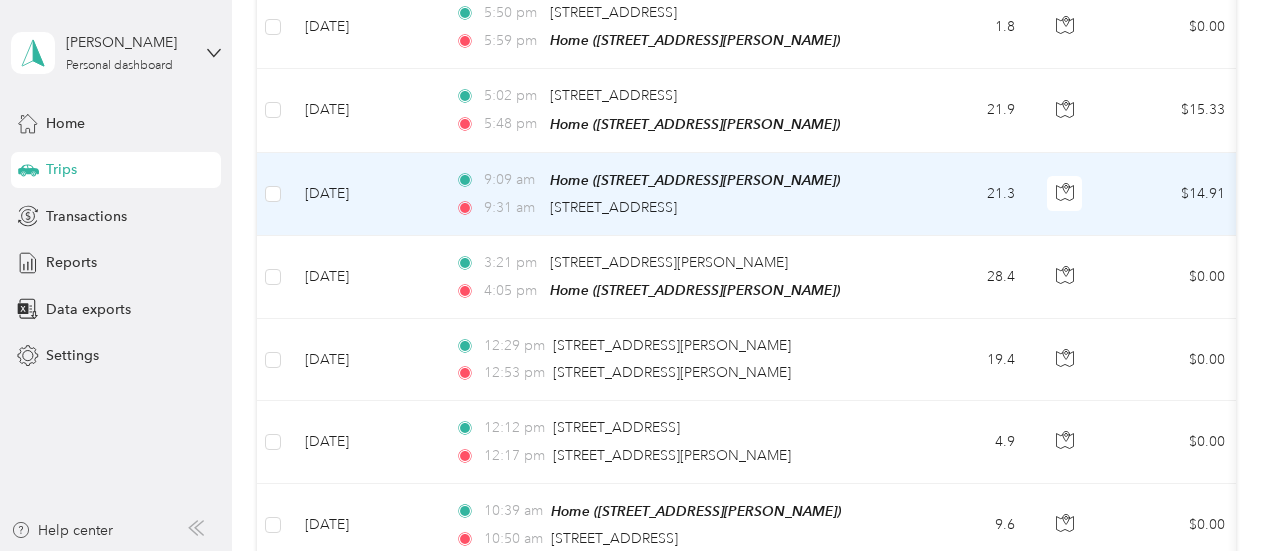 click on "9:09 am Home ([STREET_ADDRESS][PERSON_NAME])" at bounding box center [665, 180] 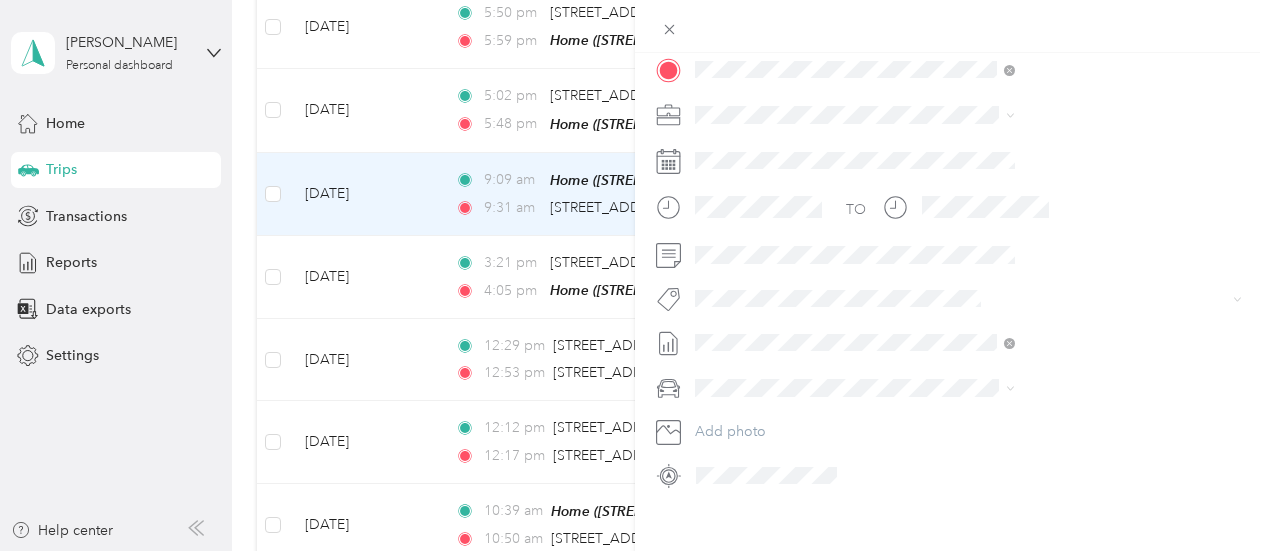 scroll, scrollTop: 482, scrollLeft: 0, axis: vertical 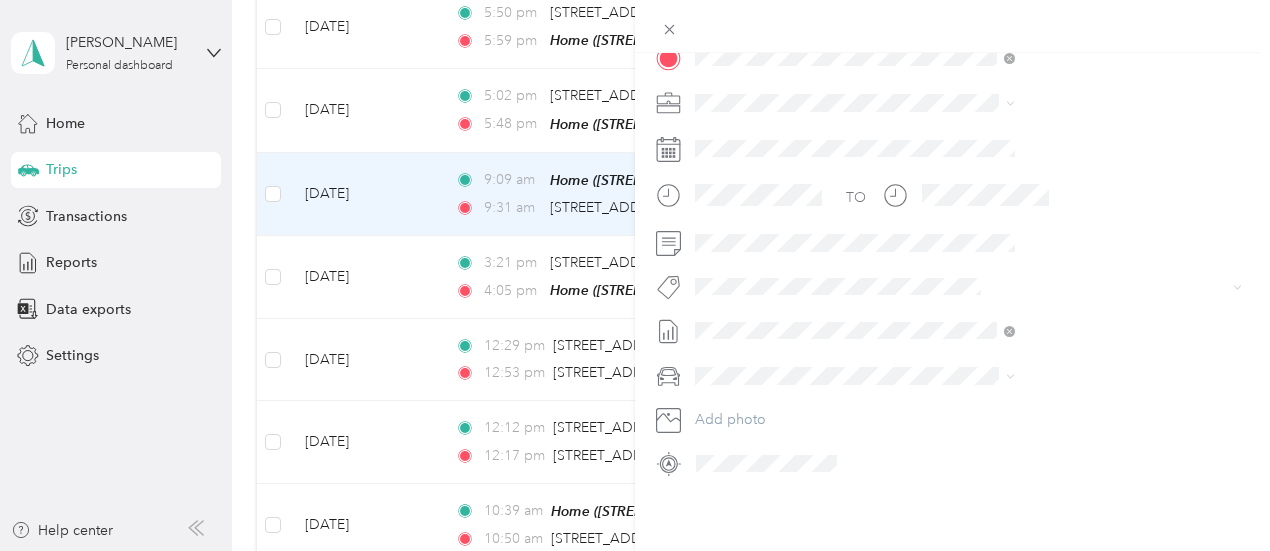 click on "[DATE] Draft" at bounding box center [1067, 426] 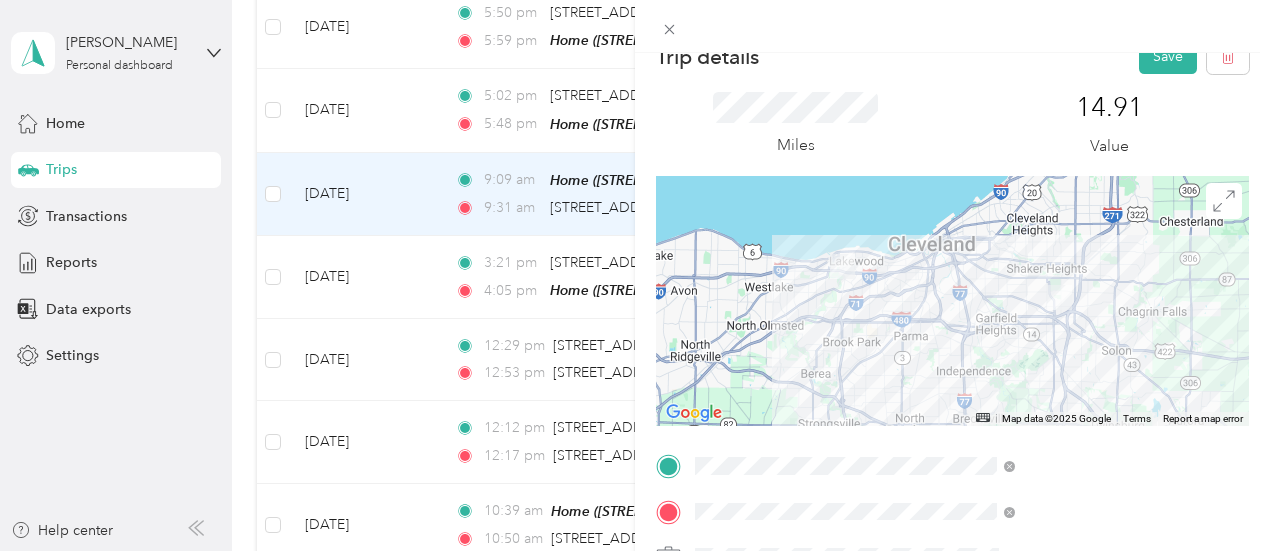 scroll, scrollTop: 0, scrollLeft: 0, axis: both 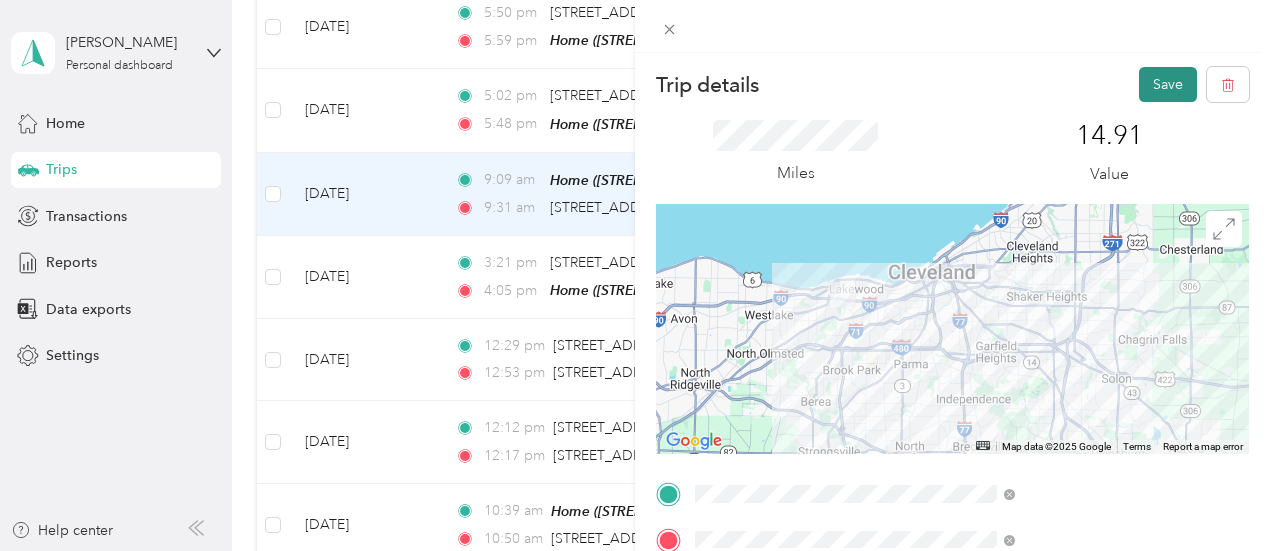 click on "Save" at bounding box center (1168, 84) 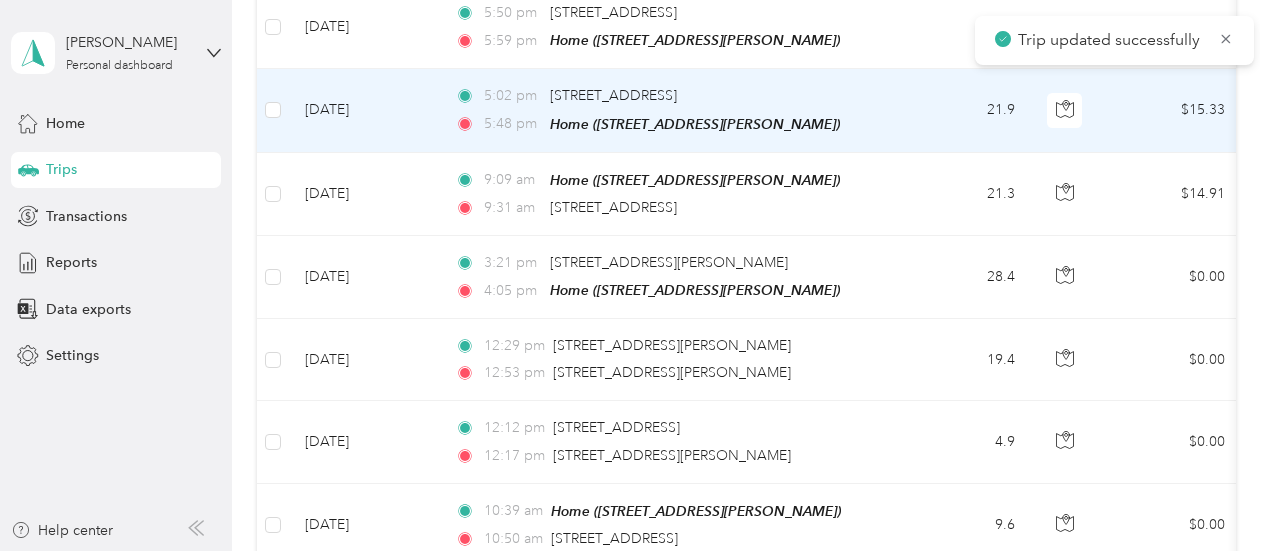click on "5:02 pm [STREET_ADDRESS] 5:48 pm Home ([STREET_ADDRESS][PERSON_NAME])" at bounding box center (669, 110) 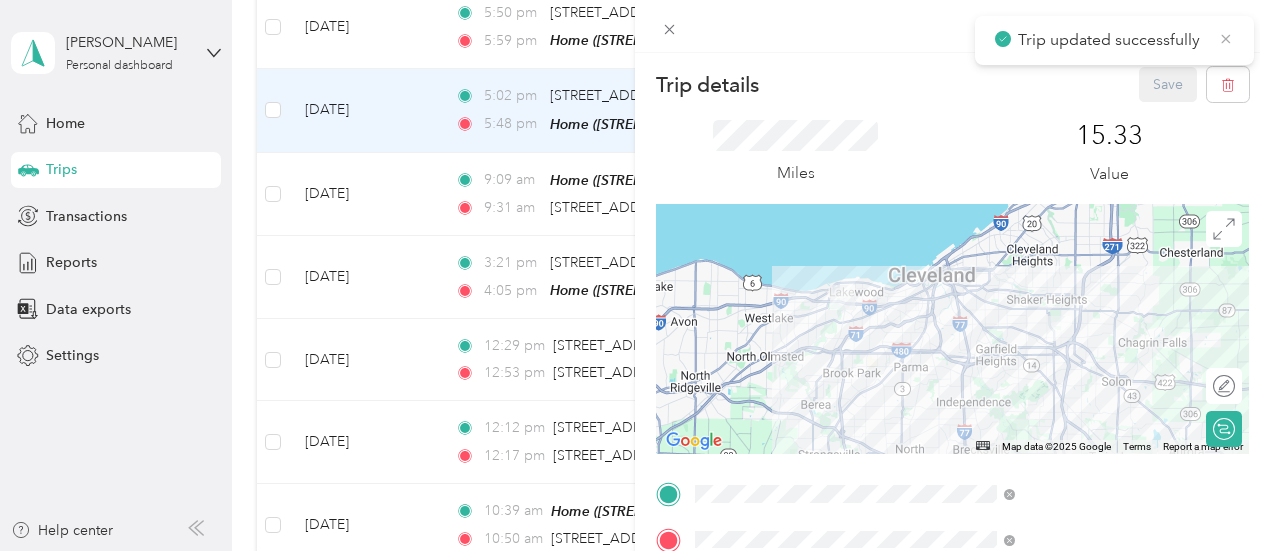 click 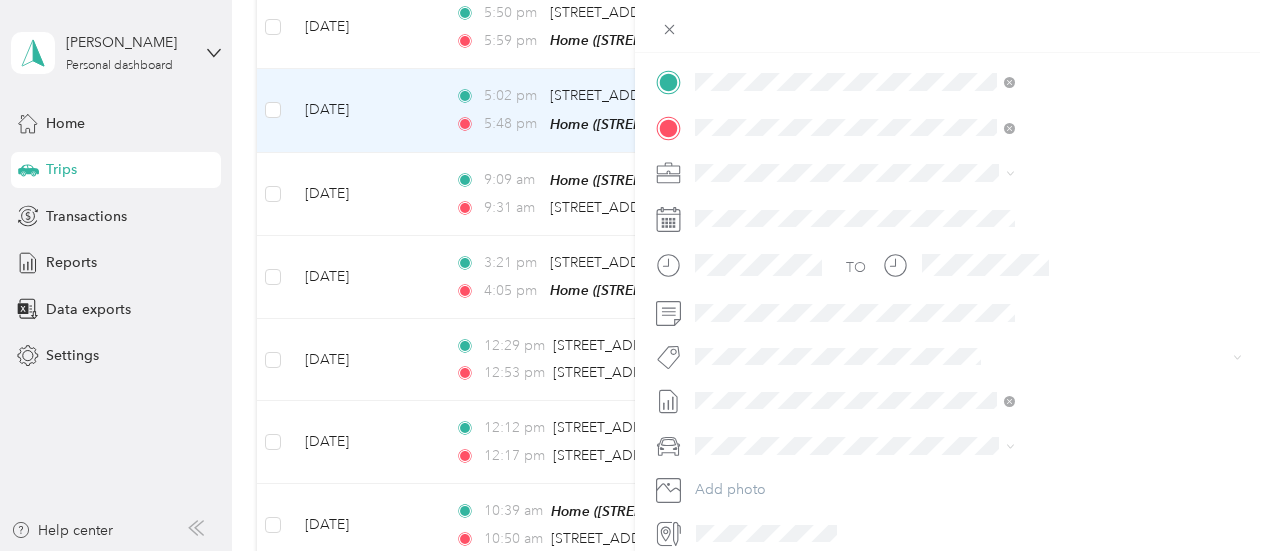 scroll, scrollTop: 498, scrollLeft: 0, axis: vertical 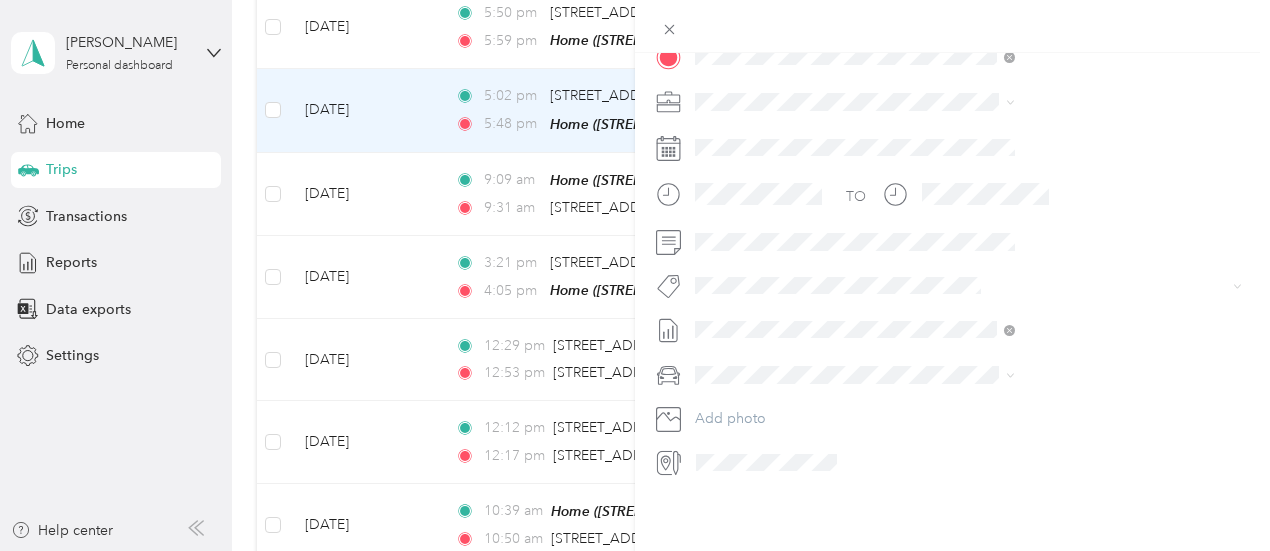 click on "[DATE] Draft" at bounding box center [1067, 411] 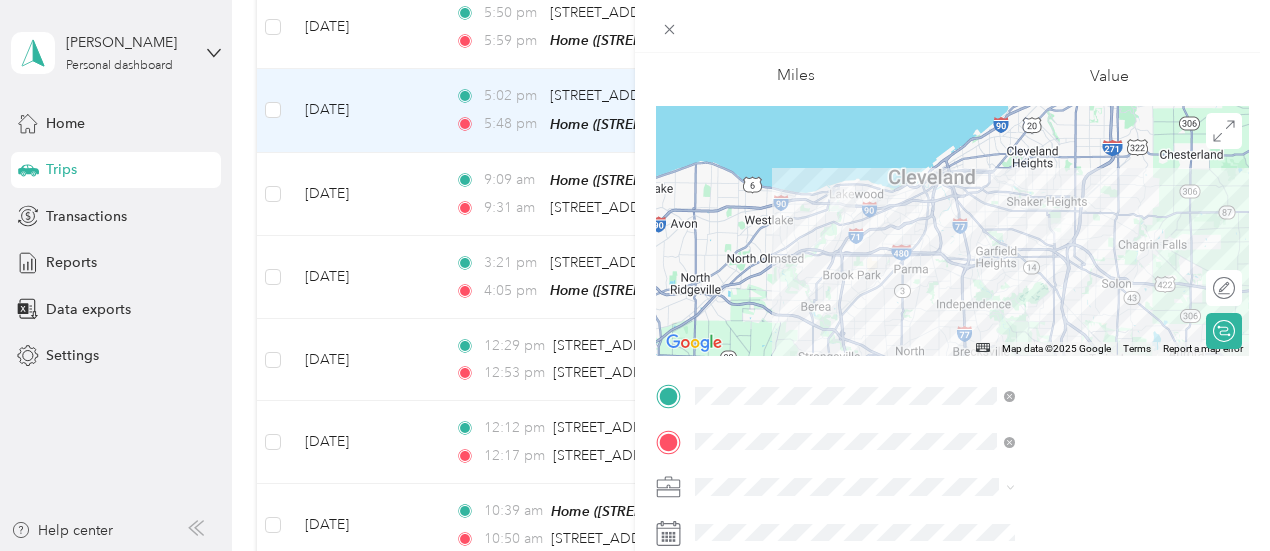 scroll, scrollTop: 0, scrollLeft: 0, axis: both 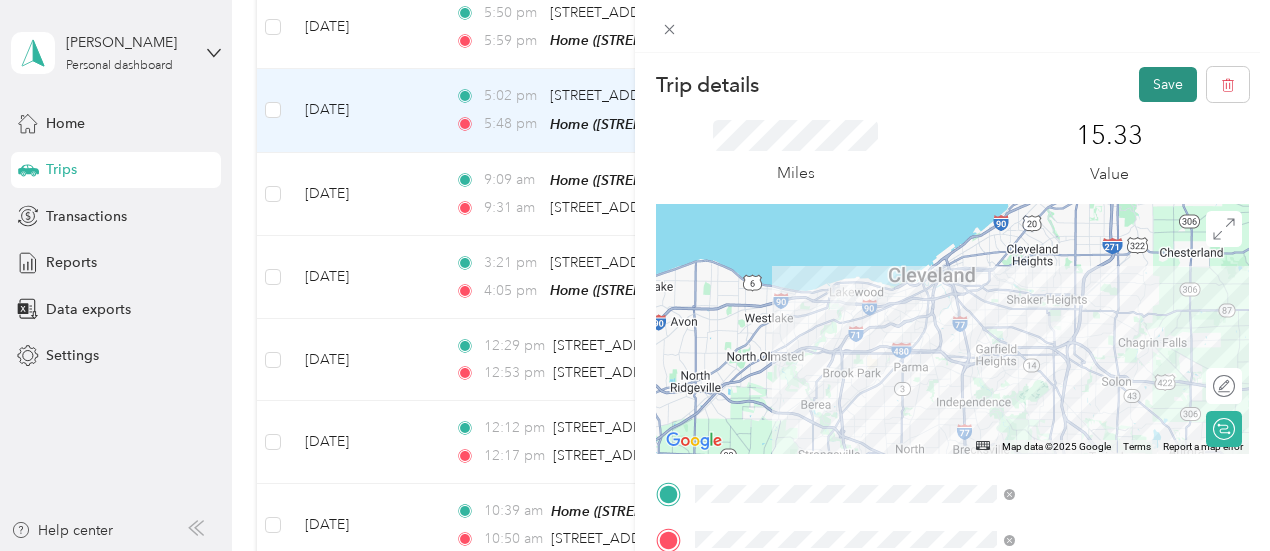 click on "Save" at bounding box center [1168, 84] 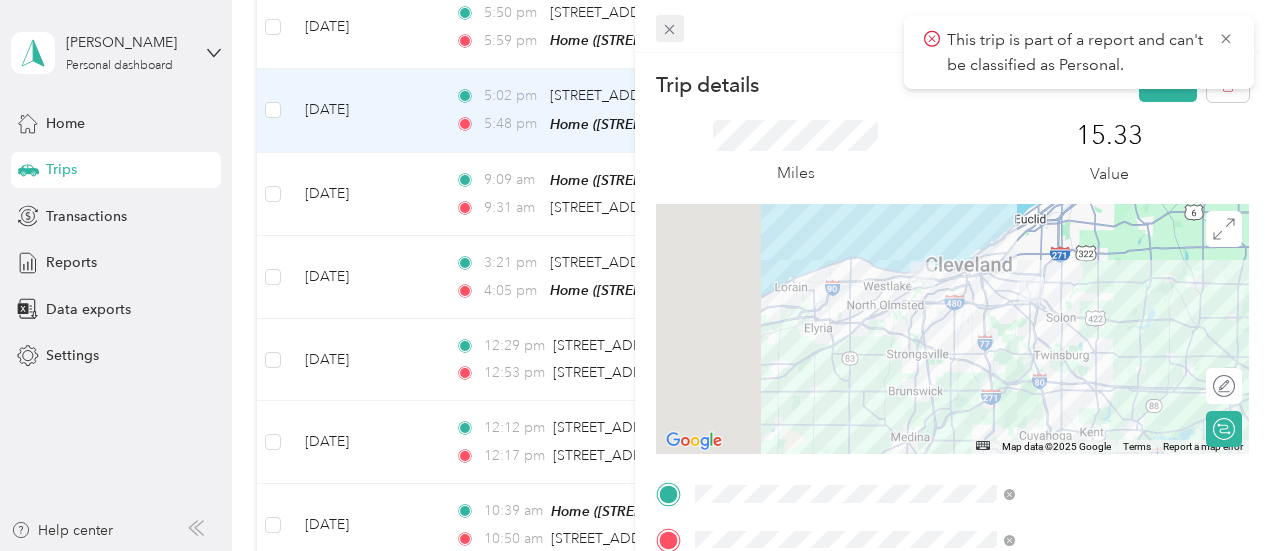 drag, startPoint x: 876, startPoint y: 24, endPoint x: 858, endPoint y: 35, distance: 21.095022 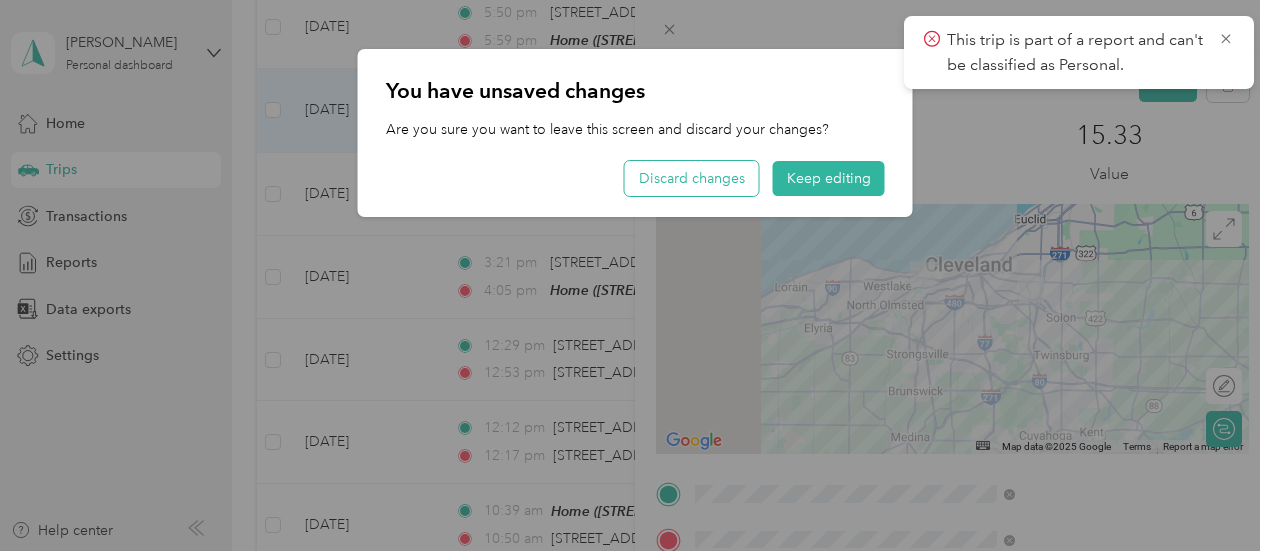 click on "Discard changes" at bounding box center (692, 178) 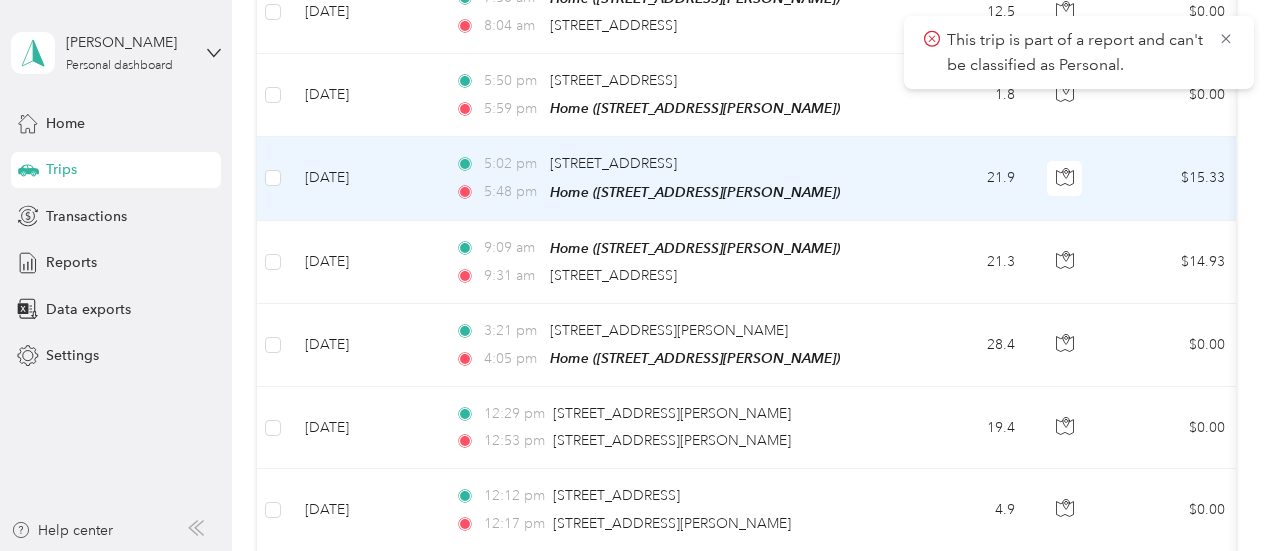 scroll, scrollTop: 584, scrollLeft: 0, axis: vertical 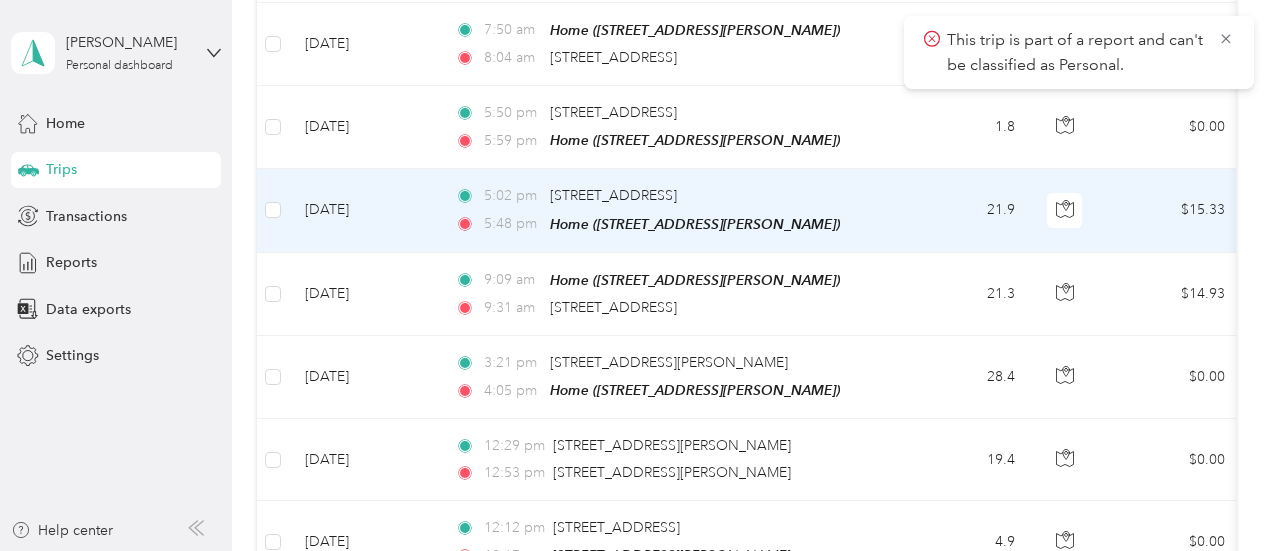 click on "5:48 pm Home ([STREET_ADDRESS][PERSON_NAME])" at bounding box center [665, 224] 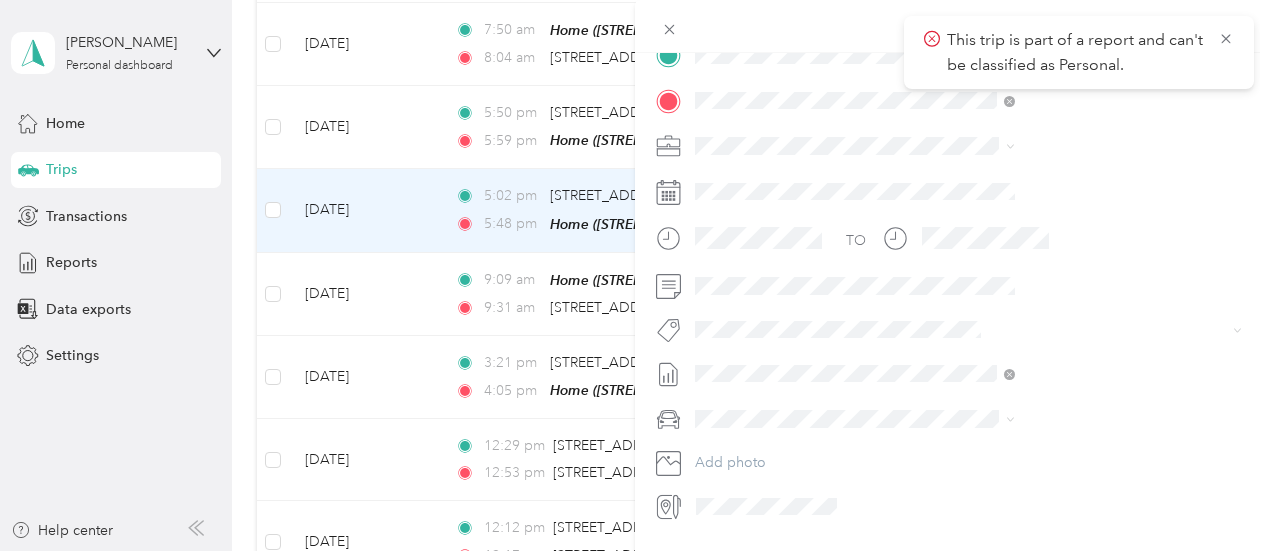 scroll, scrollTop: 490, scrollLeft: 0, axis: vertical 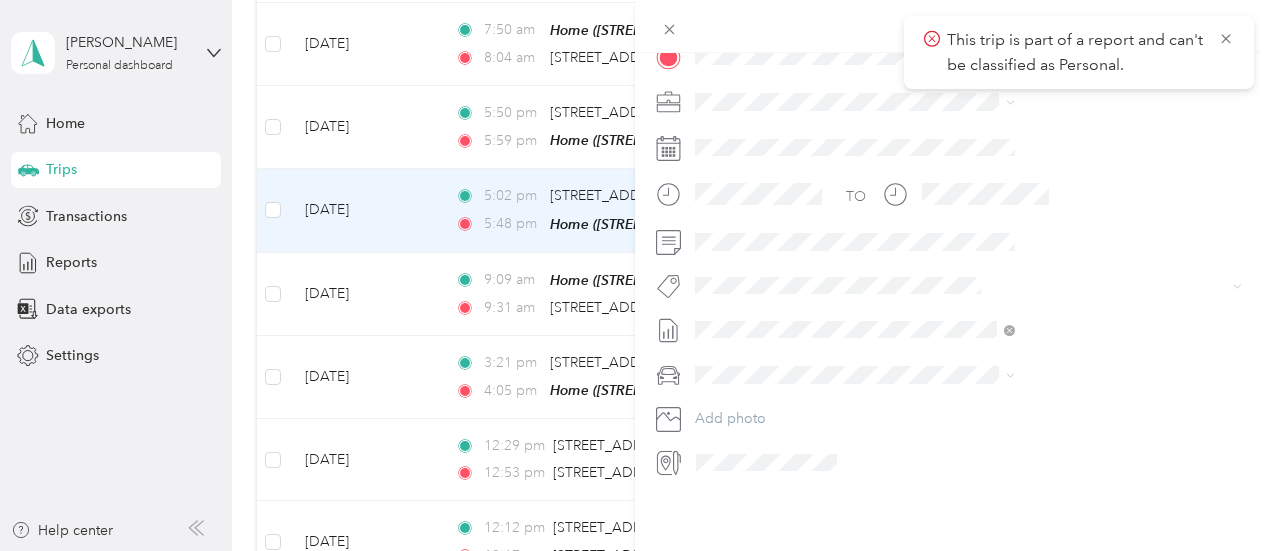 click on "[DATE]" at bounding box center (929, 419) 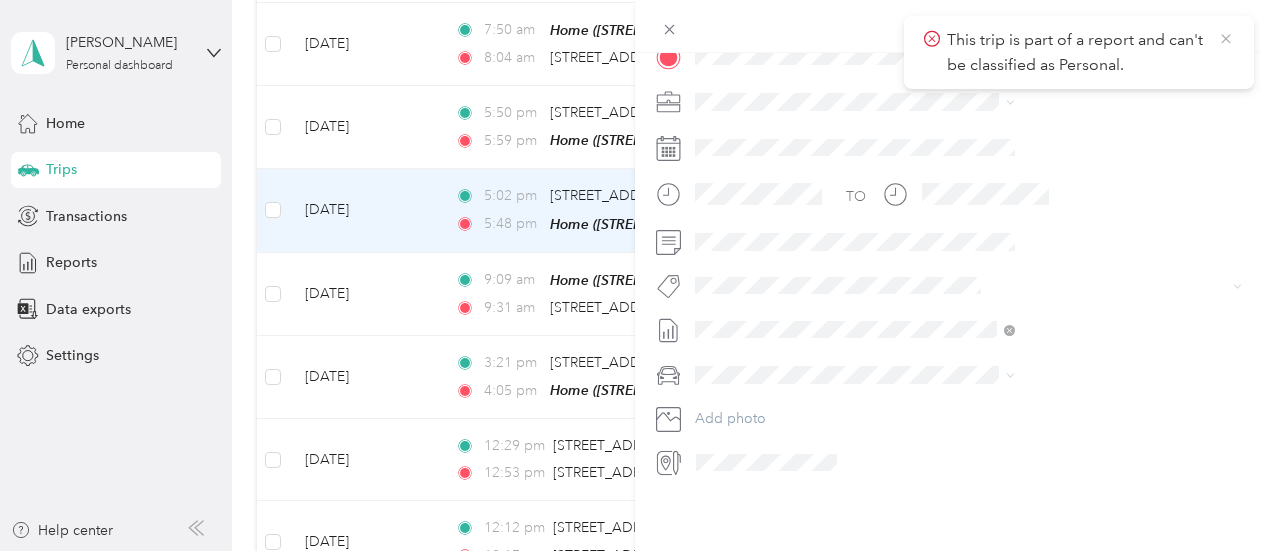 click 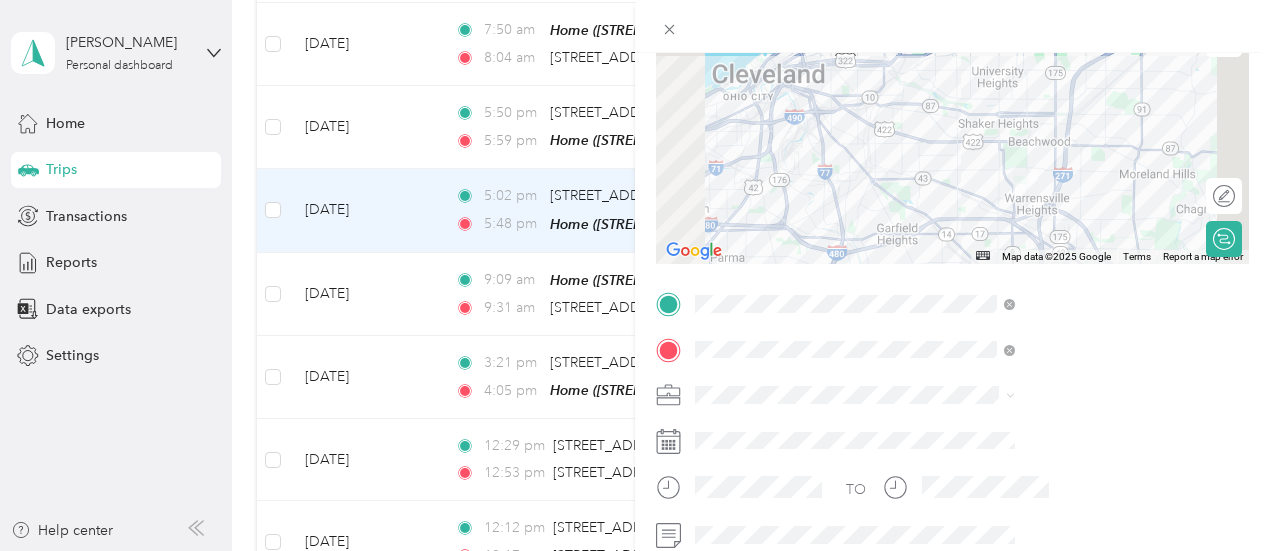 scroll, scrollTop: 0, scrollLeft: 0, axis: both 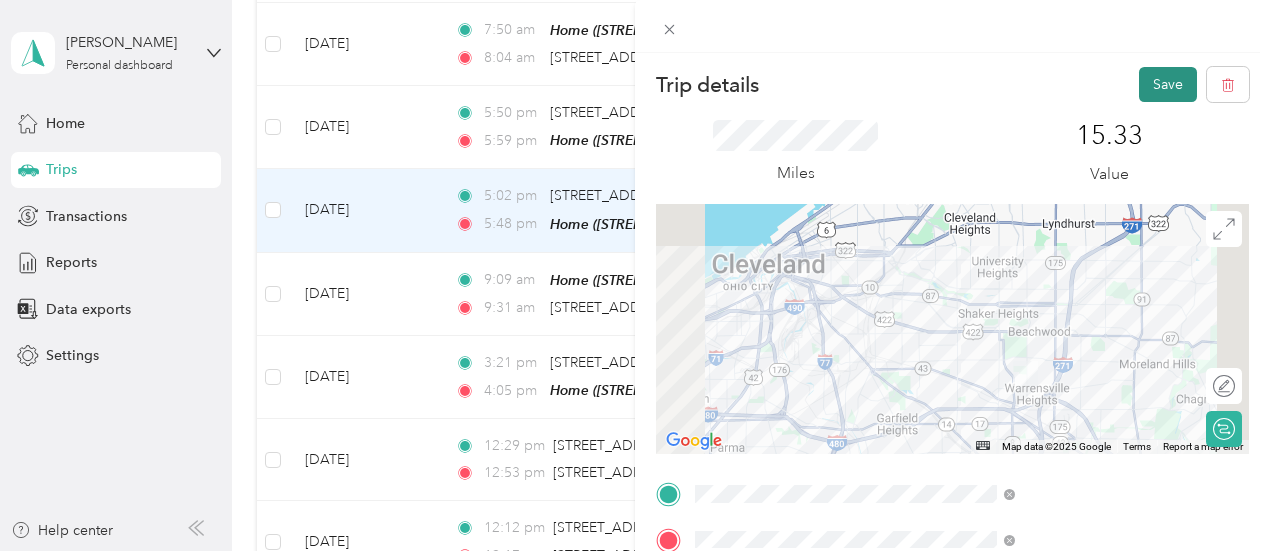 click on "Save" at bounding box center [1168, 84] 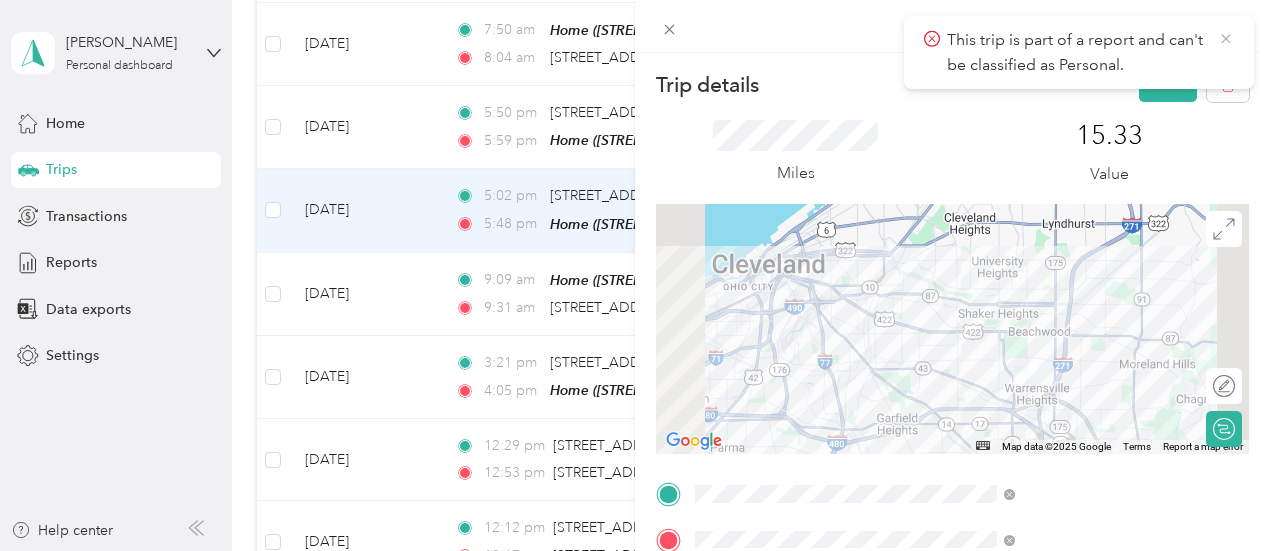 click 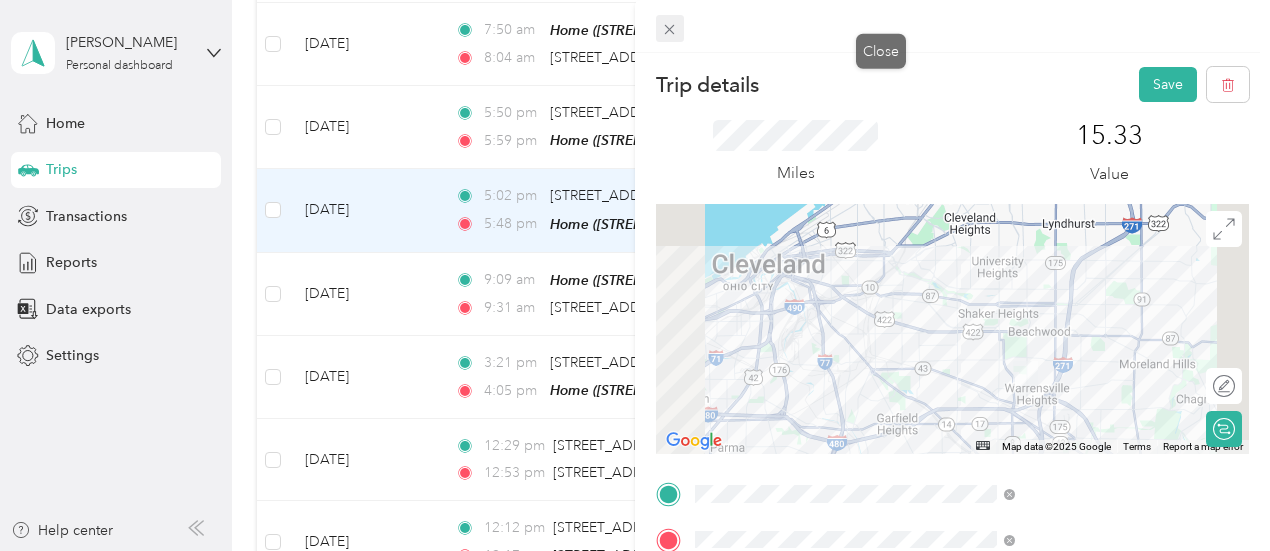 click 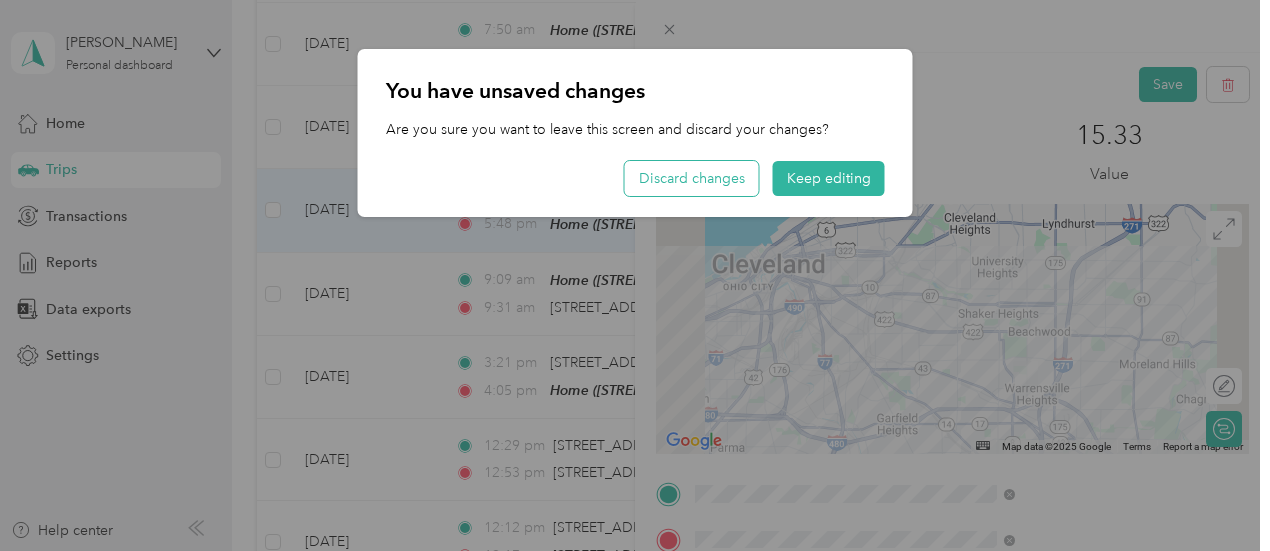 click on "Discard changes" at bounding box center (692, 178) 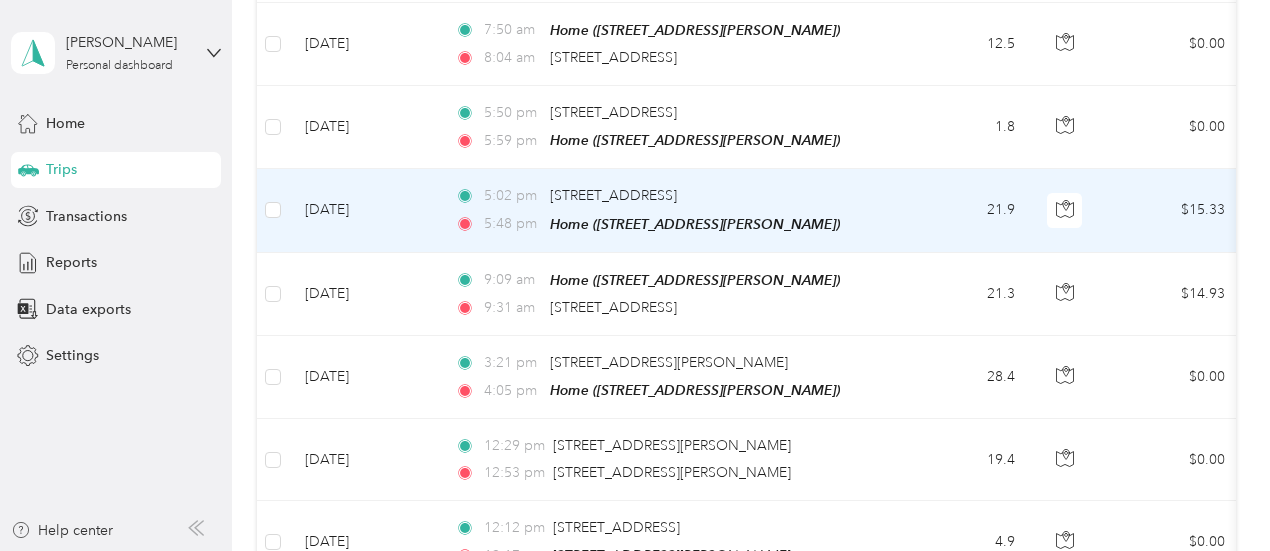 click on "21.9" at bounding box center [965, 210] 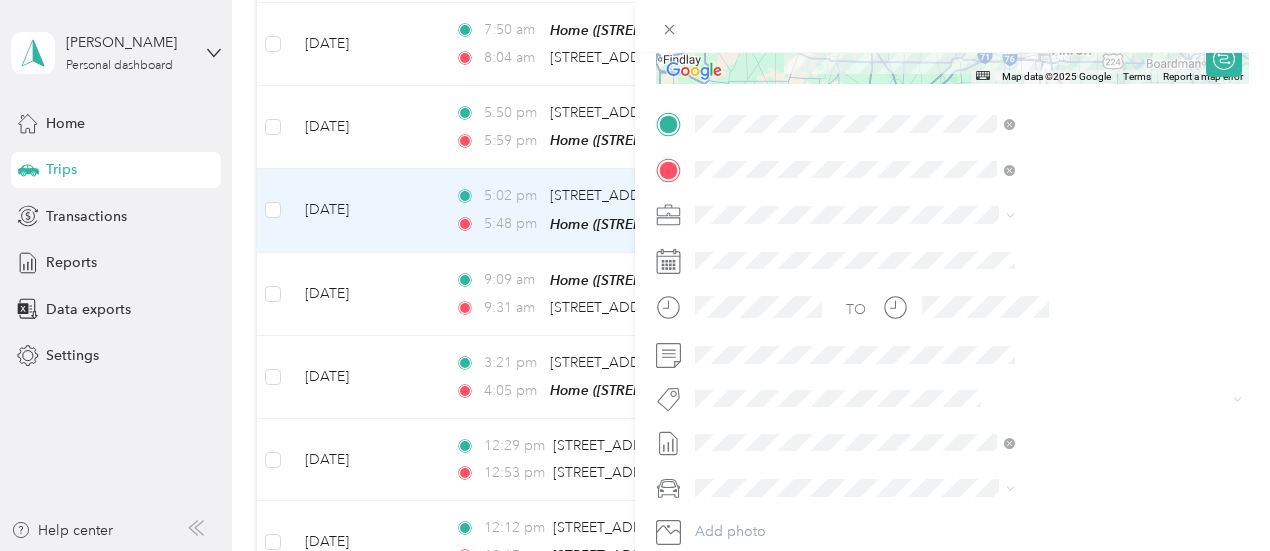 scroll, scrollTop: 400, scrollLeft: 0, axis: vertical 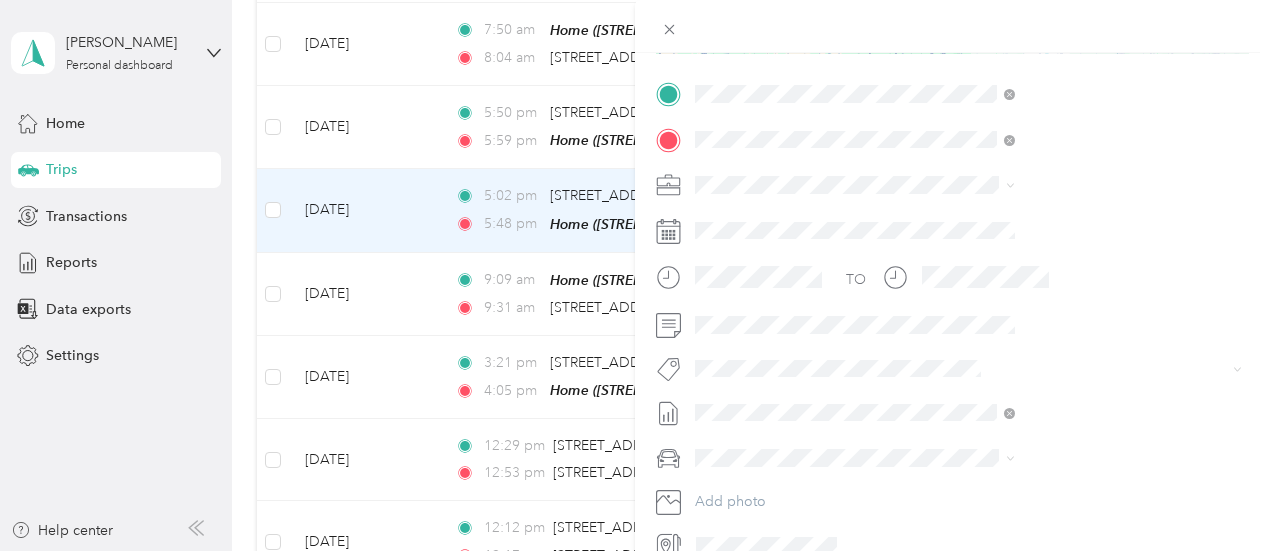 click at bounding box center [968, 231] 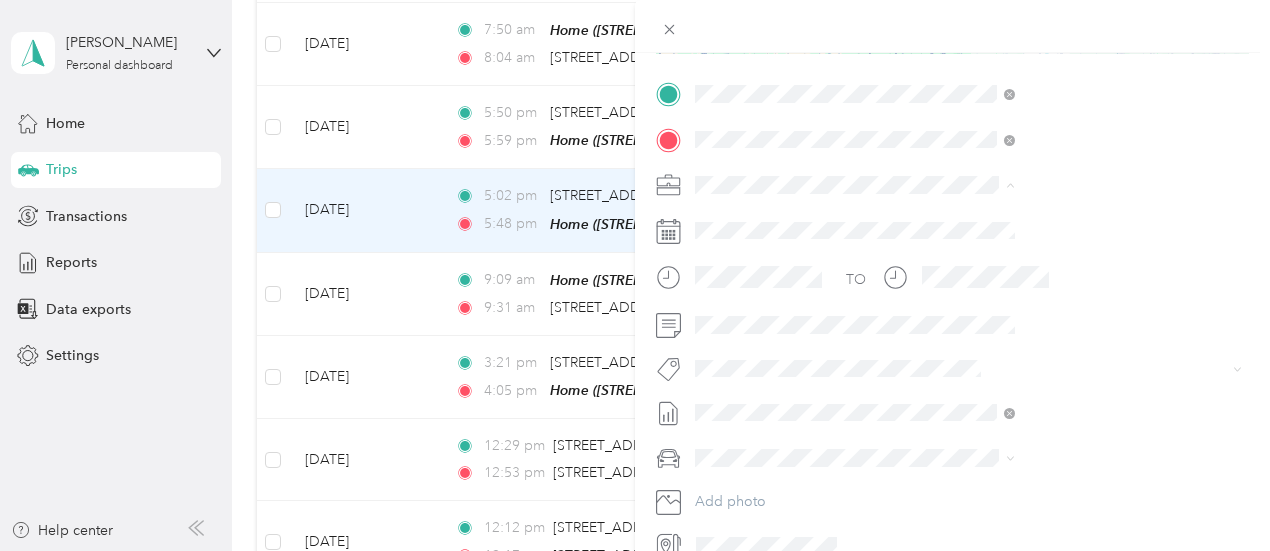 click on "Cuyahoga DD" at bounding box center (1067, 219) 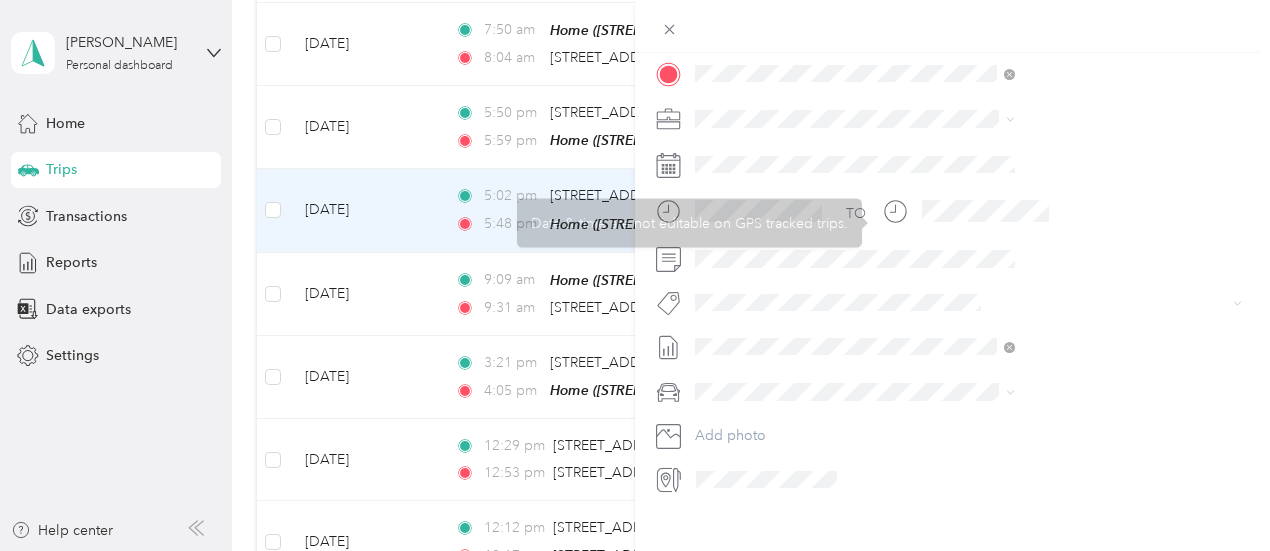scroll, scrollTop: 498, scrollLeft: 0, axis: vertical 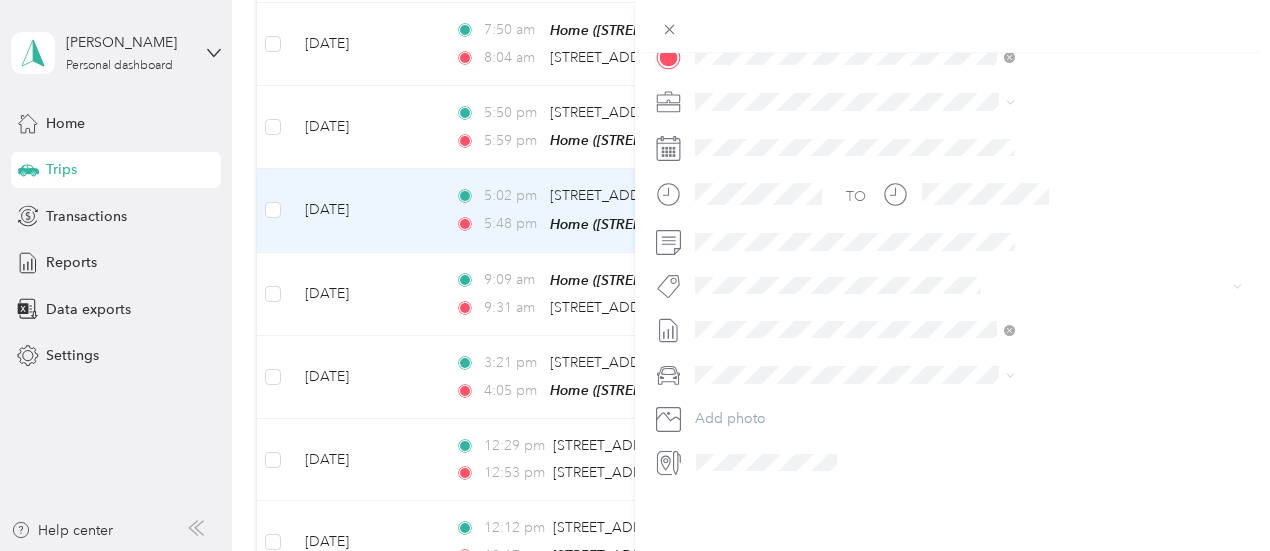 click on "[DATE] Draft" at bounding box center (1067, 410) 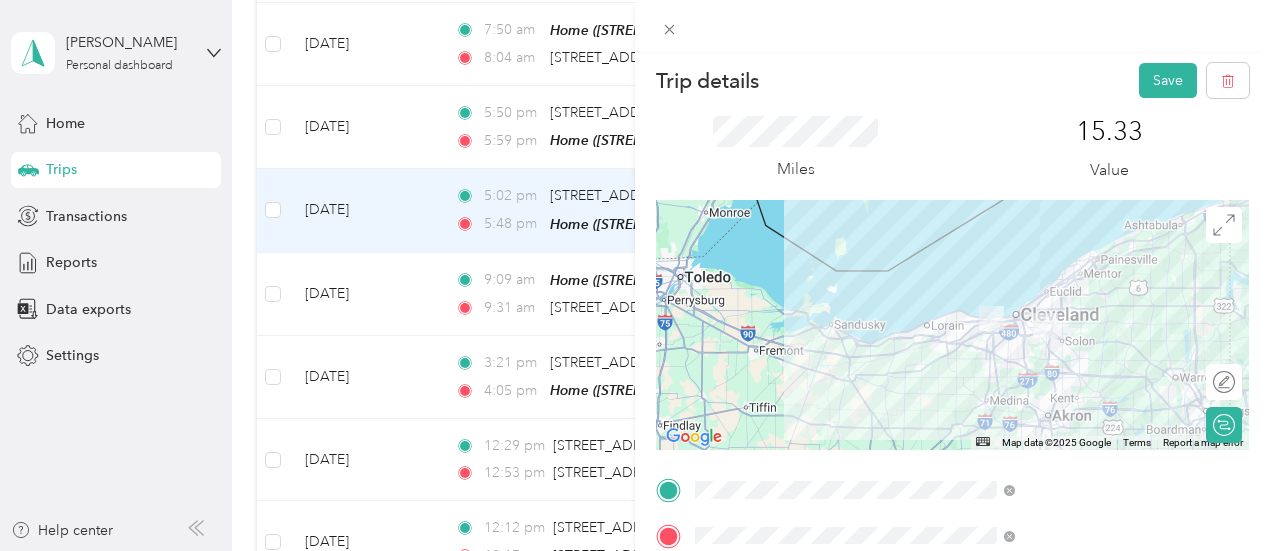 scroll, scrollTop: 0, scrollLeft: 0, axis: both 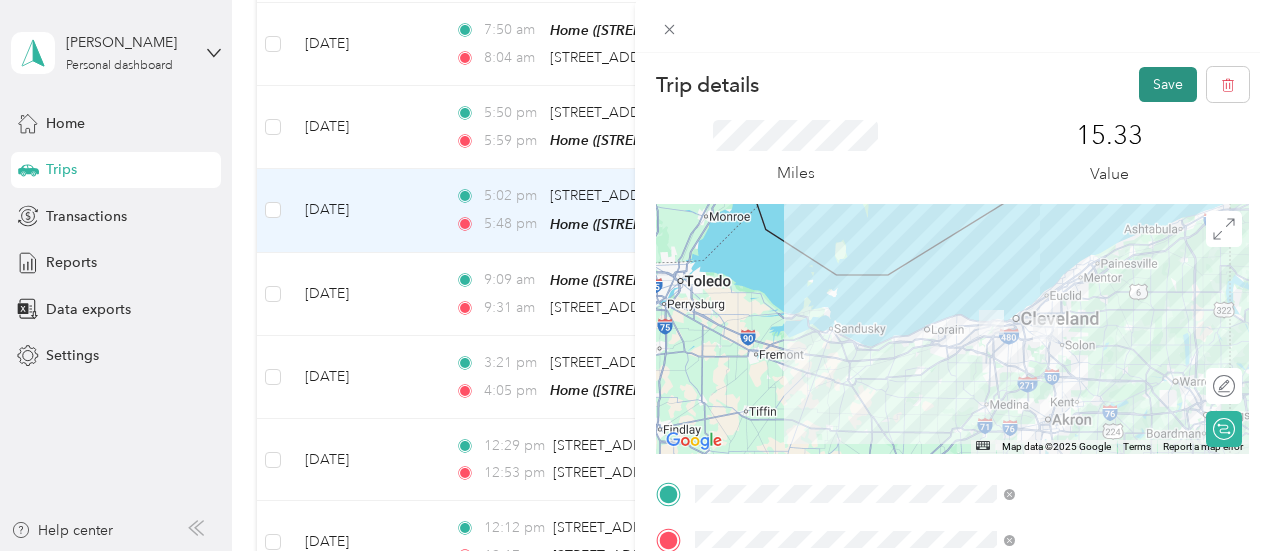 click on "Save" at bounding box center [1168, 84] 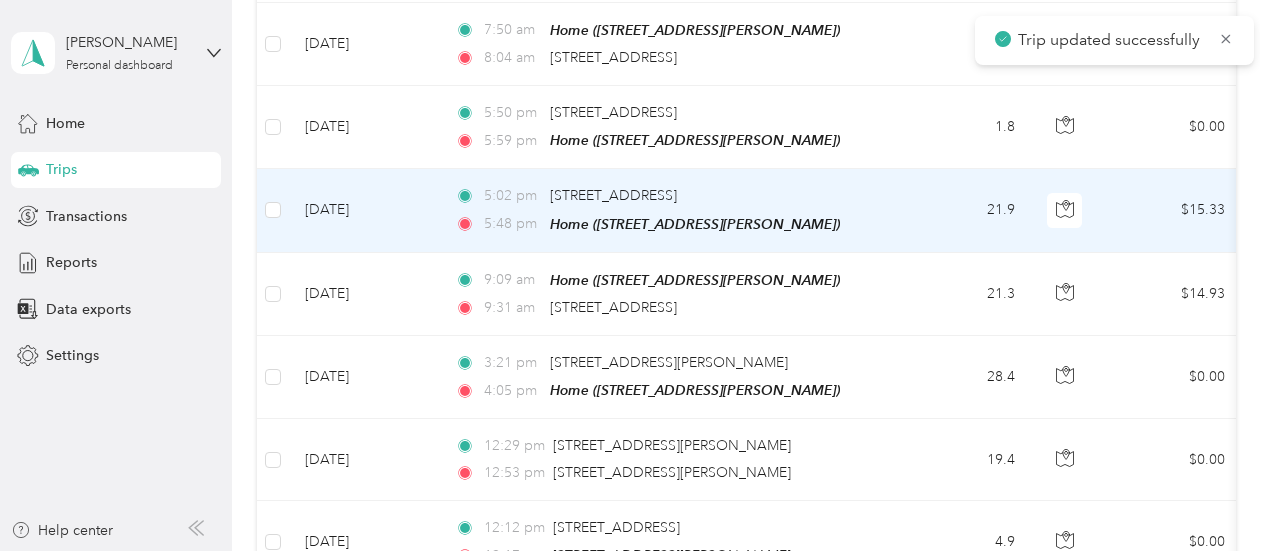 click on "5:02 pm [STREET_ADDRESS] 5:48 pm Home ([STREET_ADDRESS][PERSON_NAME])" at bounding box center [669, 210] 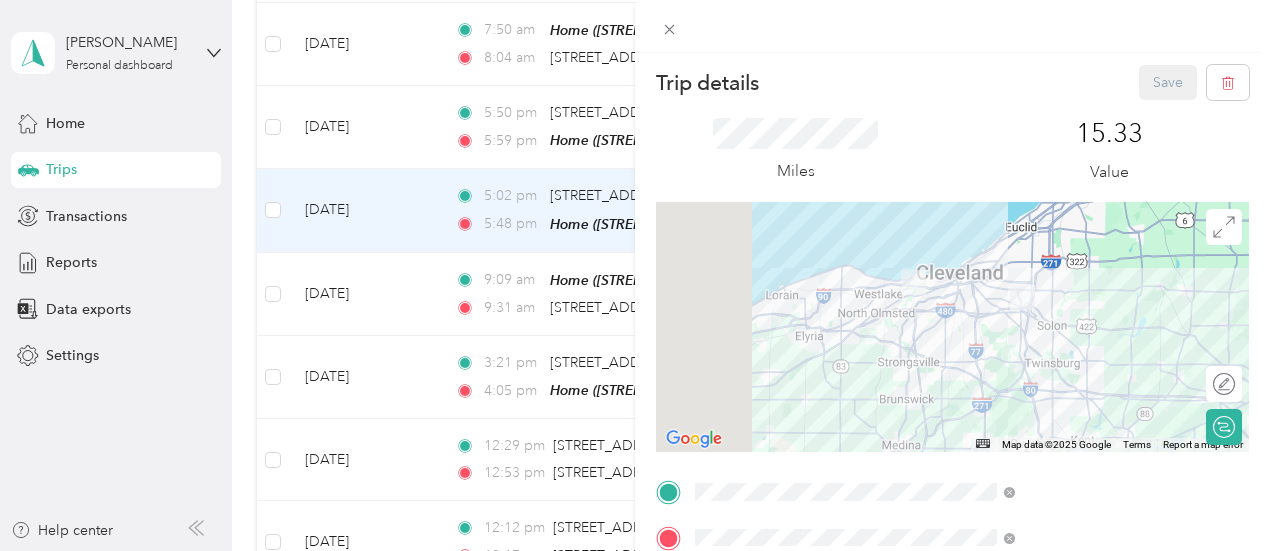 scroll, scrollTop: 0, scrollLeft: 0, axis: both 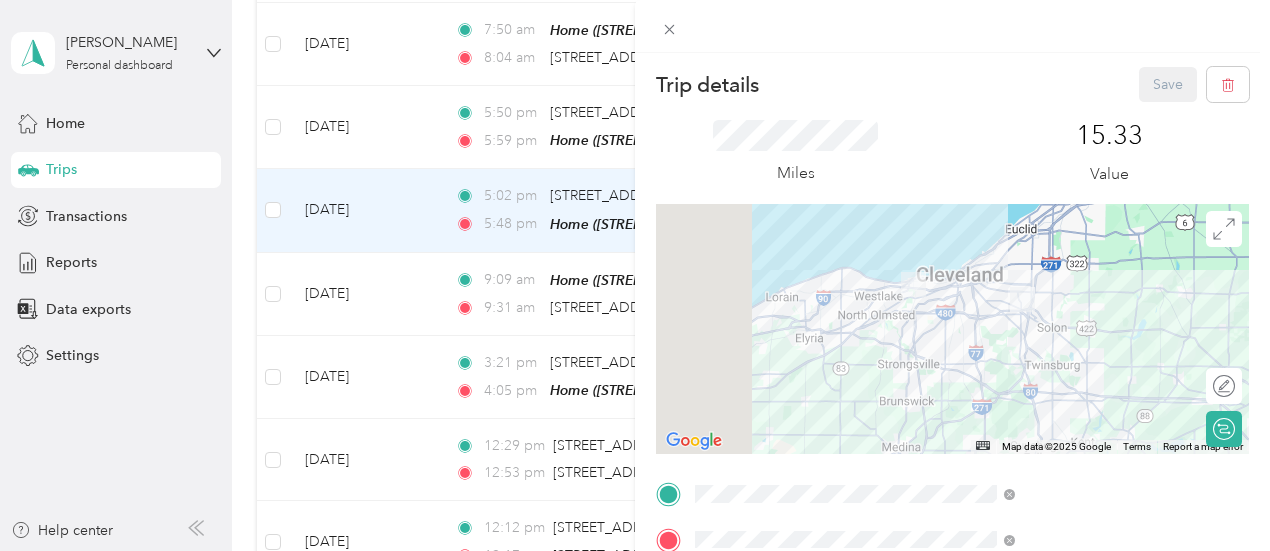 click on "Trip details Save This trip cannot be edited because it is either under review, approved, or paid. Contact your Team Manager to edit it. Miles 15.33 Value  ← Move left → Move right ↑ Move up ↓ Move down + Zoom in - Zoom out Home Jump left by 75% End Jump right by 75% Page Up Jump up by 75% Page Down Jump down by 75% To navigate, press the arrow keys. Map Data Map data ©2025 Google Map data ©2025 Google 10 km  Click to toggle between metric and imperial units Terms Report a map error Edit route Calculate route TO Add photo" at bounding box center (635, 275) 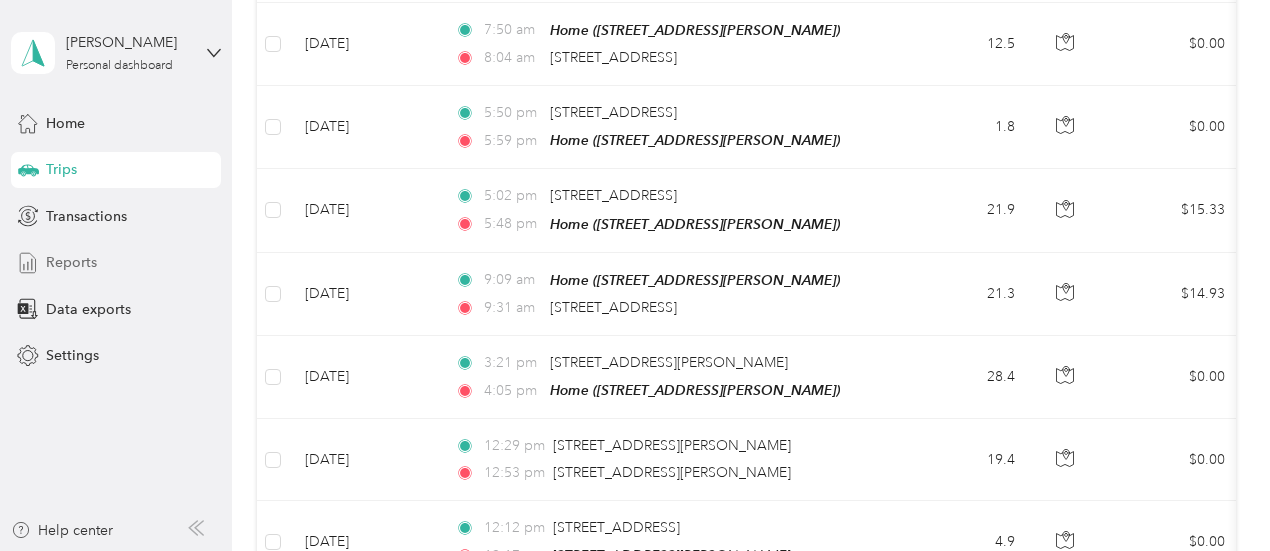 click on "Reports" at bounding box center (71, 262) 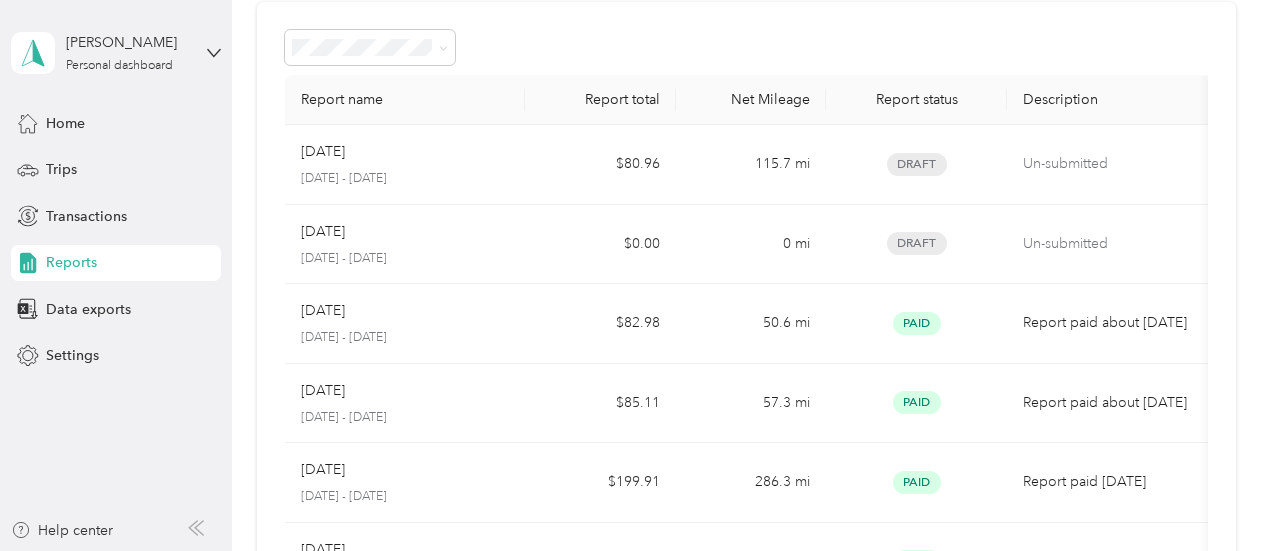 scroll, scrollTop: 84, scrollLeft: 0, axis: vertical 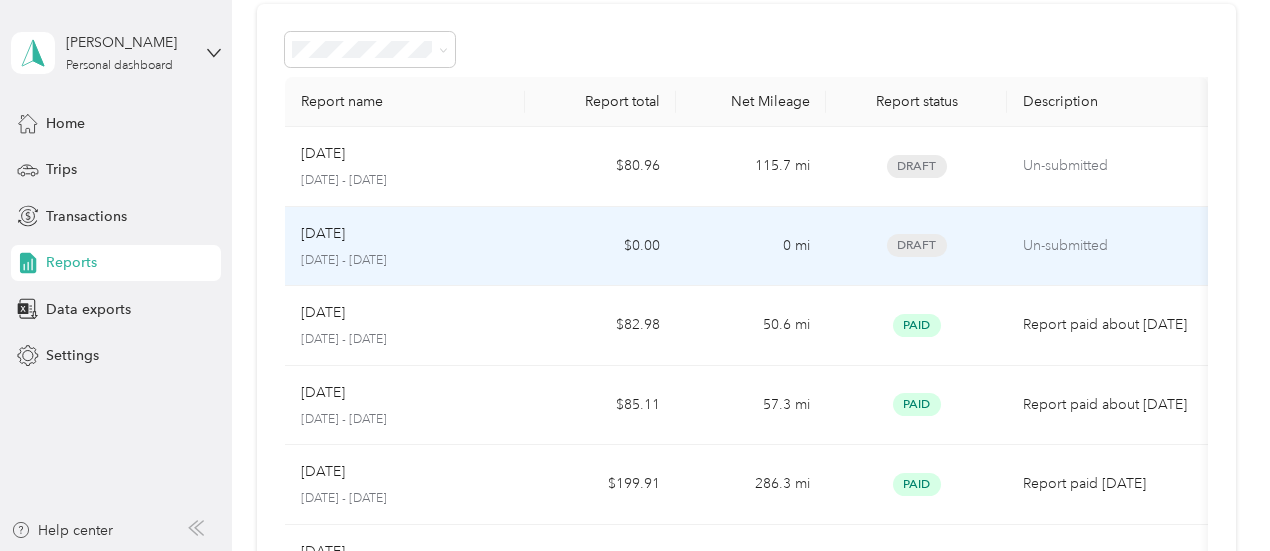 click on "Un-submitted" at bounding box center (1107, 246) 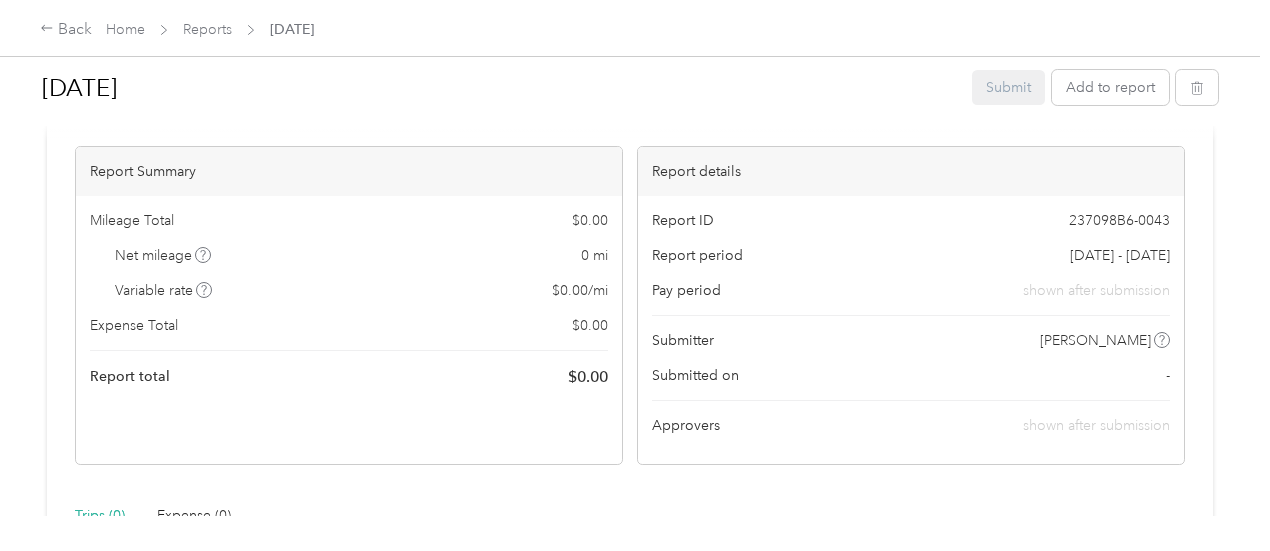 scroll, scrollTop: 0, scrollLeft: 0, axis: both 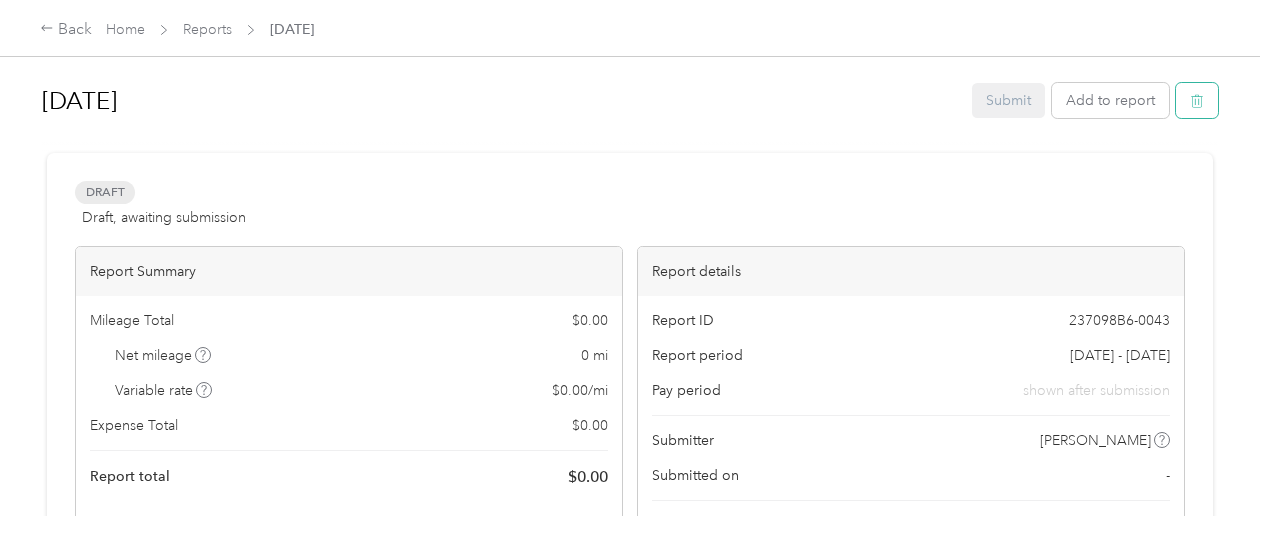 click at bounding box center (1197, 100) 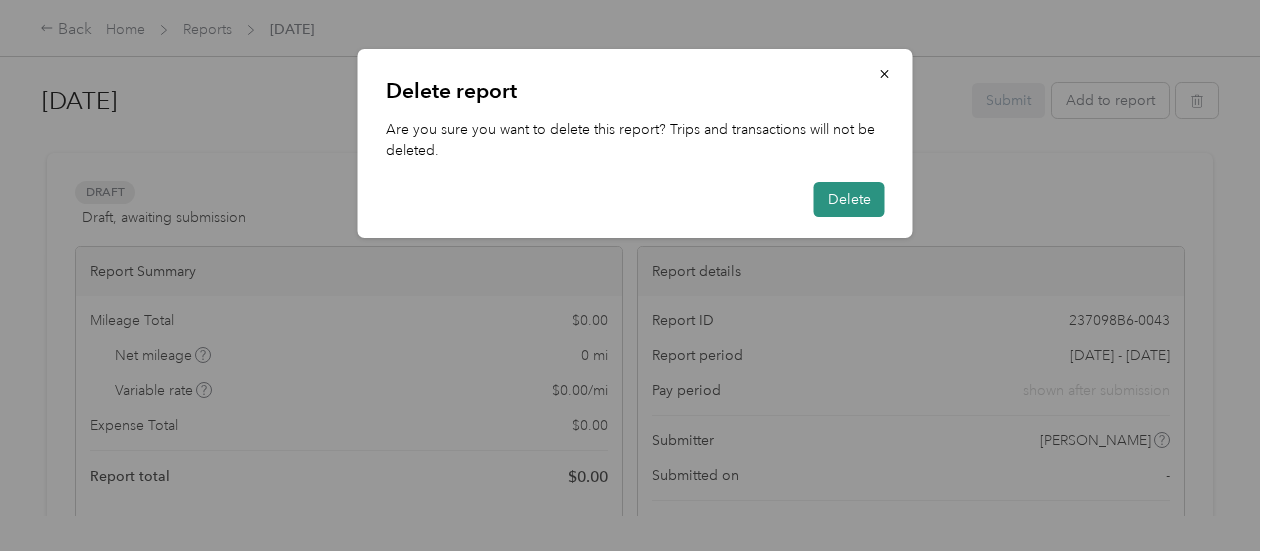 click on "Delete" at bounding box center (849, 199) 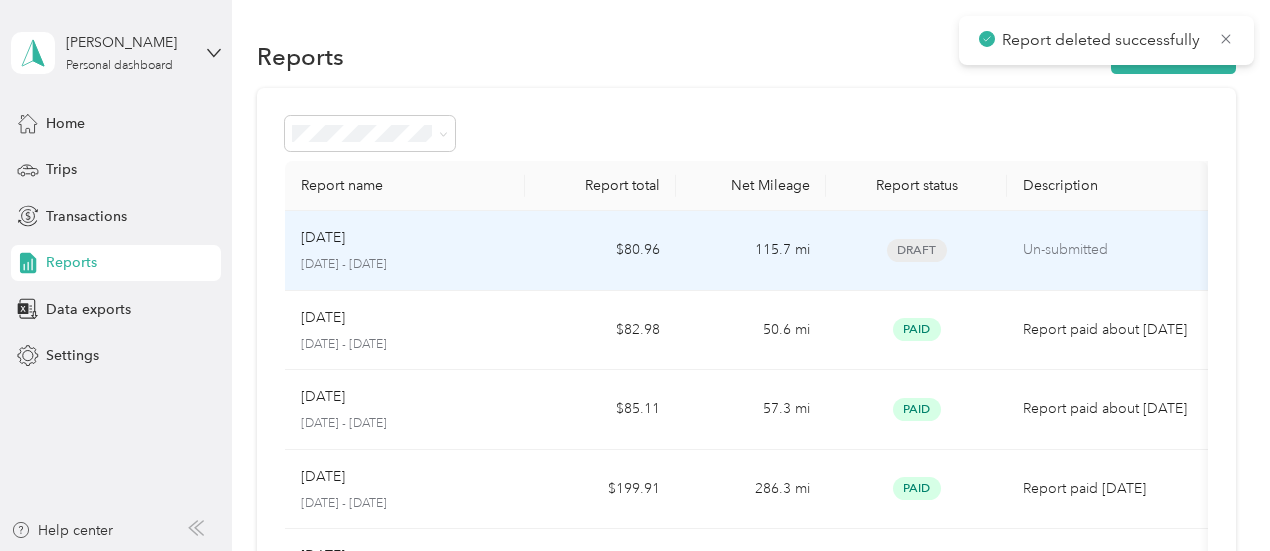 click on "[DATE] [DATE] - [DATE]" at bounding box center (405, 251) 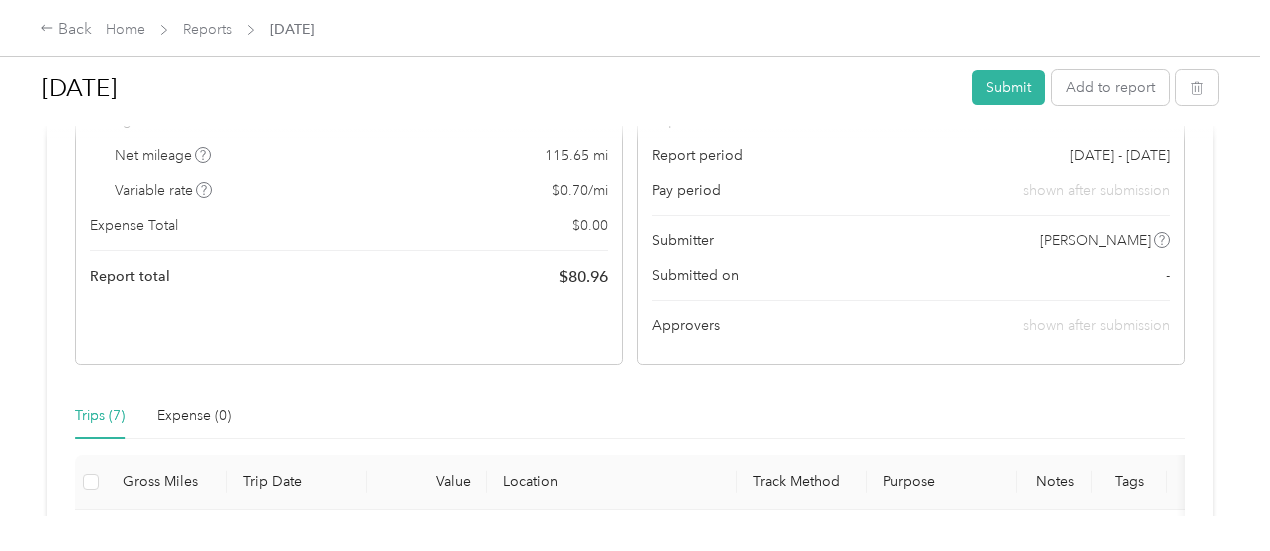 scroll, scrollTop: 400, scrollLeft: 0, axis: vertical 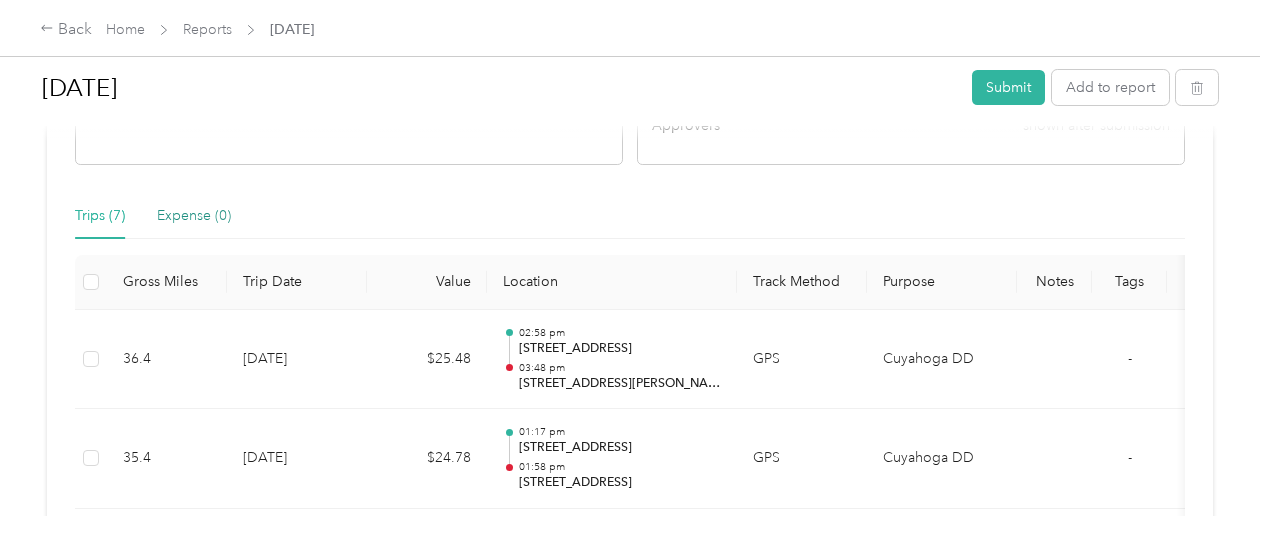 click on "Expense (0)" at bounding box center [194, 216] 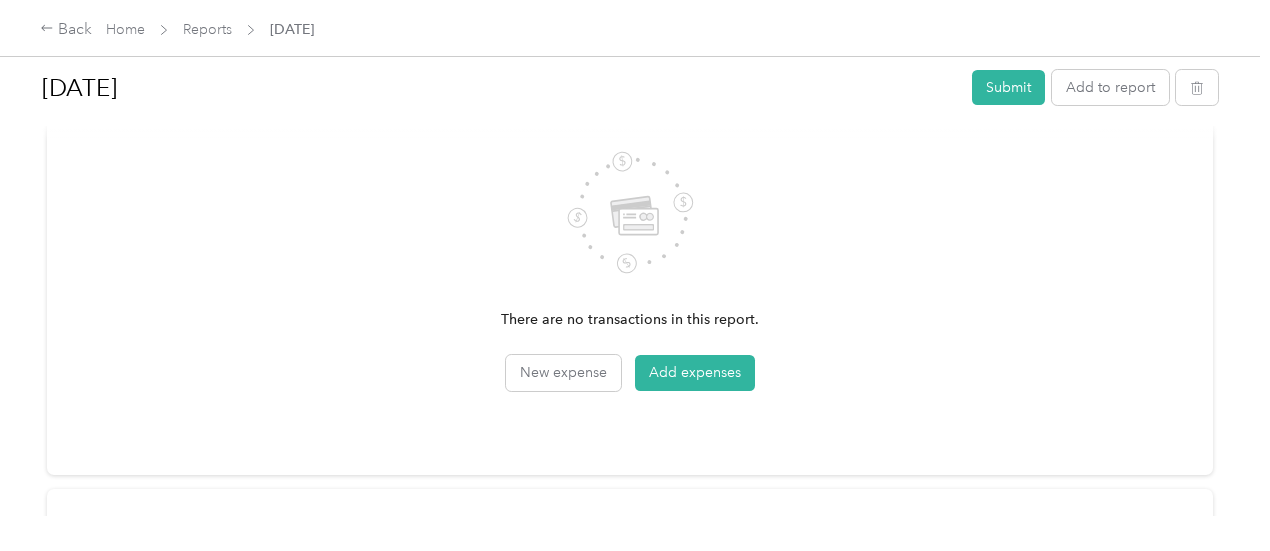 scroll, scrollTop: 626, scrollLeft: 0, axis: vertical 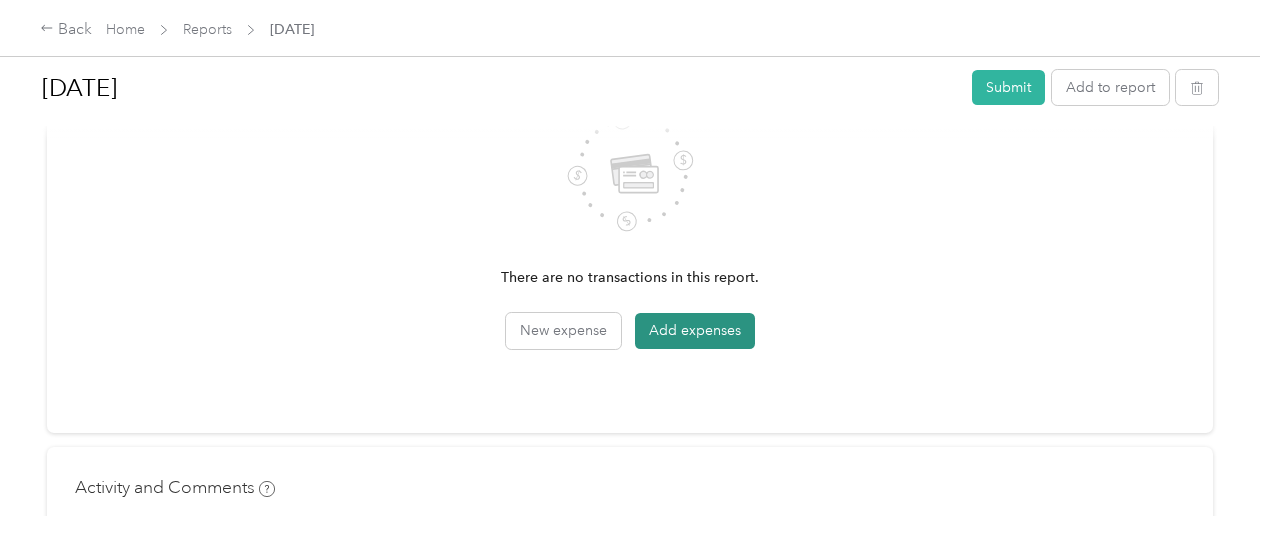 click on "Add expenses" at bounding box center (695, 331) 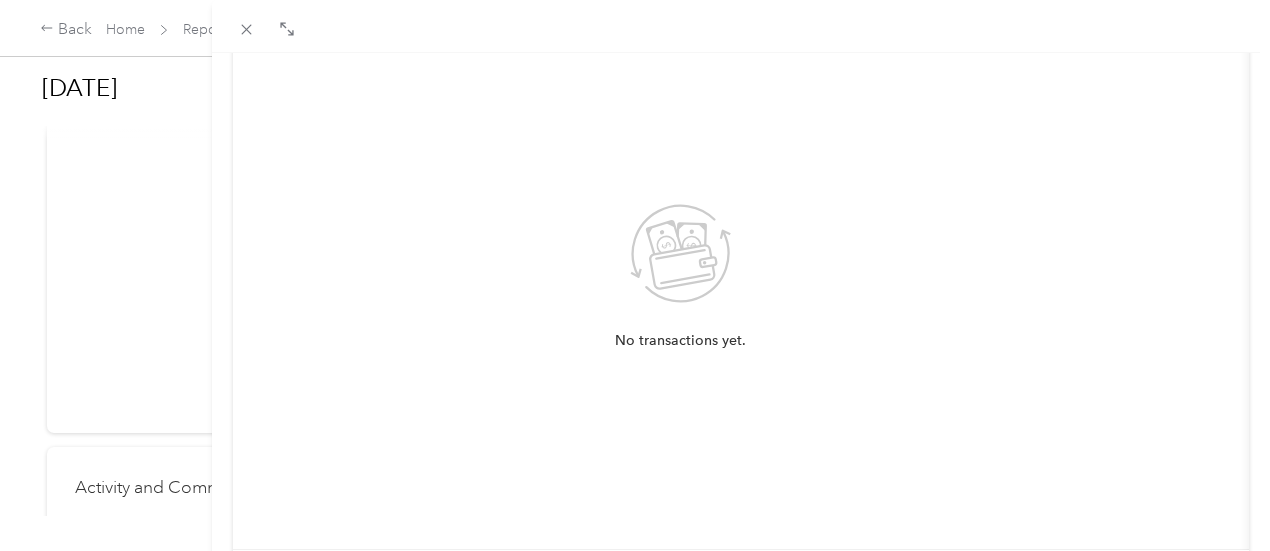 scroll, scrollTop: 0, scrollLeft: 0, axis: both 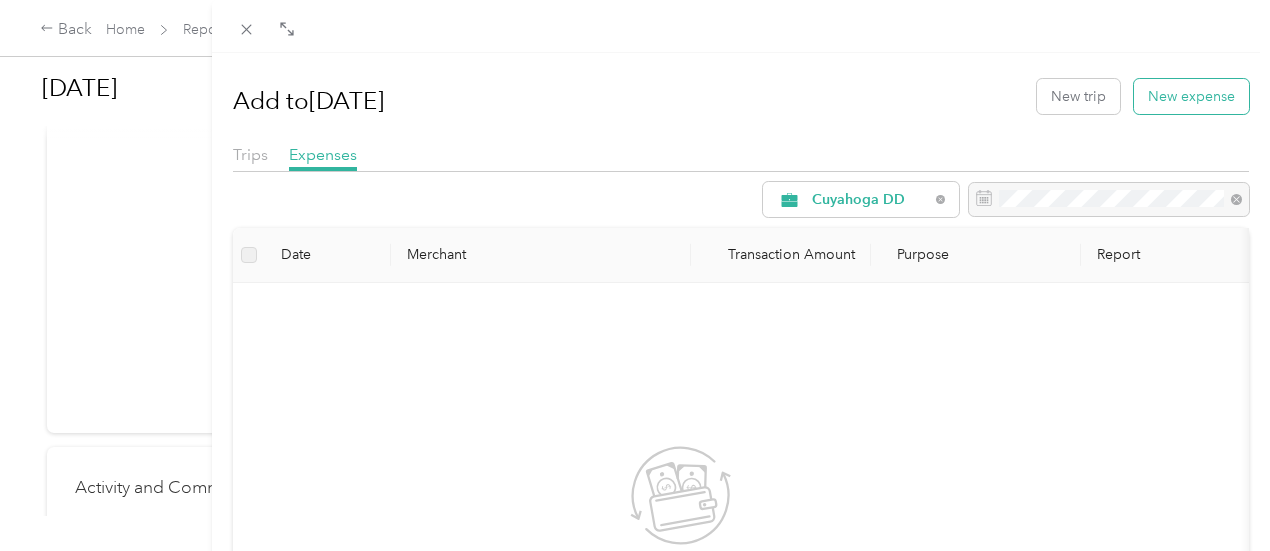 click on "New expense" at bounding box center (1191, 96) 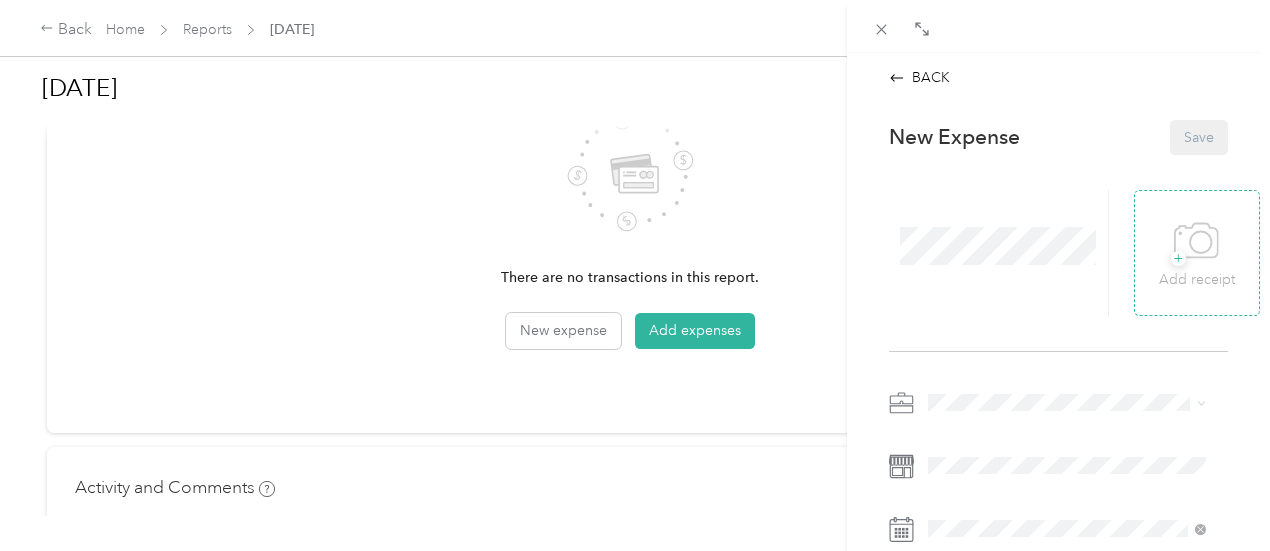 click on "+" at bounding box center [1178, 258] 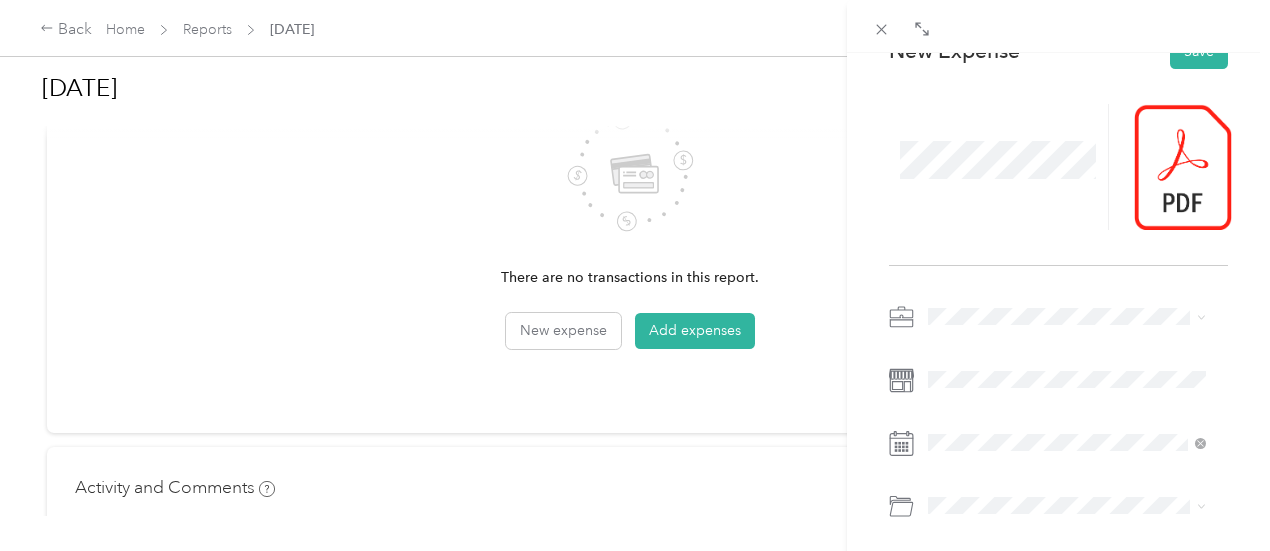 scroll, scrollTop: 200, scrollLeft: 0, axis: vertical 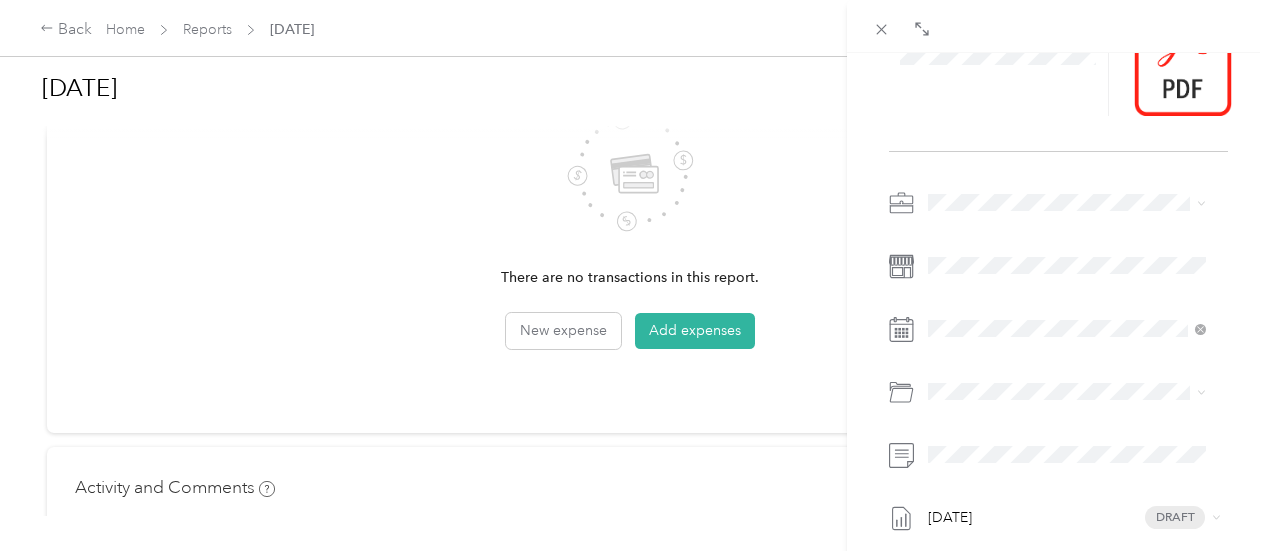 click on "[DATE] Draft" at bounding box center (1058, 397) 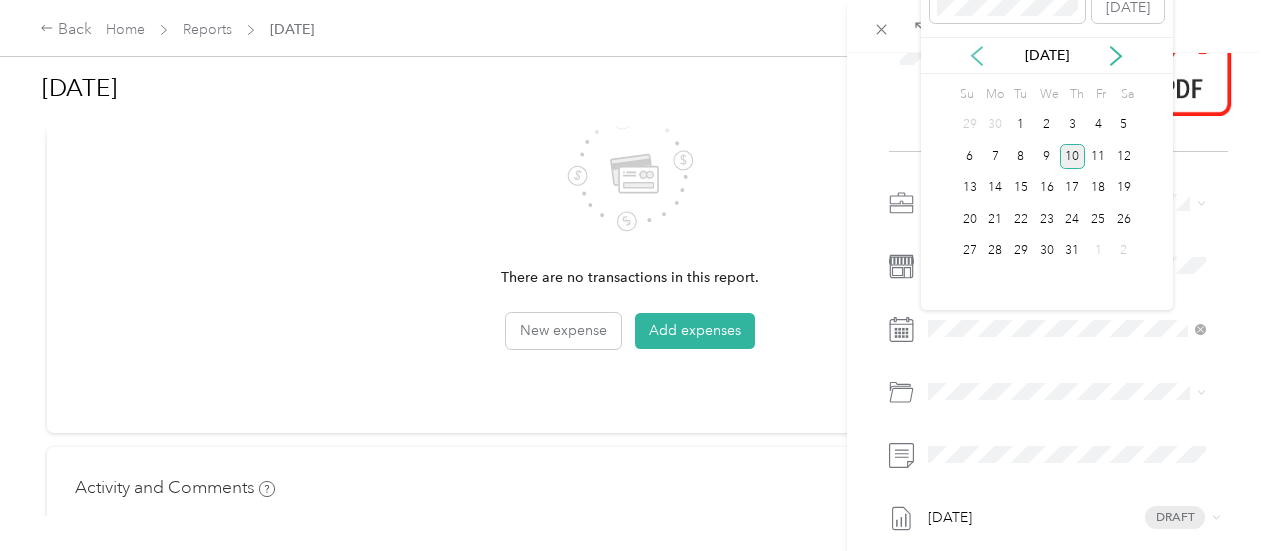 click 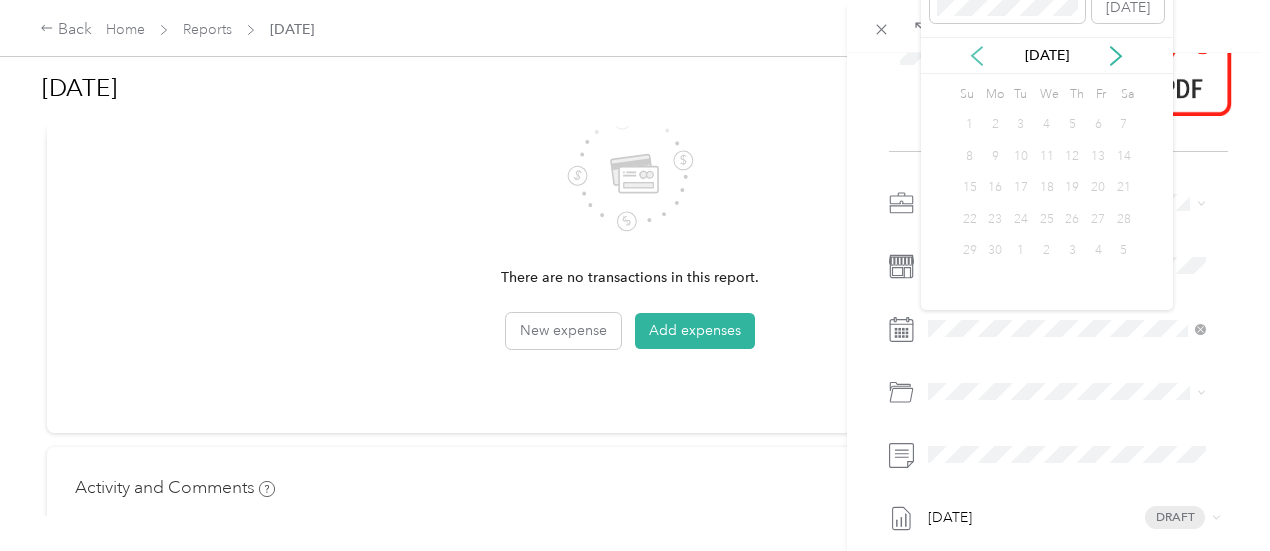 click 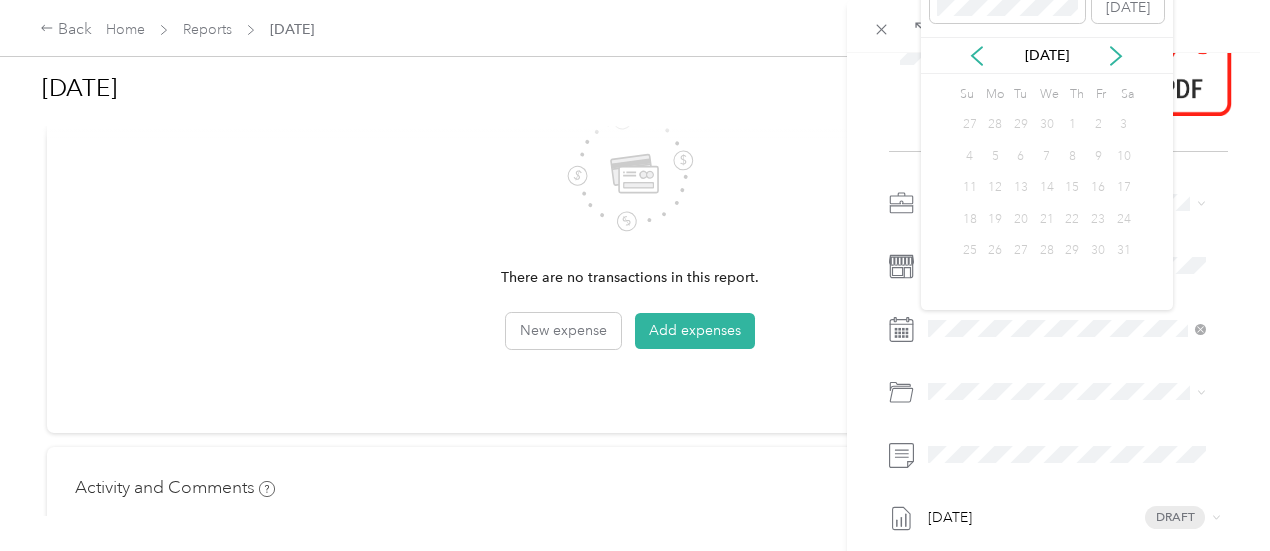 click on "15" at bounding box center (1073, 188) 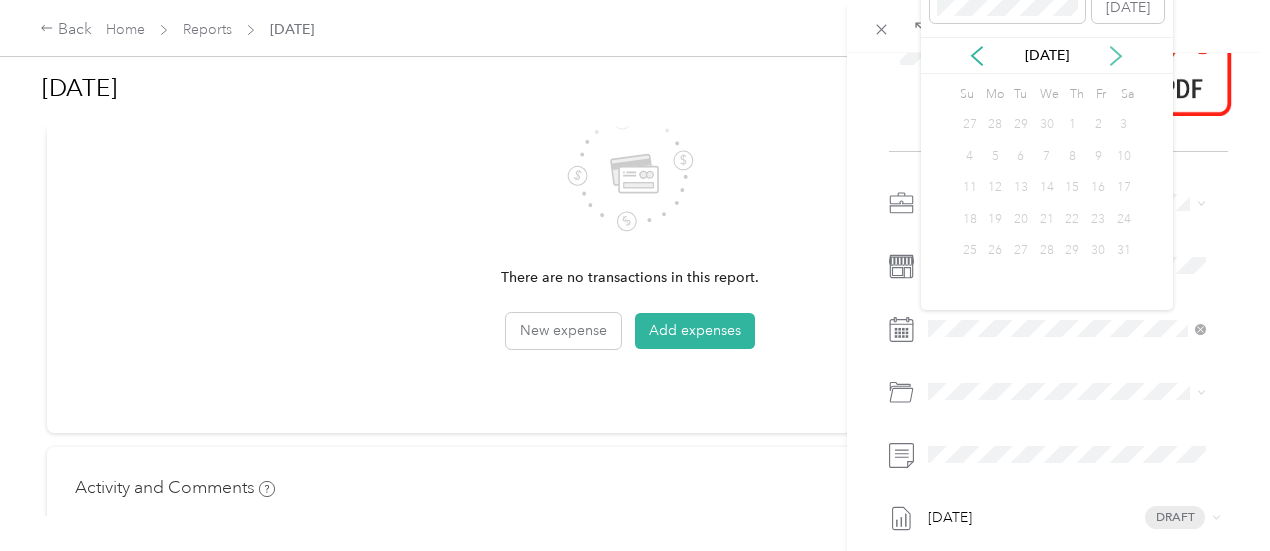 click 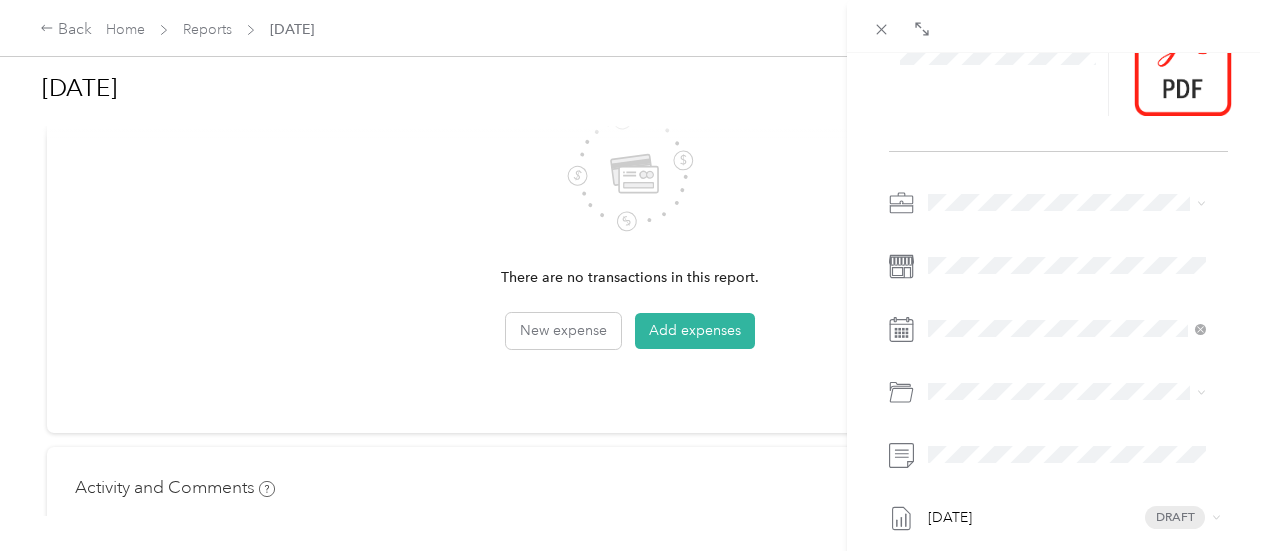 click on "BACK This  expense  cannot be edited because it is either under review, approved, or paid. Contact your Team Manager to edit it. New Expense  Save [DATE] Draft" at bounding box center (635, 275) 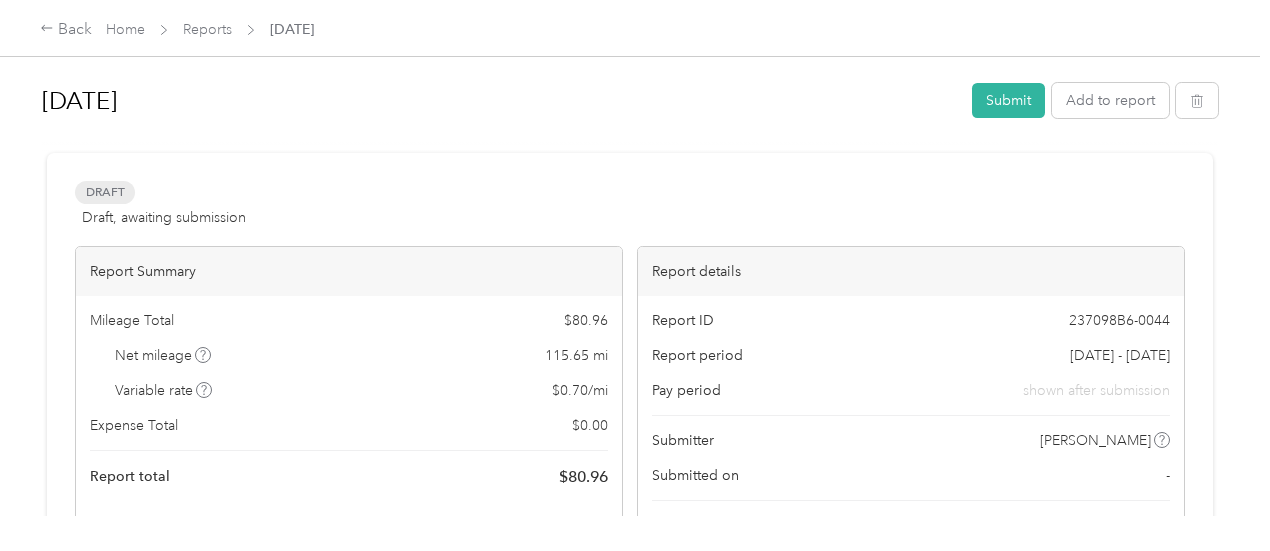 scroll, scrollTop: 0, scrollLeft: 0, axis: both 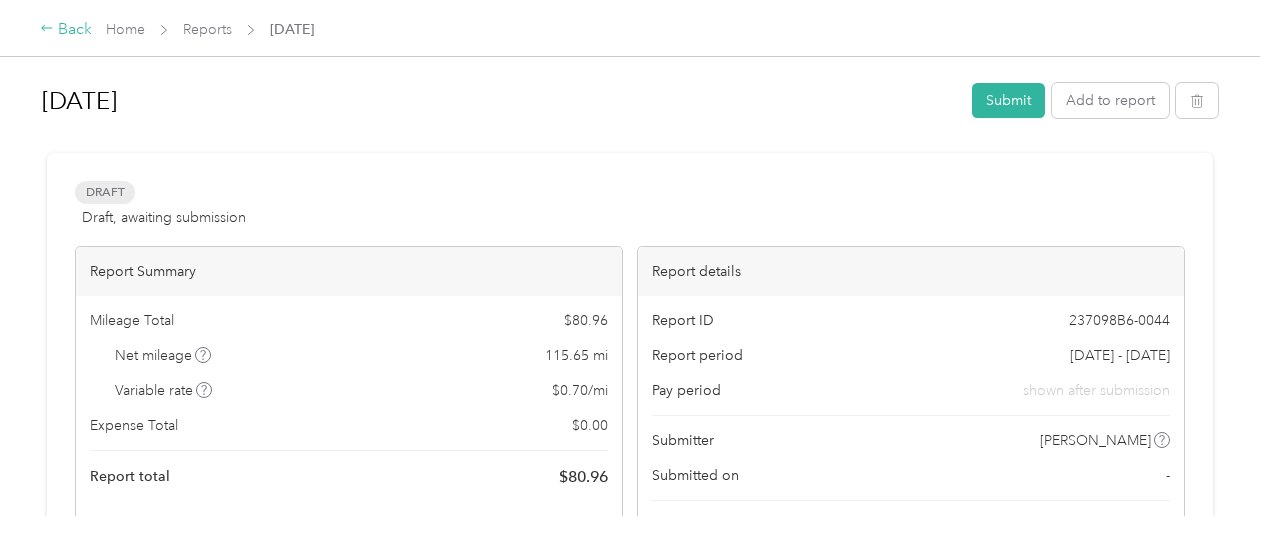 click on "Back" at bounding box center (66, 30) 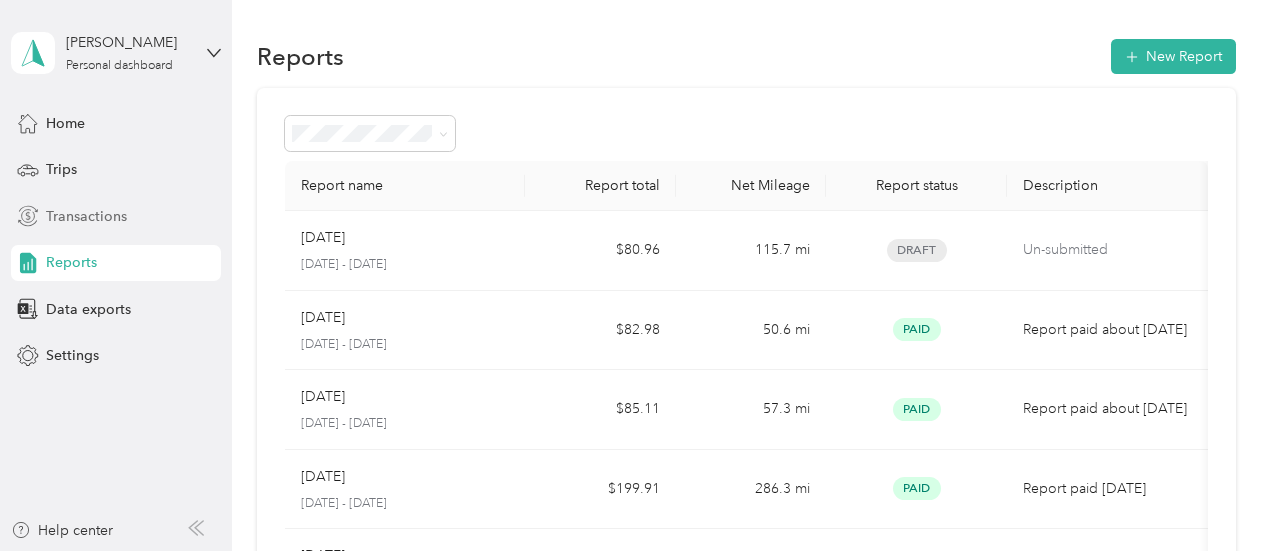 click on "Transactions" at bounding box center (86, 216) 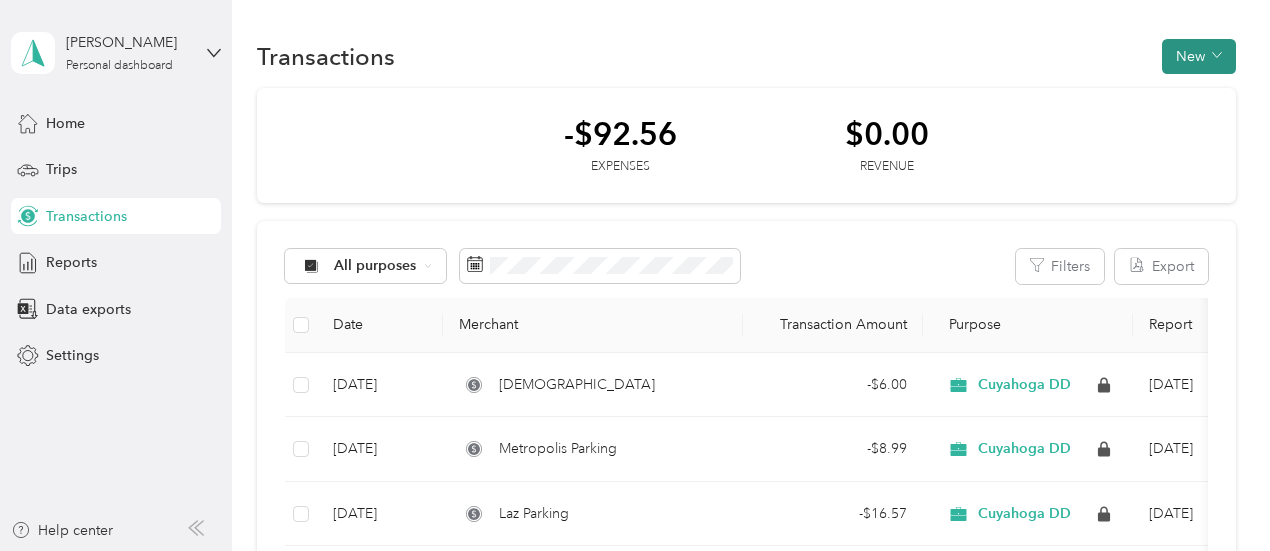 click on "New" at bounding box center [1199, 56] 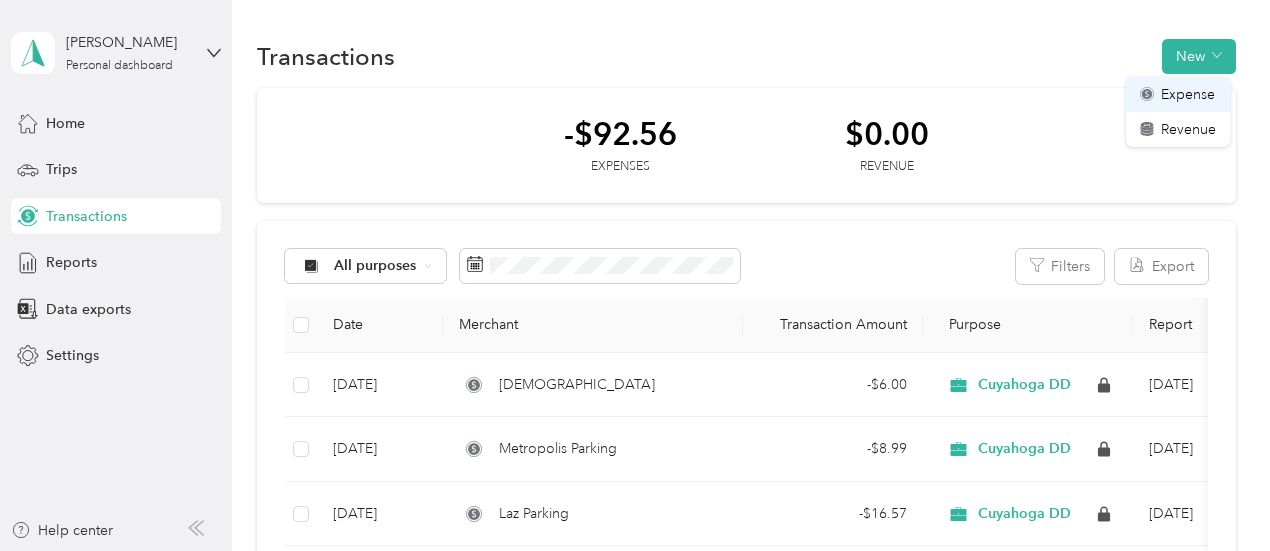 click on "Expense" at bounding box center (1188, 94) 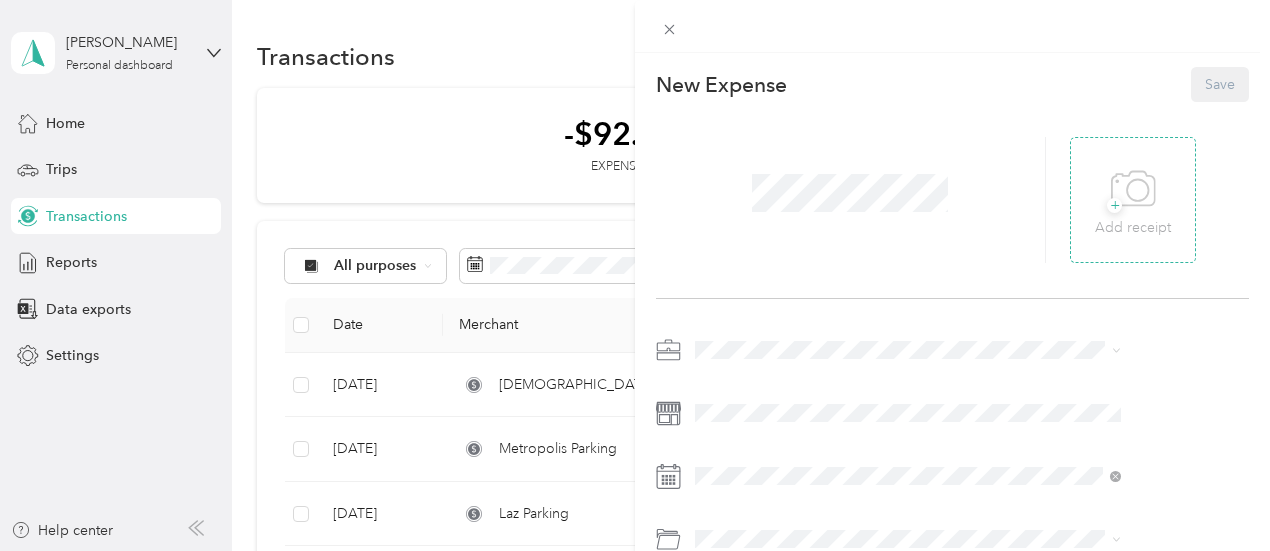 click on "+" at bounding box center [1114, 205] 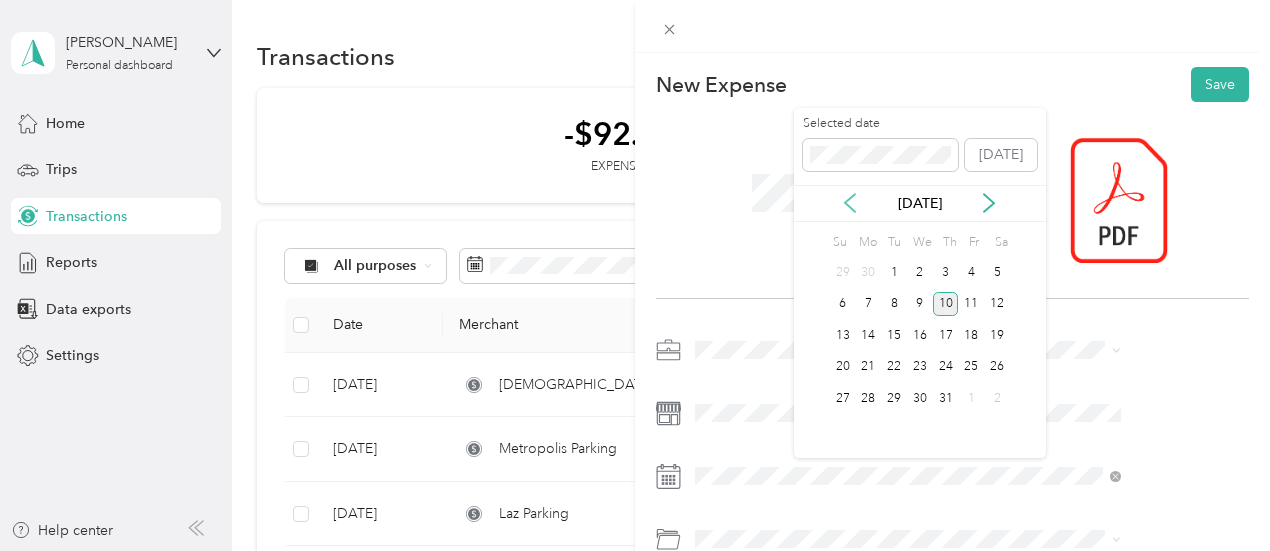 click 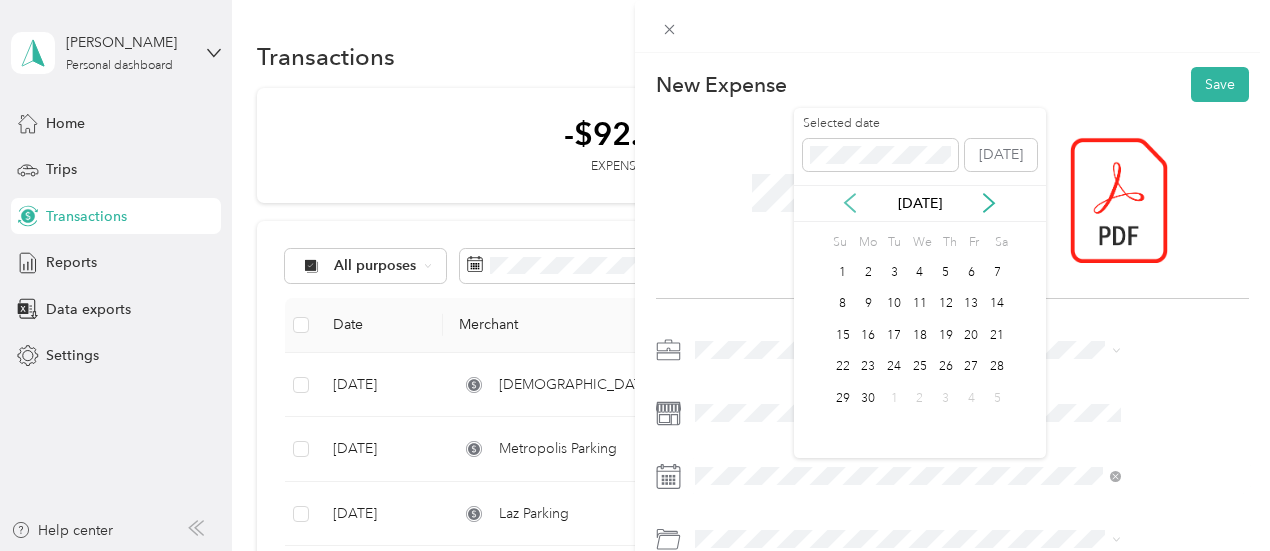 click 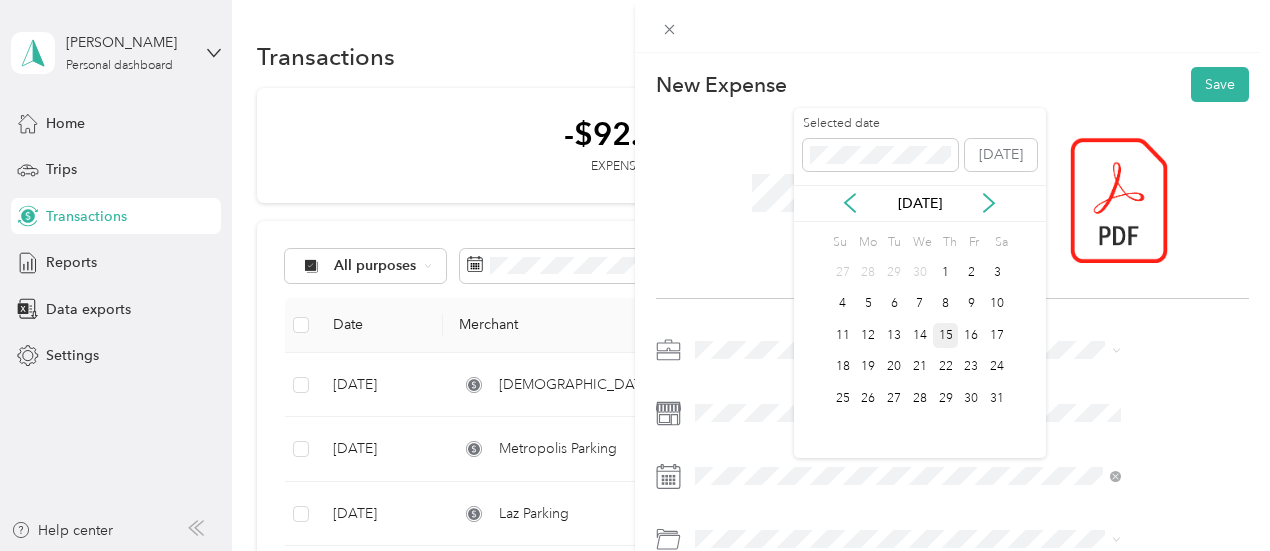 click on "15" at bounding box center (946, 335) 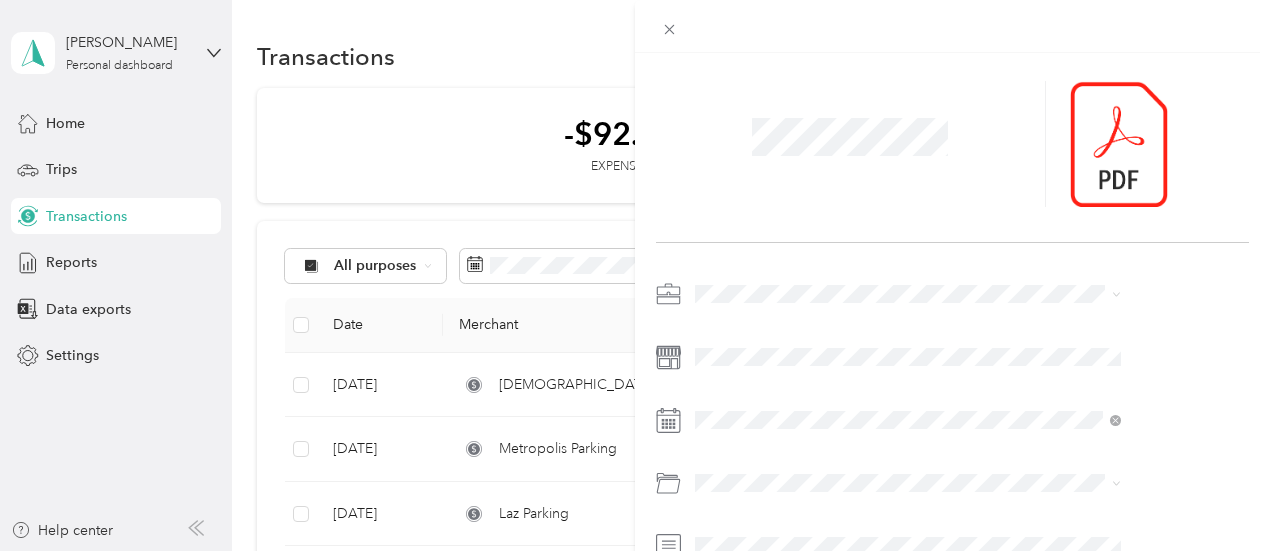 scroll, scrollTop: 100, scrollLeft: 0, axis: vertical 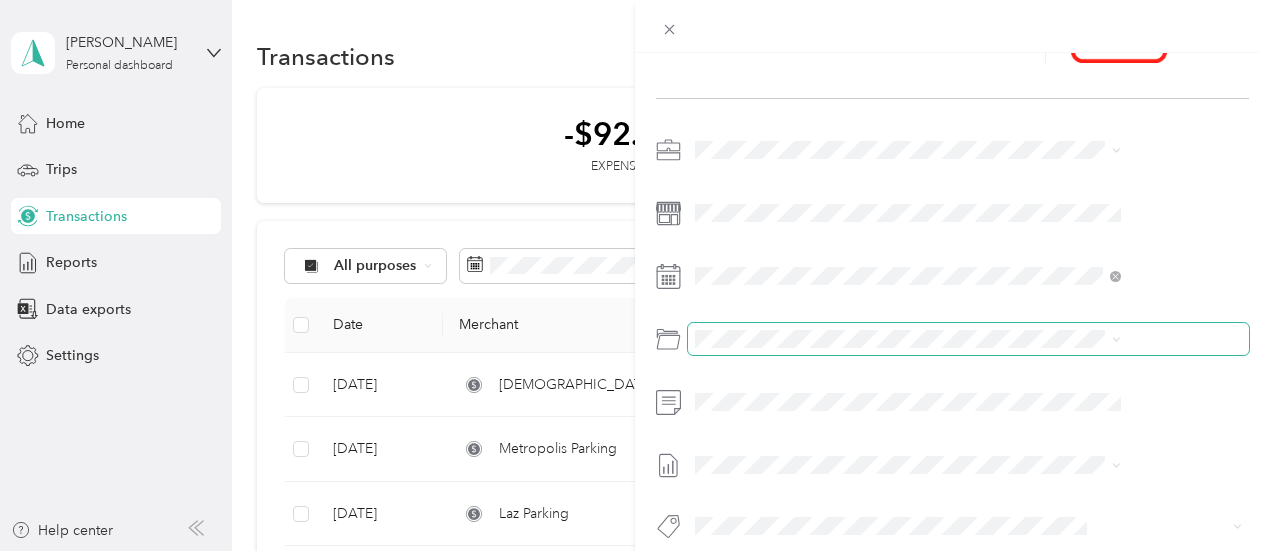 click at bounding box center (968, 339) 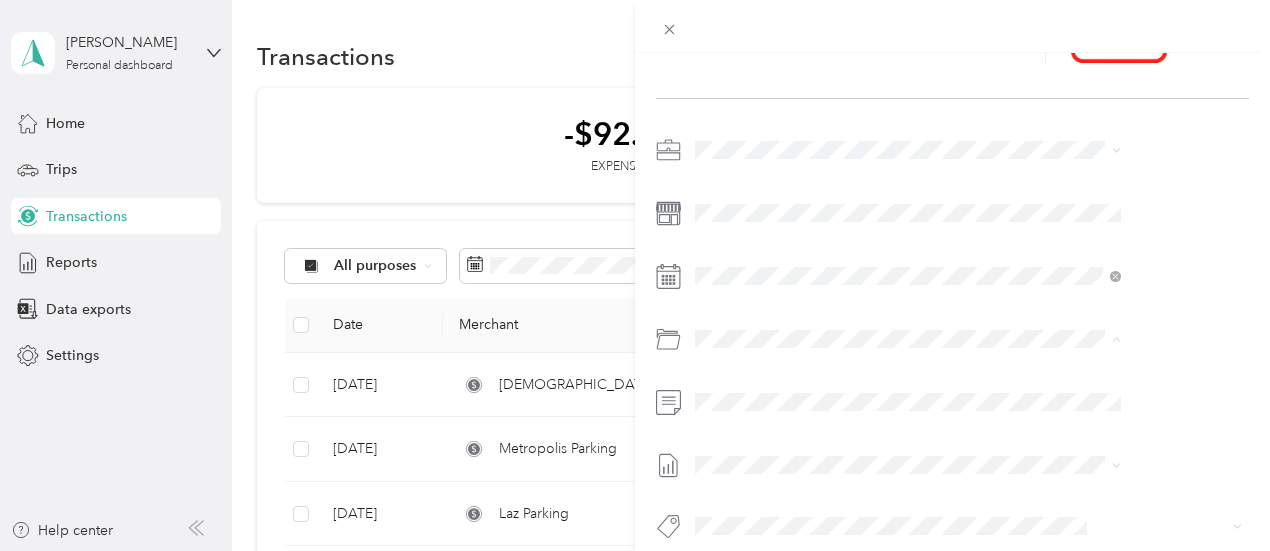 click on "01- Mileage-incl Tolls & Uber, Etc.(66010 )" at bounding box center (985, 136) 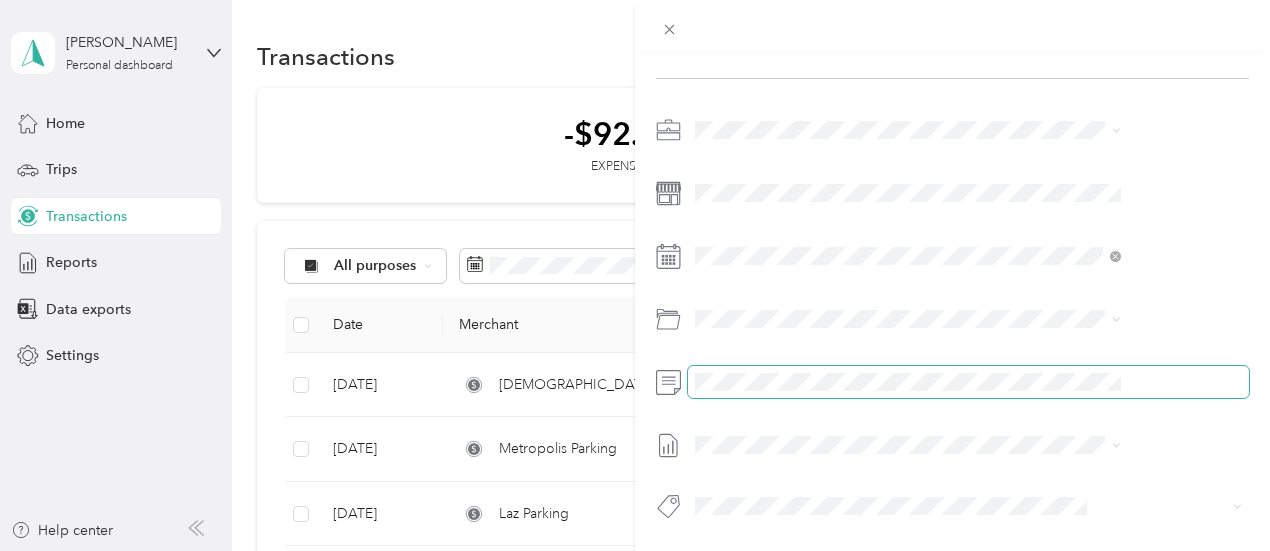 scroll, scrollTop: 235, scrollLeft: 0, axis: vertical 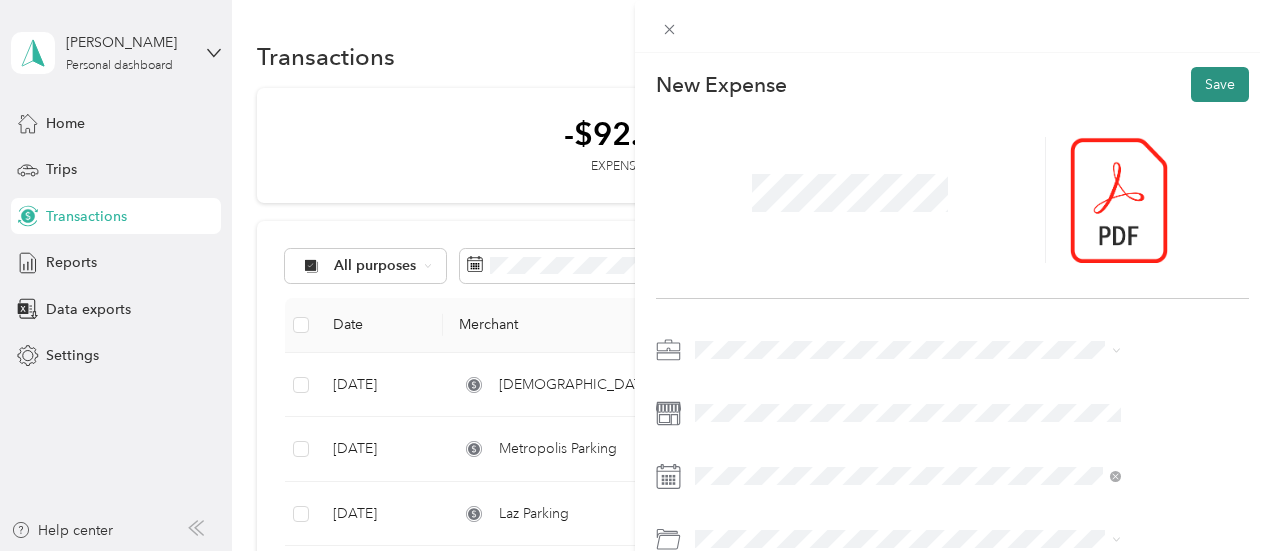 click on "Save" at bounding box center (1220, 84) 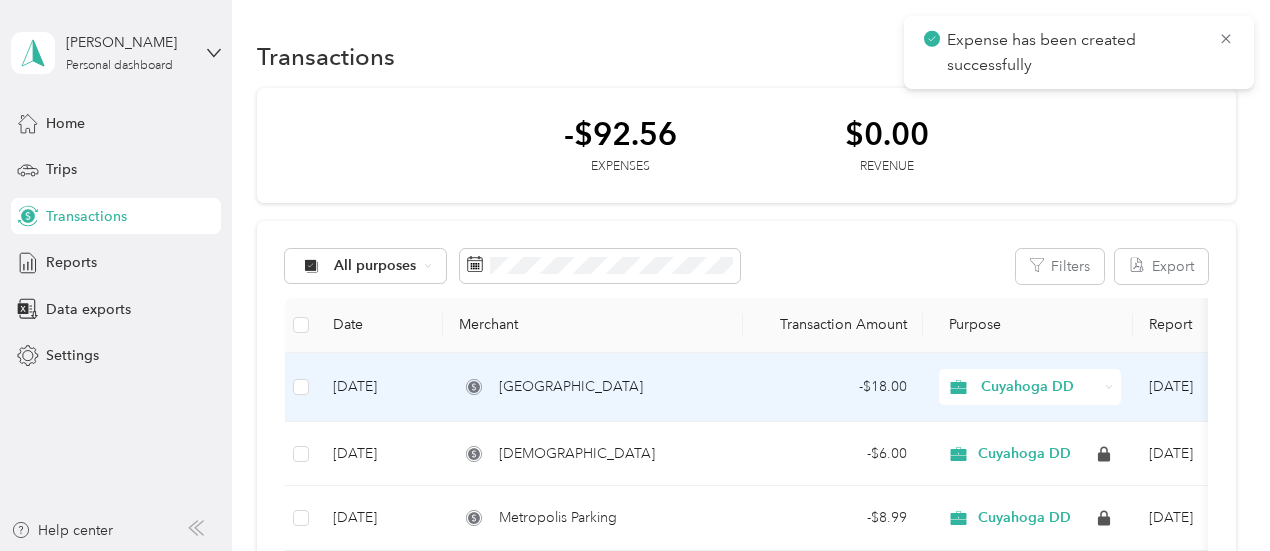 click on "[GEOGRAPHIC_DATA]" at bounding box center (593, 387) 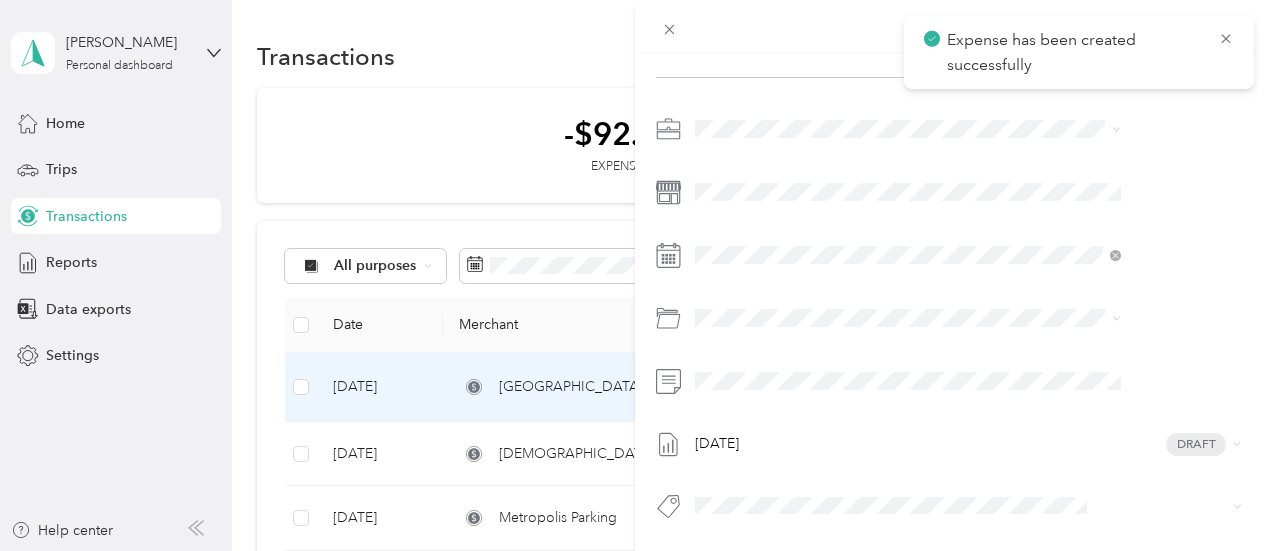 scroll, scrollTop: 236, scrollLeft: 0, axis: vertical 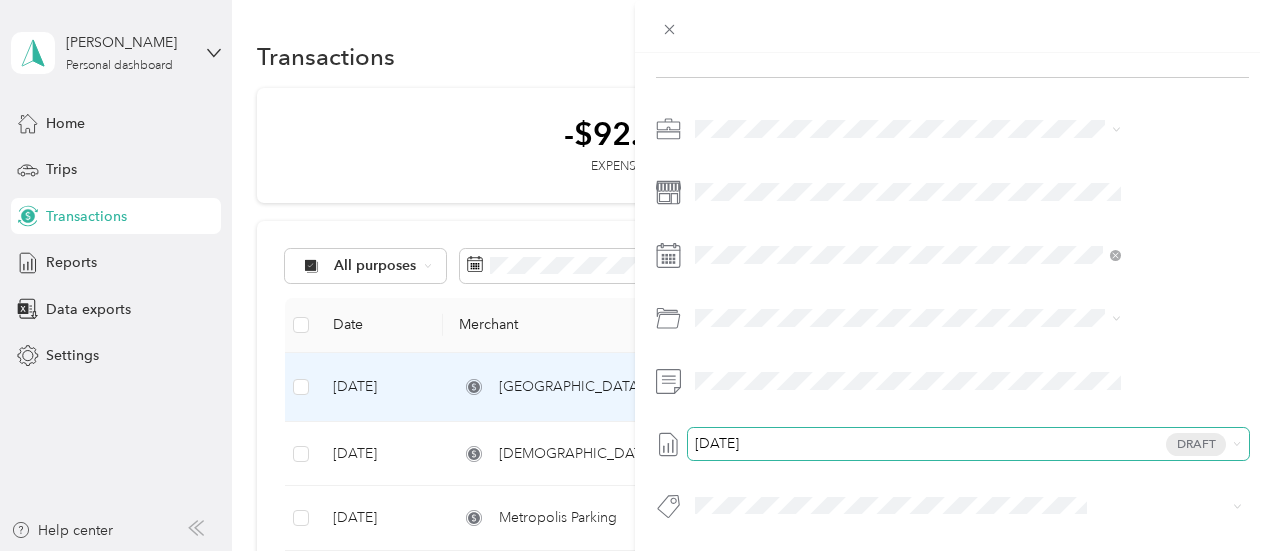 click on "[DATE] Draft" at bounding box center (964, 444) 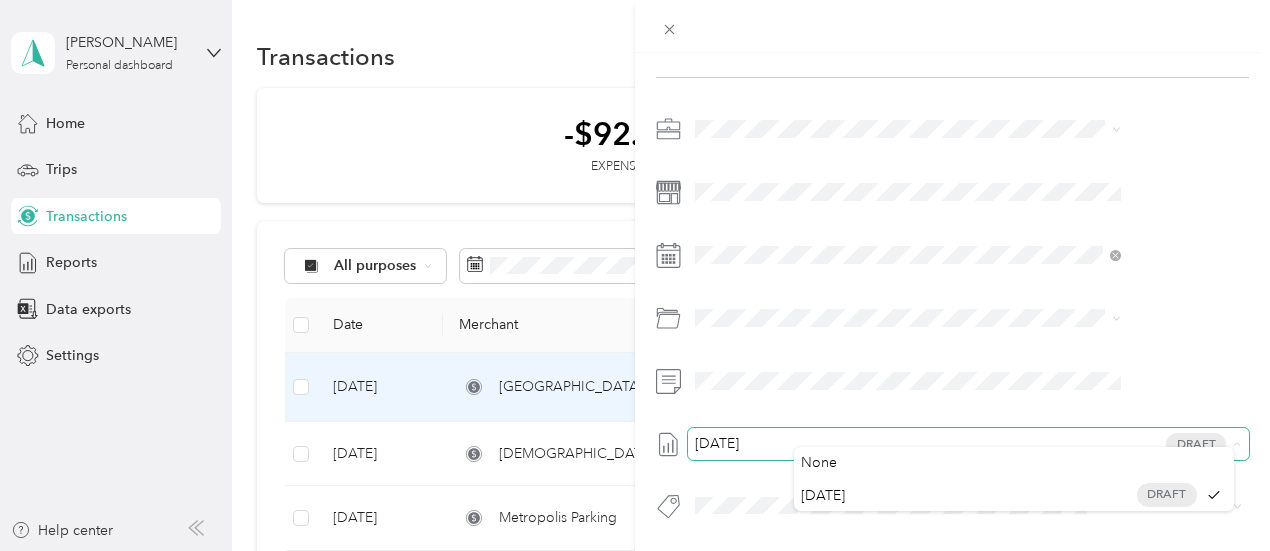 click on "[DATE] Draft" at bounding box center [964, 444] 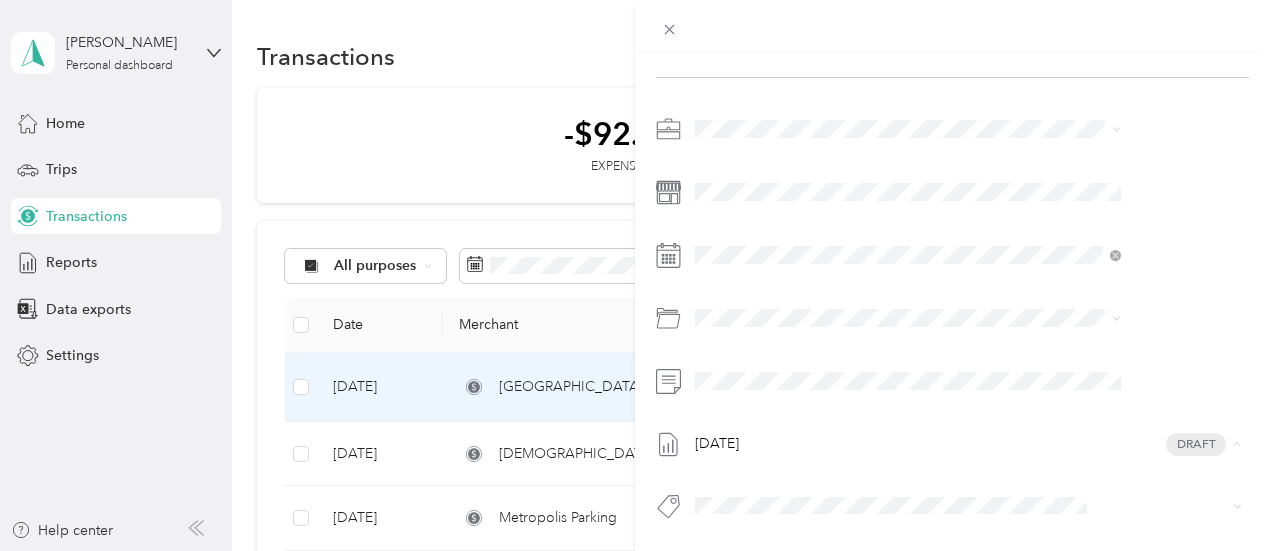 click on "[DATE] Draft" at bounding box center [1002, 495] 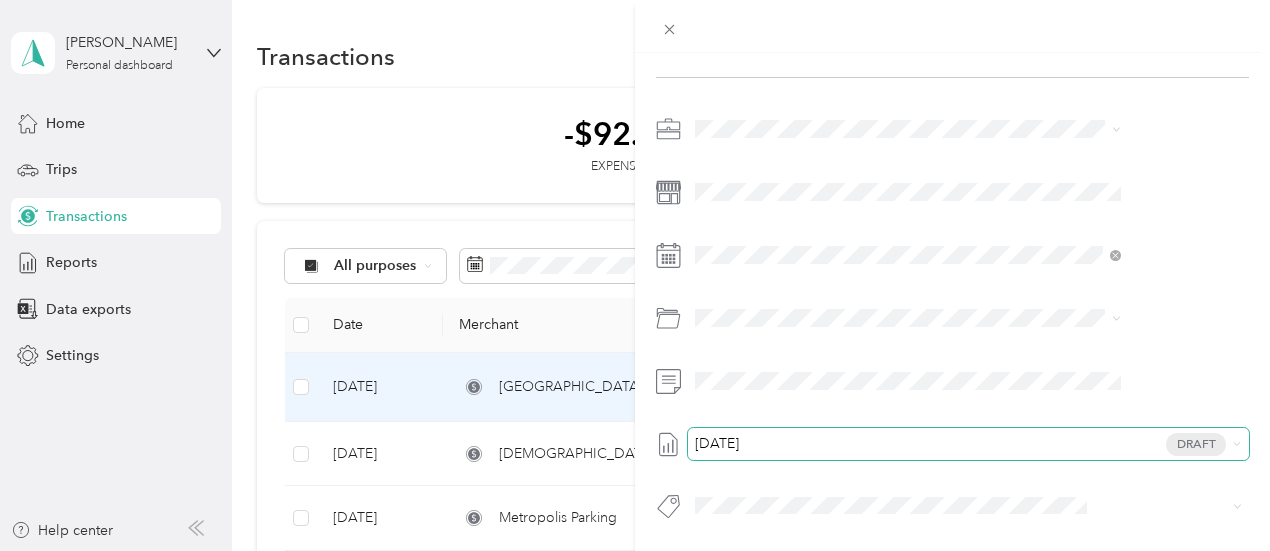 click on "[DATE]" at bounding box center [717, 444] 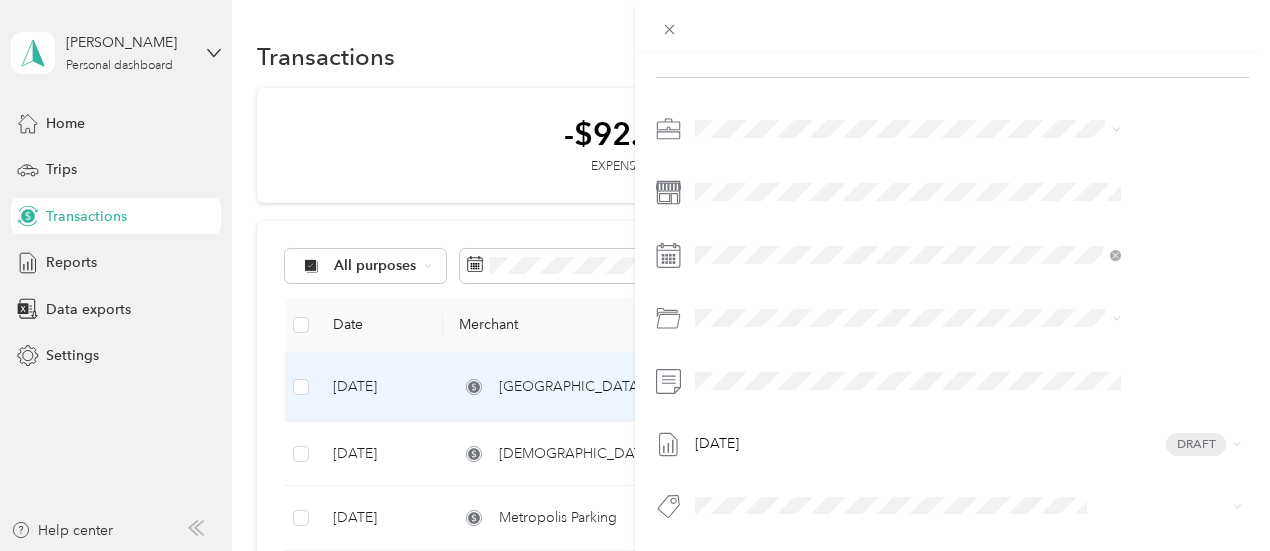 click on "This  expense  cannot be edited because it is either under review, approved, or paid. Contact your Team Manager to edit it.  Expense Details Save [DATE] Draft" at bounding box center [635, 275] 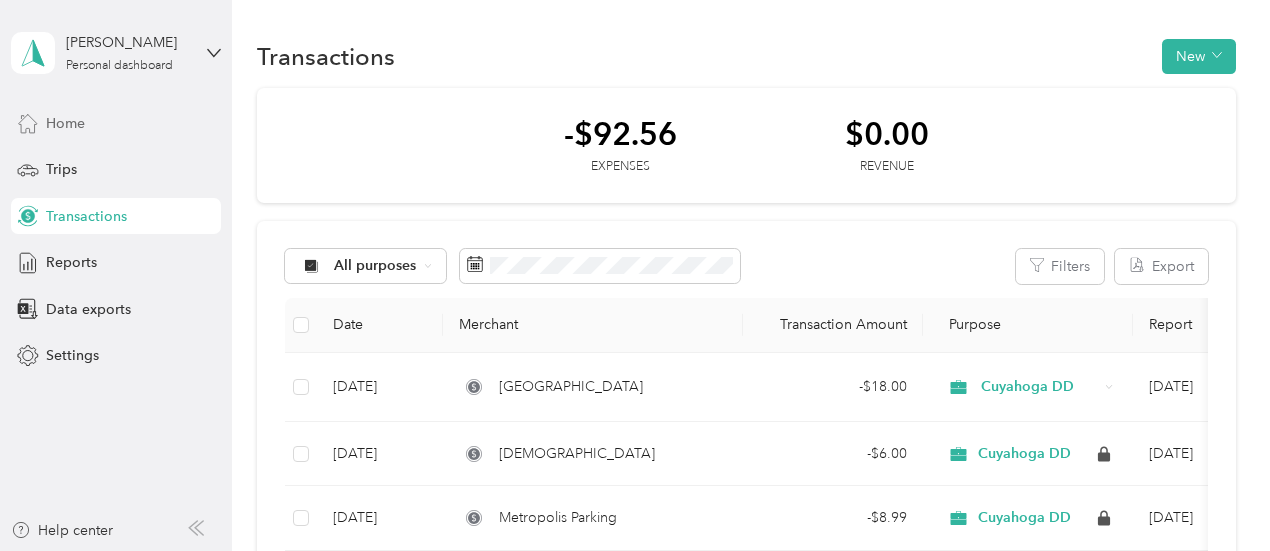 click on "Home" at bounding box center [65, 123] 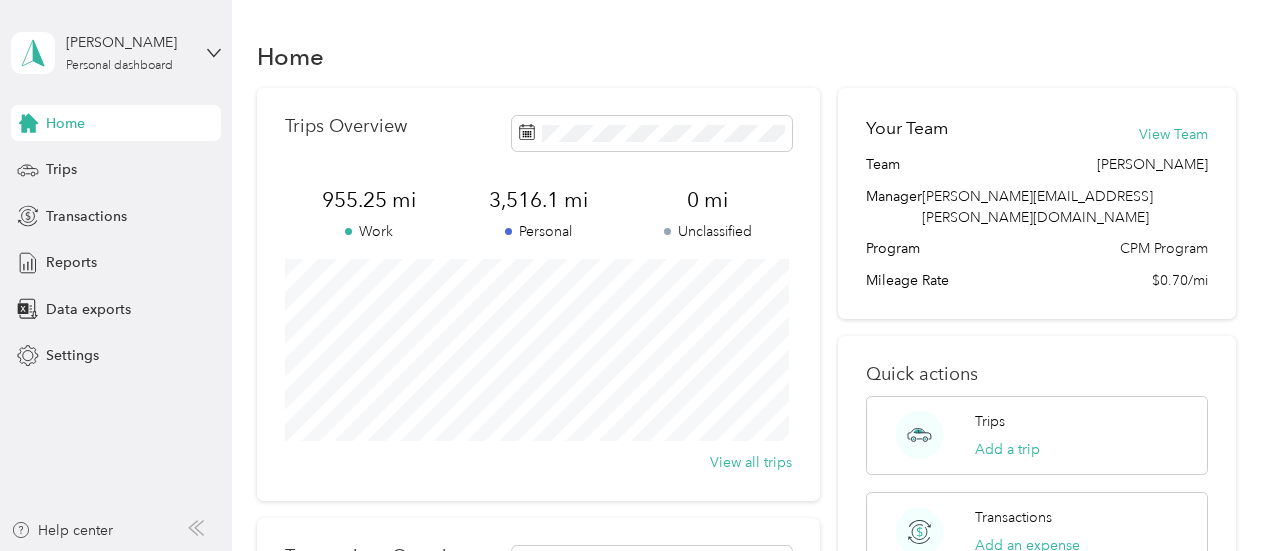 scroll, scrollTop: 100, scrollLeft: 0, axis: vertical 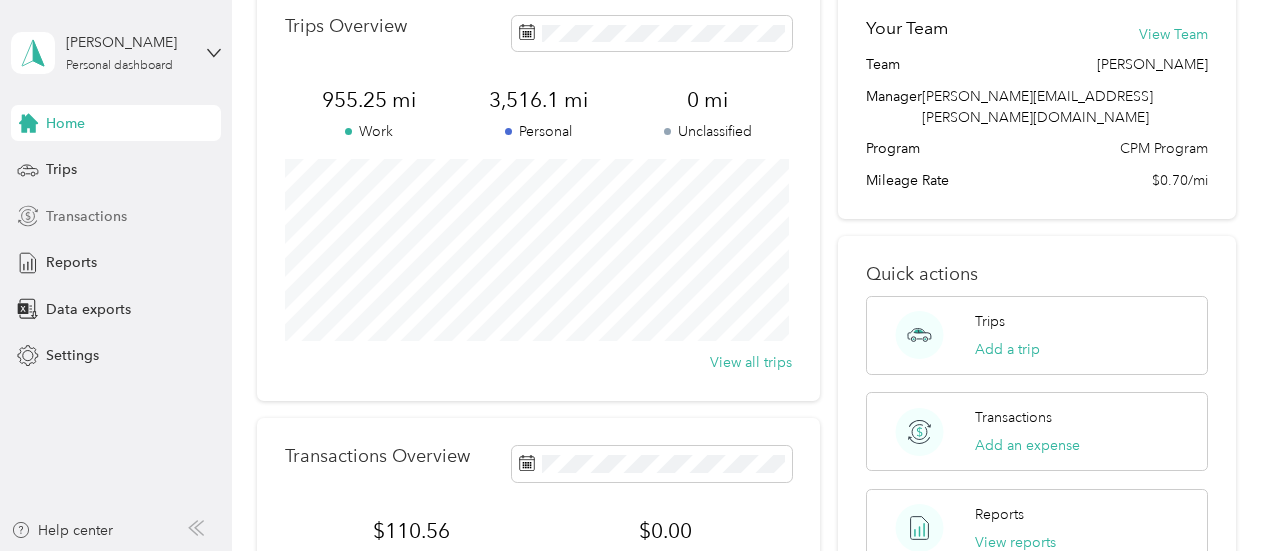 click on "Transactions" at bounding box center (86, 216) 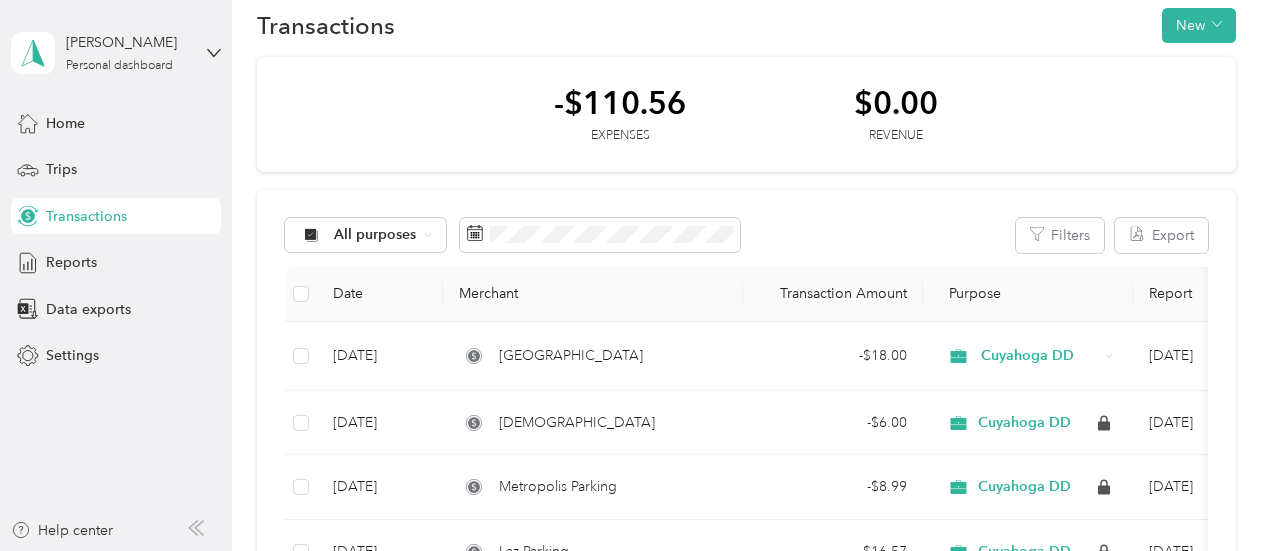 scroll, scrollTop: 0, scrollLeft: 0, axis: both 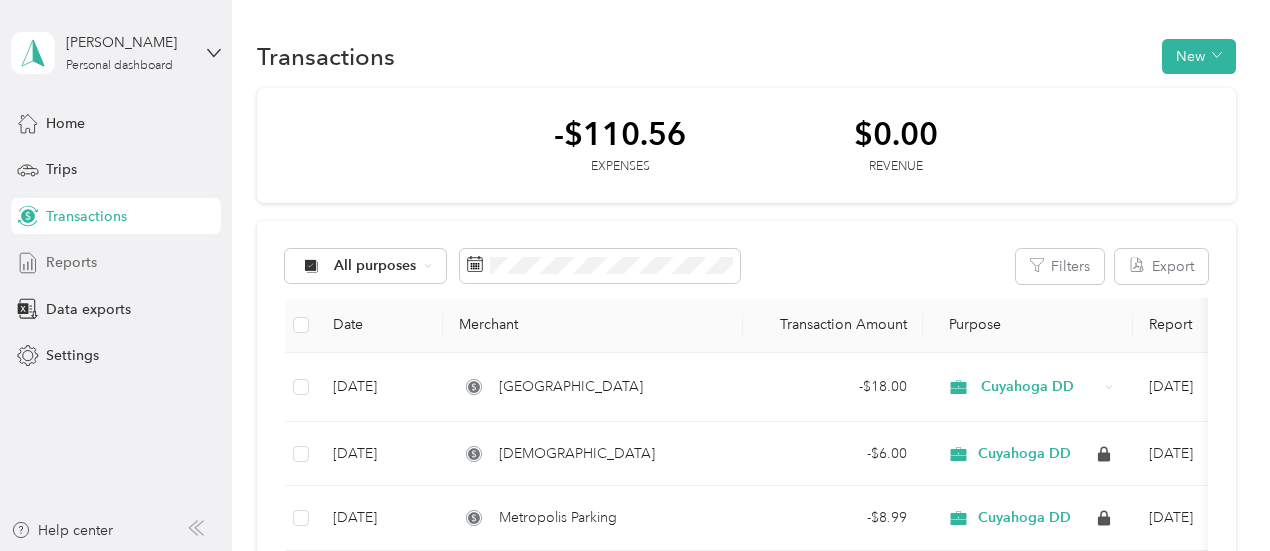 click on "Reports" at bounding box center [71, 262] 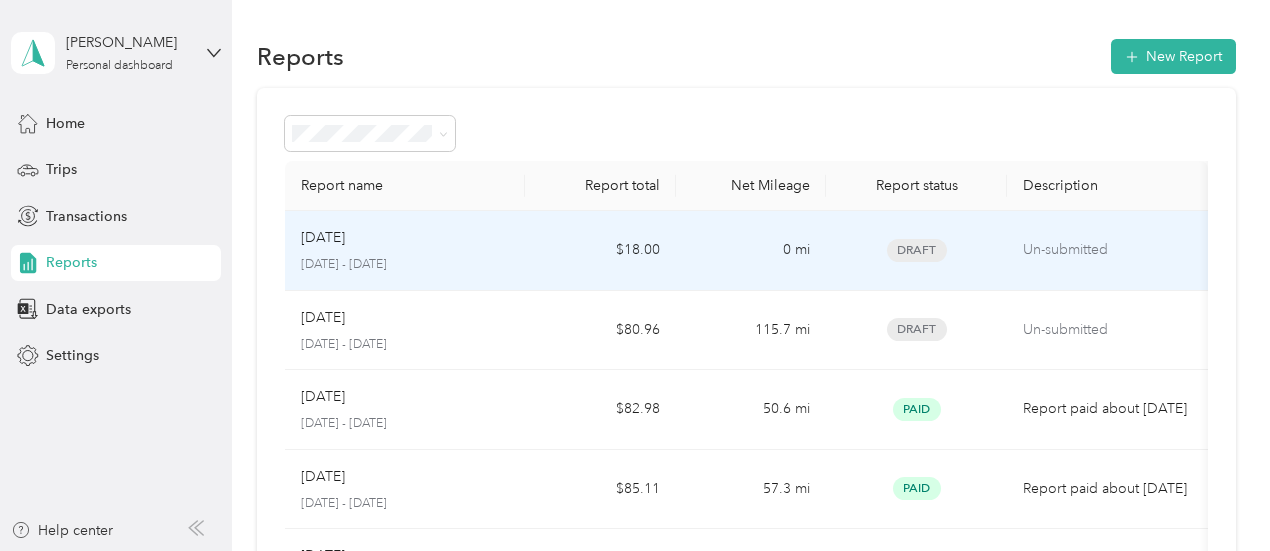 click on "[DATE] - [DATE]" at bounding box center [405, 265] 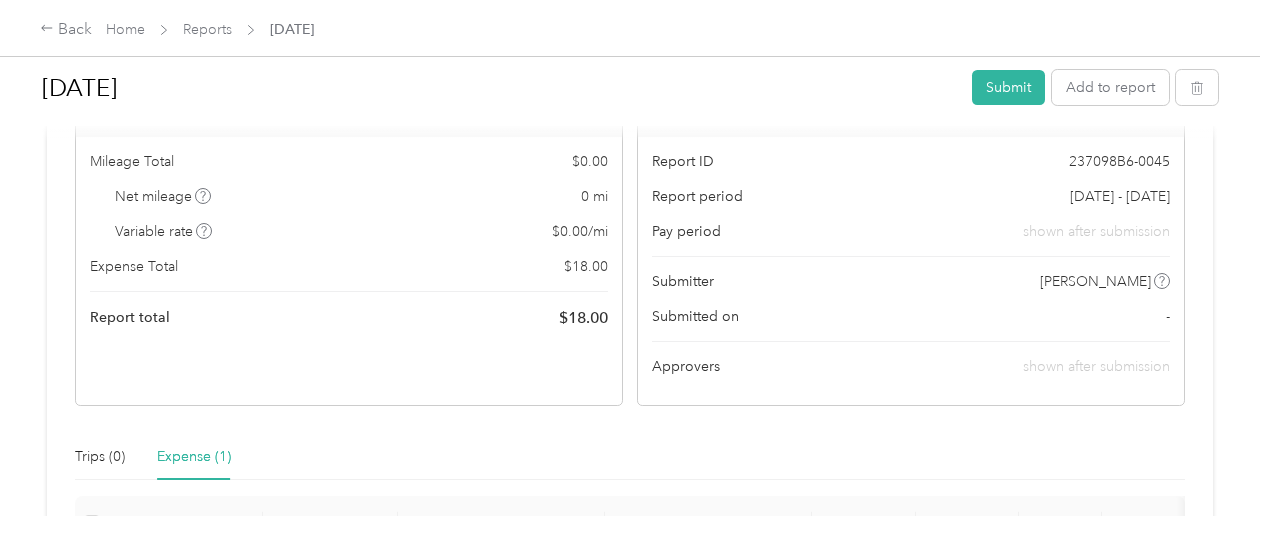 scroll, scrollTop: 400, scrollLeft: 0, axis: vertical 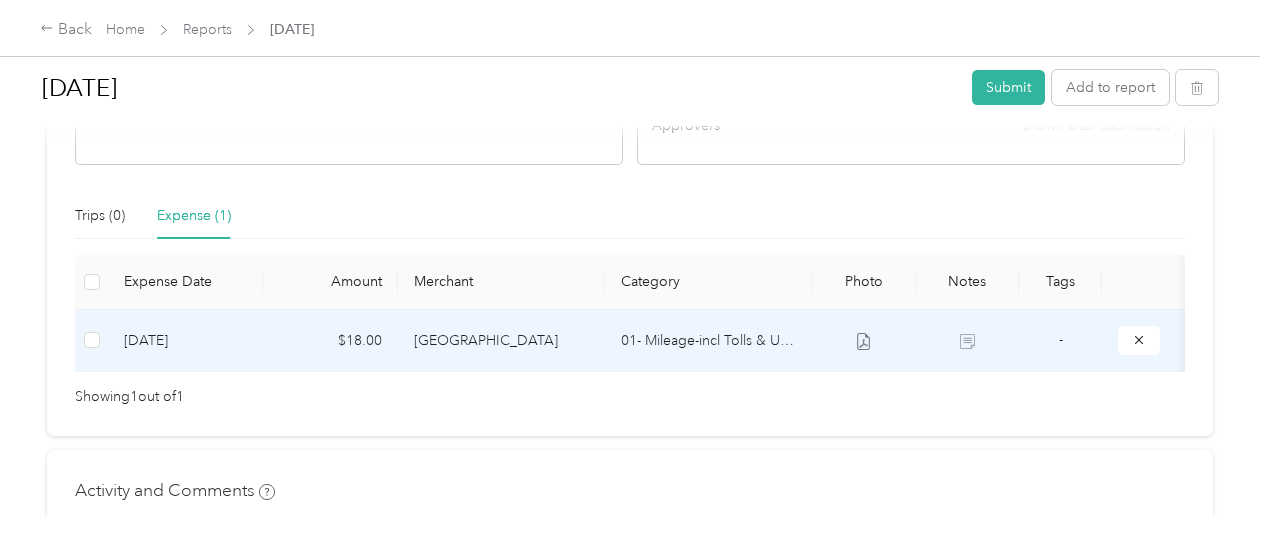 click on "$18.00" at bounding box center [330, 341] 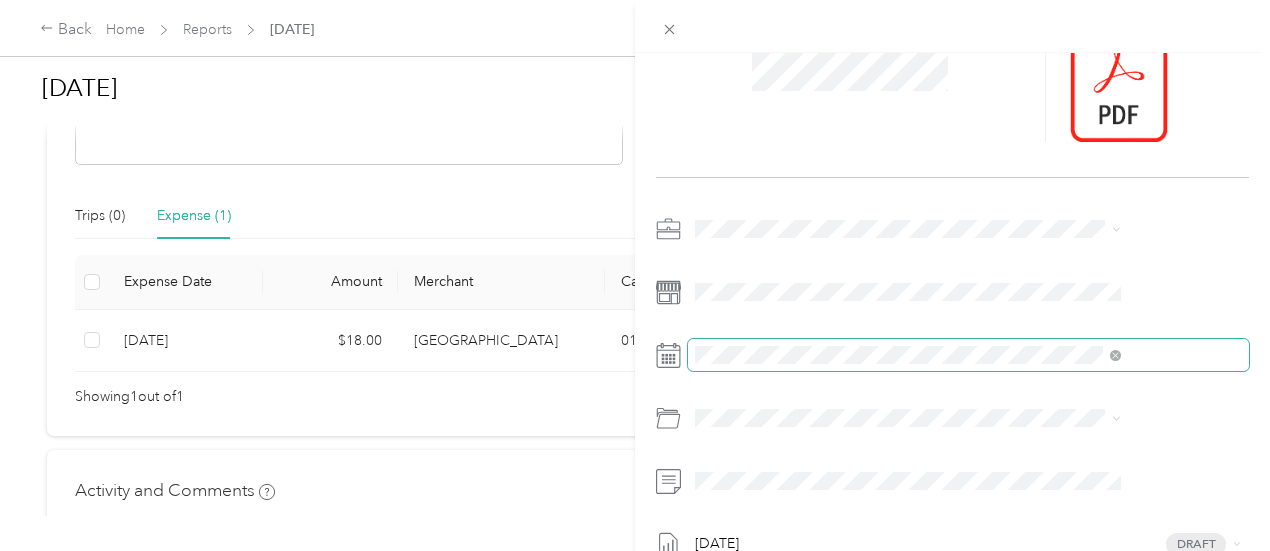 scroll, scrollTop: 236, scrollLeft: 0, axis: vertical 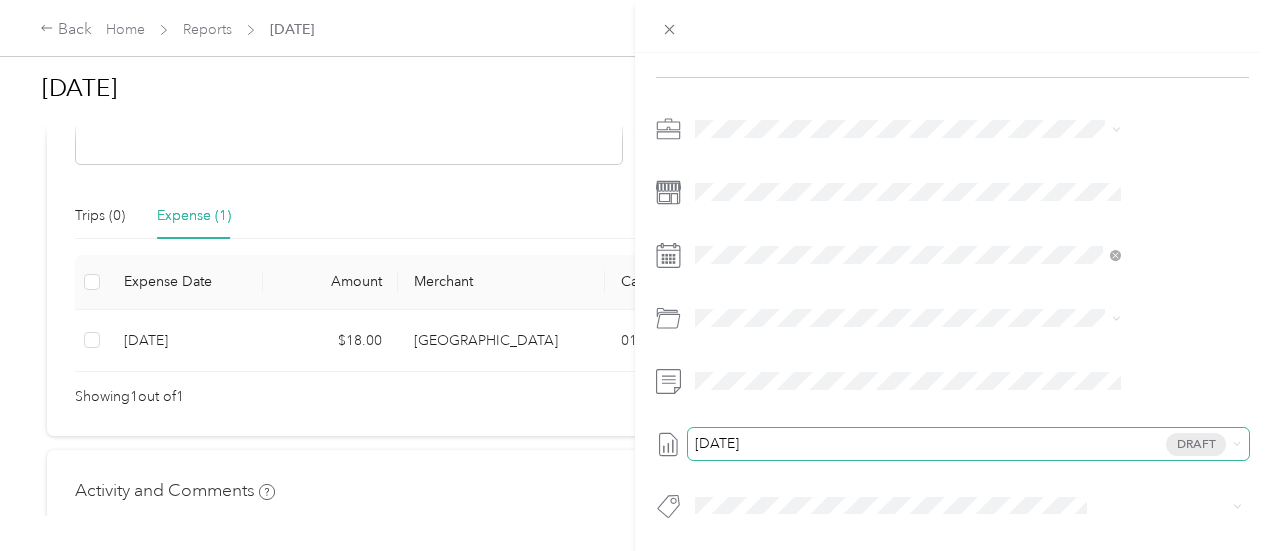 click on "[DATE] Draft" at bounding box center [964, 444] 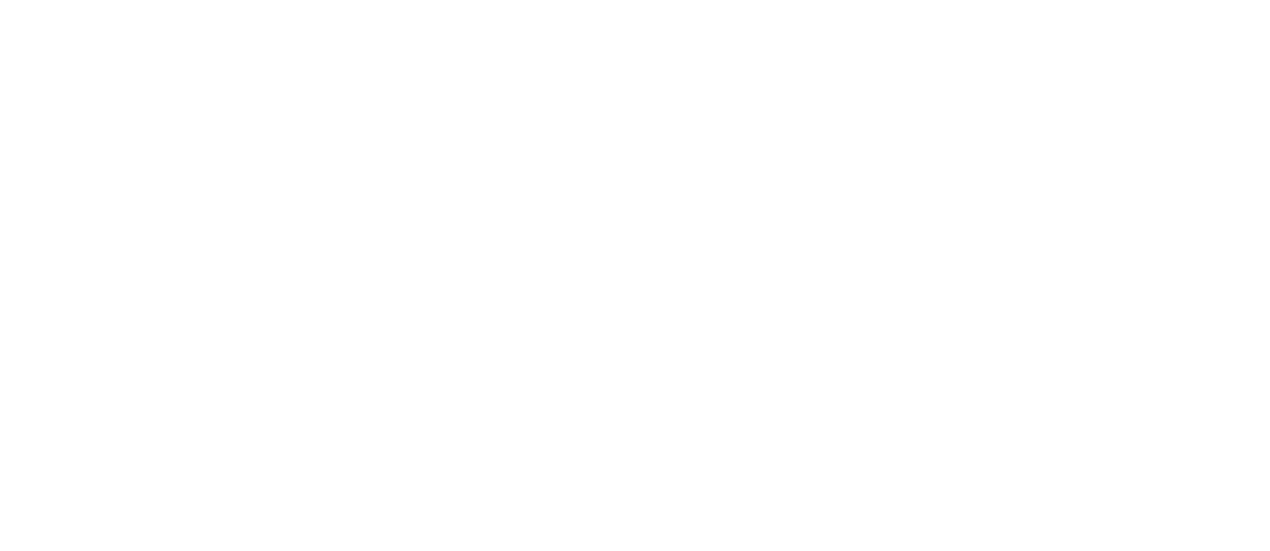 scroll, scrollTop: 0, scrollLeft: 0, axis: both 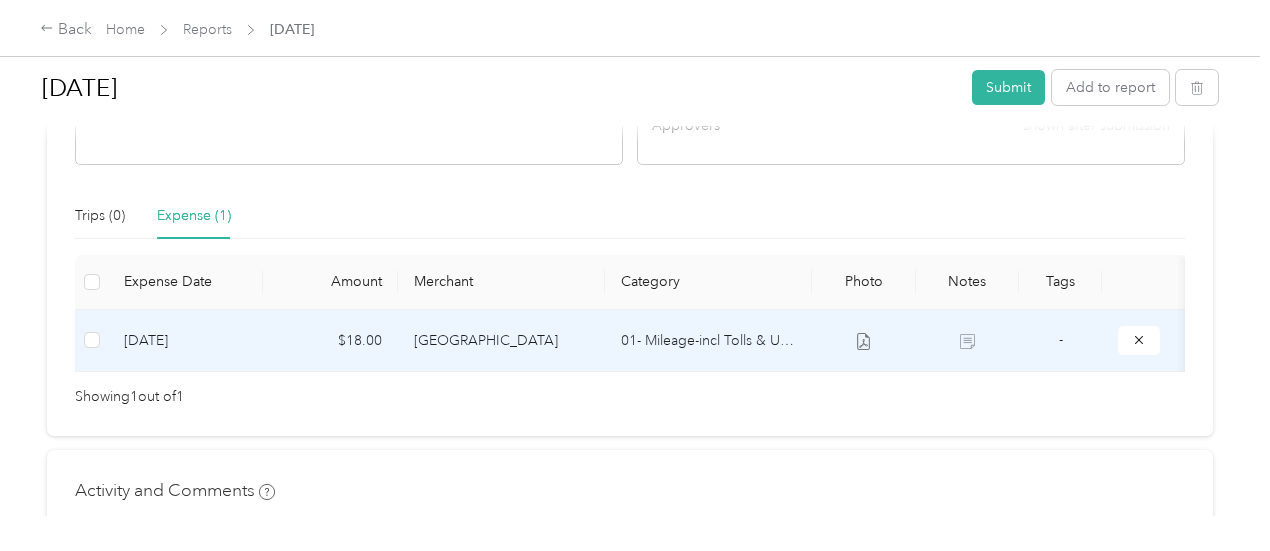 drag, startPoint x: 606, startPoint y: 339, endPoint x: 230, endPoint y: 338, distance: 376.00134 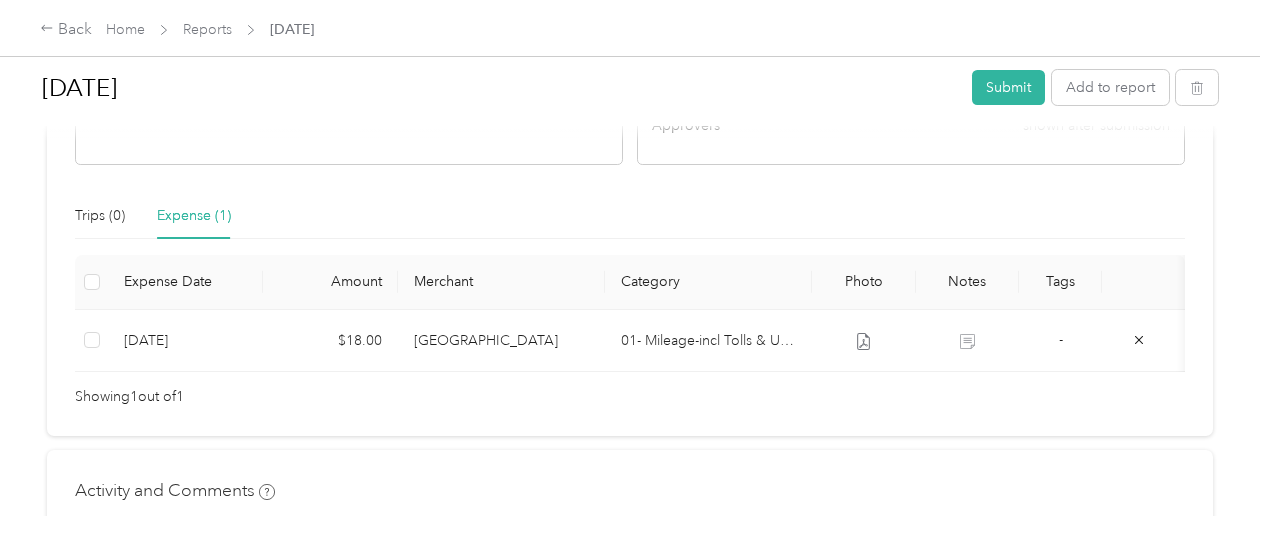 click on "Loading the  revenue" at bounding box center [862, 275] 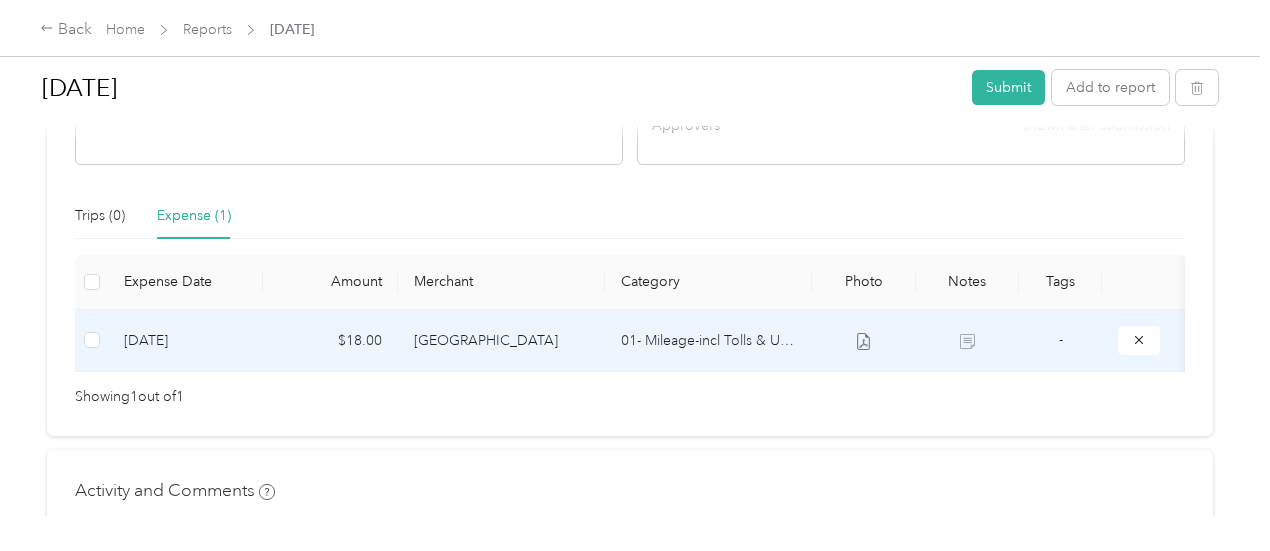click on "[DATE]" at bounding box center [185, 341] 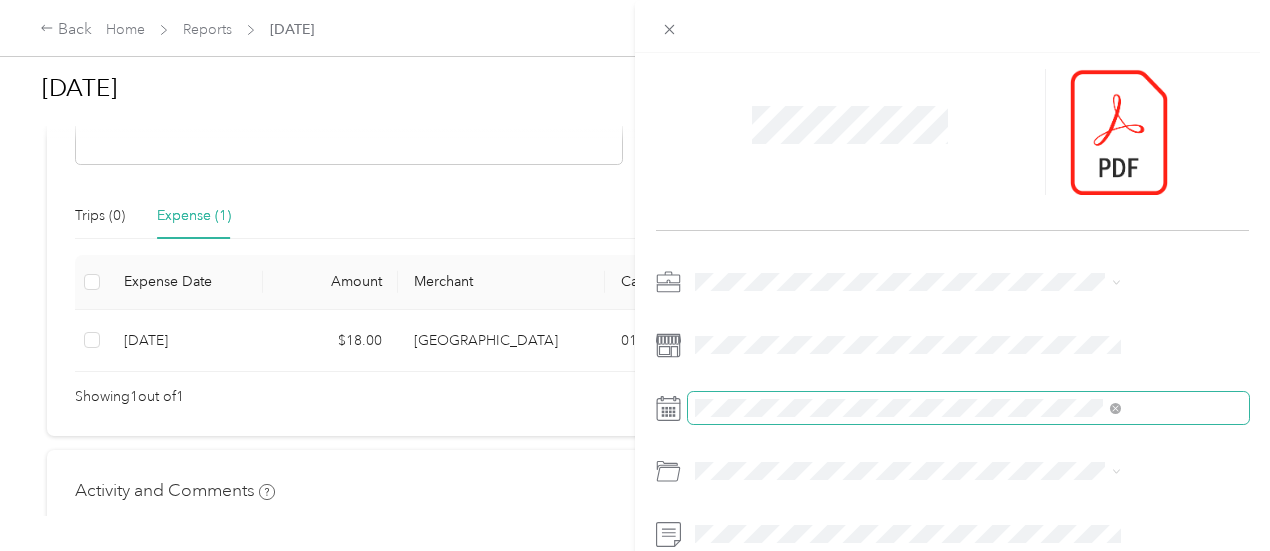 scroll, scrollTop: 100, scrollLeft: 0, axis: vertical 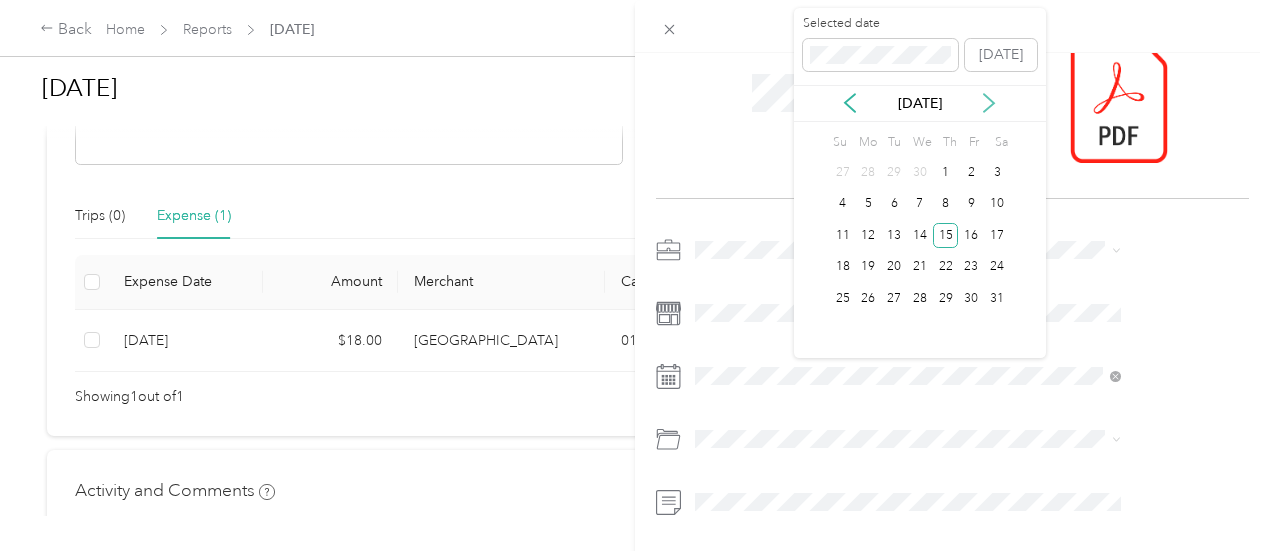 click 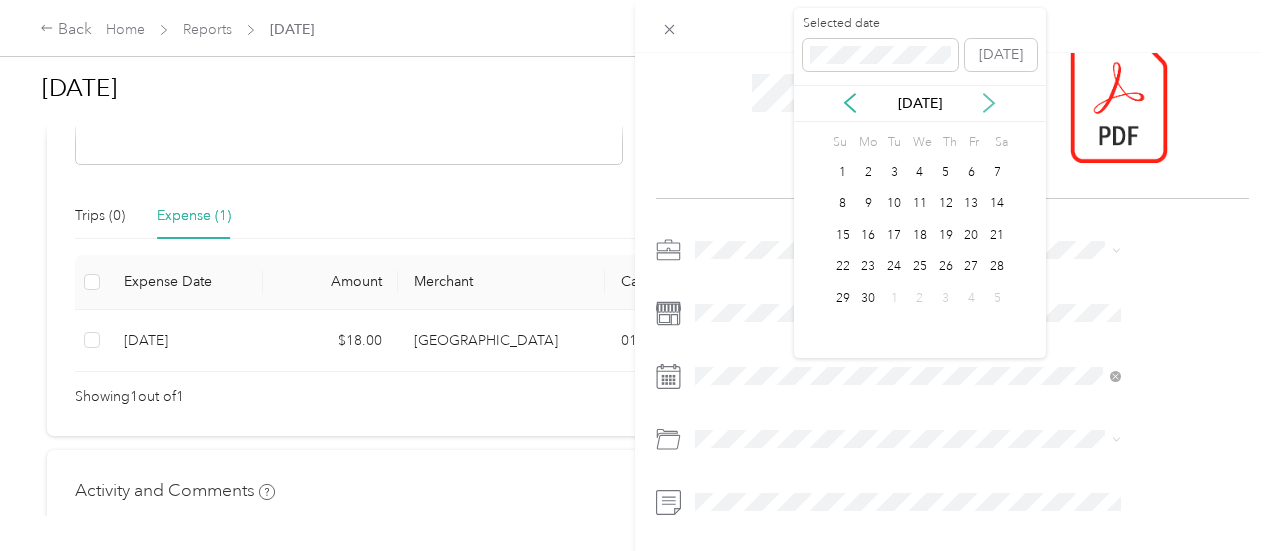 click 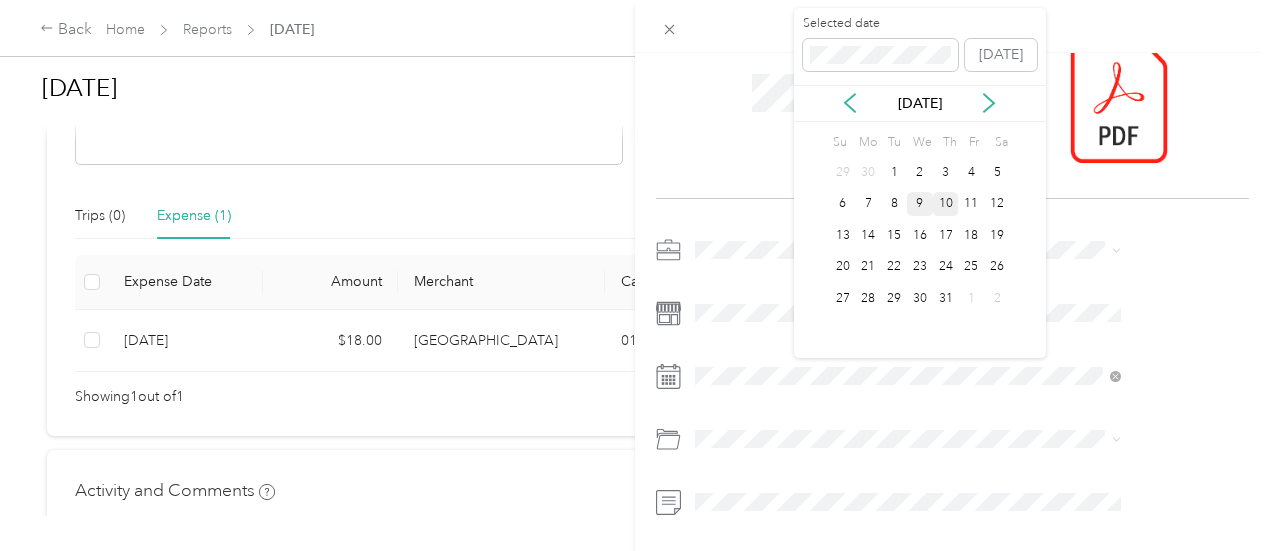 click on "9" at bounding box center (920, 204) 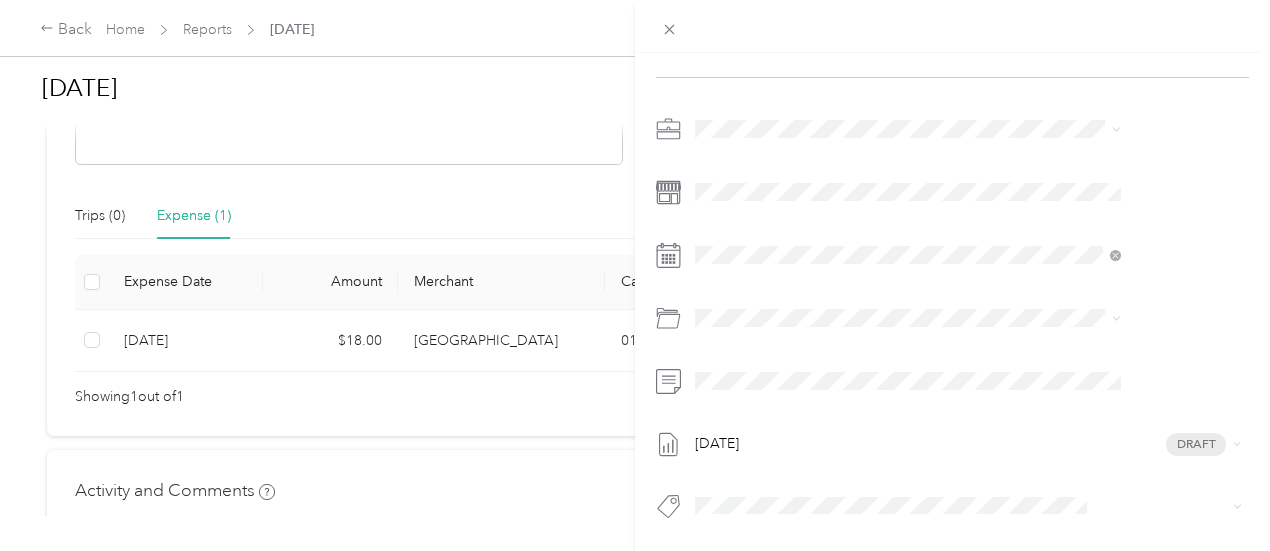 scroll, scrollTop: 236, scrollLeft: 0, axis: vertical 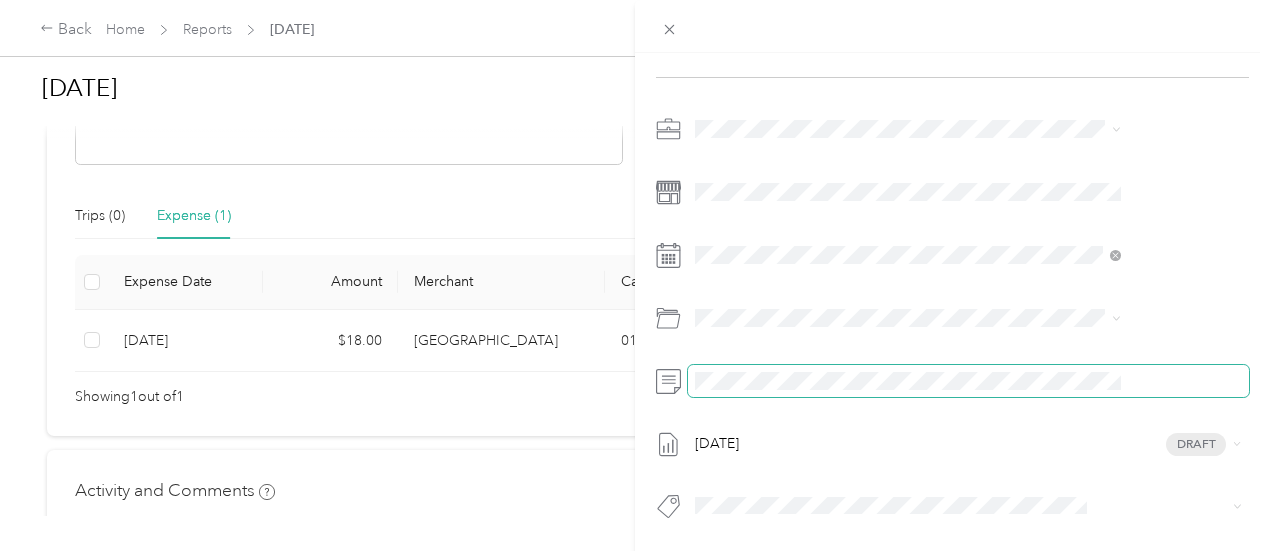 click on "Back Home Reports May 2025 May 2025 Submit Add to report Draft Draft, awaiting submission View  activity & comments Report Summary Mileage Total $ 0.00 Net mileage   0   mi Variable rate   $ 0.00 / mi Expense Total $ 18.00 Report total $ 18.00 Report details Report ID 237098B6-0045 Report period May 1 - 31, 2025 Pay period shown after submission Submitter Jared Daly Submitted on - Approvers shown after submission Trips (0) Expense (1) Expense Date Amount Merchant Category Photo Notes Tags                   5-15-2025 $18.00 Public Square Parking 01- Mileage-incl Tolls & Uber, Etc.(66010 ) - Showing  1  out of  1 Activity and Comments   This  expense  cannot be edited because it is either under review, approved, or paid. Contact your Team Manager to edit it.  Expense Details Save May 2025 Draft" at bounding box center [630, 275] 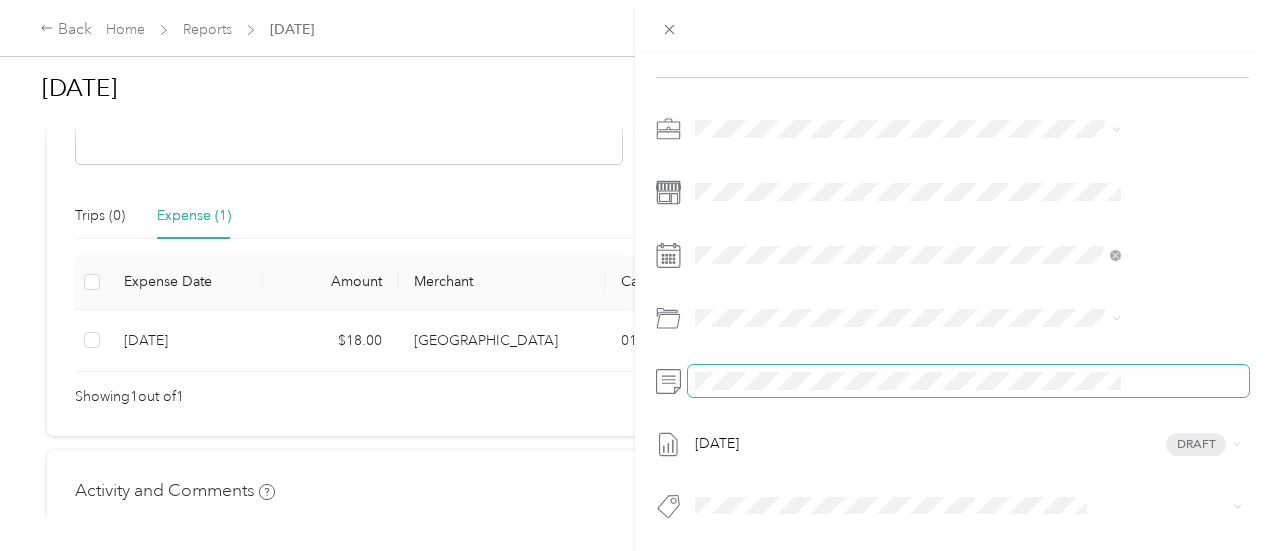 scroll, scrollTop: 0, scrollLeft: 52, axis: horizontal 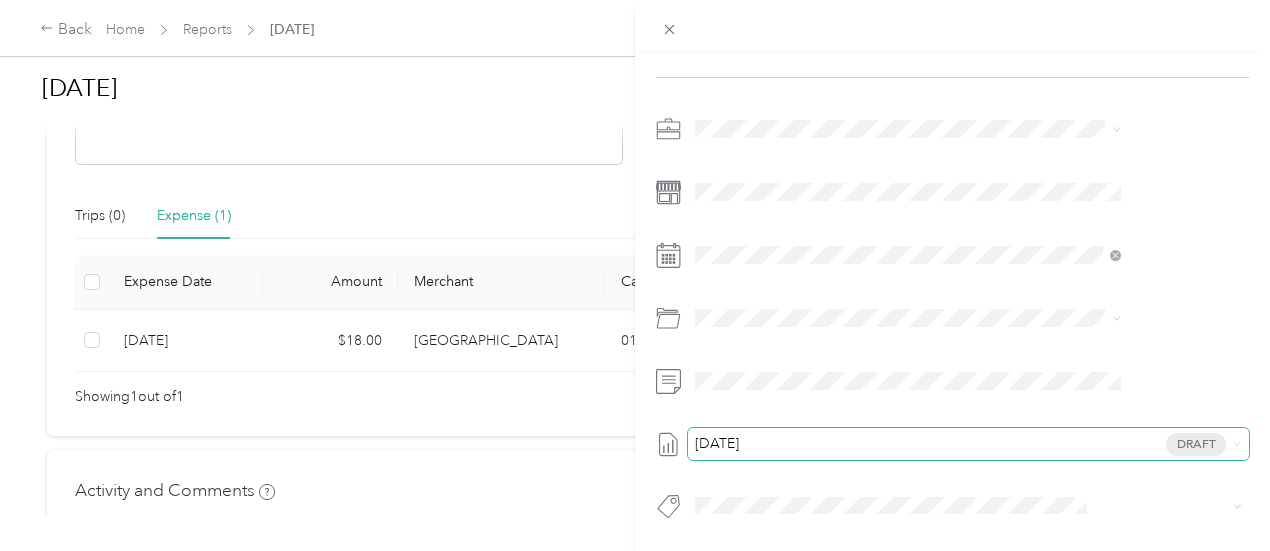 click on "[DATE] Draft" at bounding box center [968, 444] 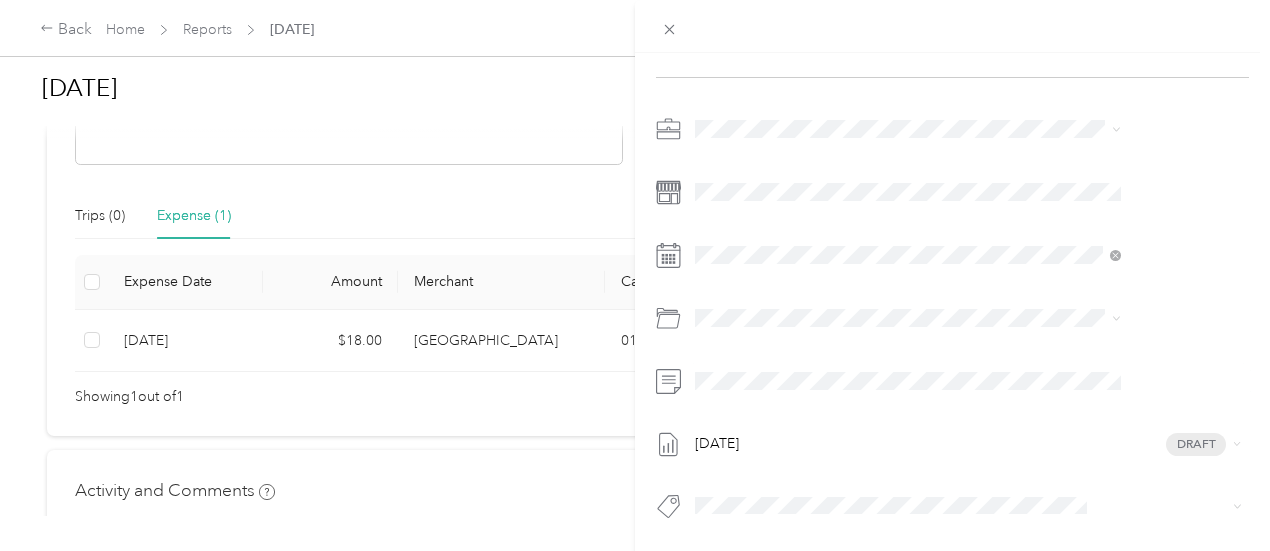 click on "[DATE] Draft" at bounding box center [1014, 526] 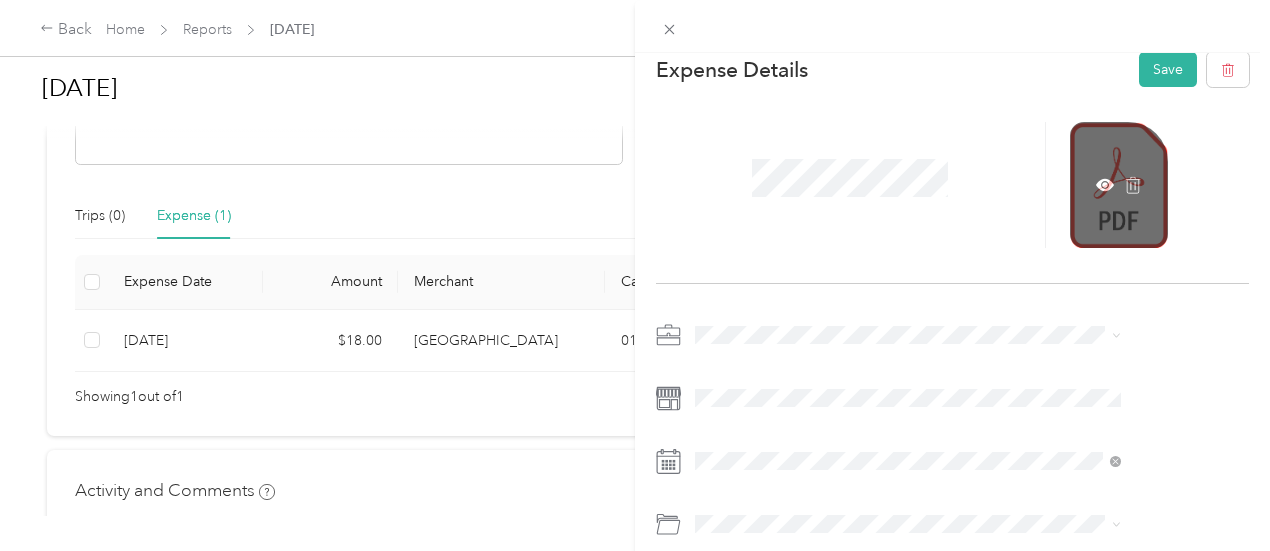 scroll, scrollTop: 0, scrollLeft: 0, axis: both 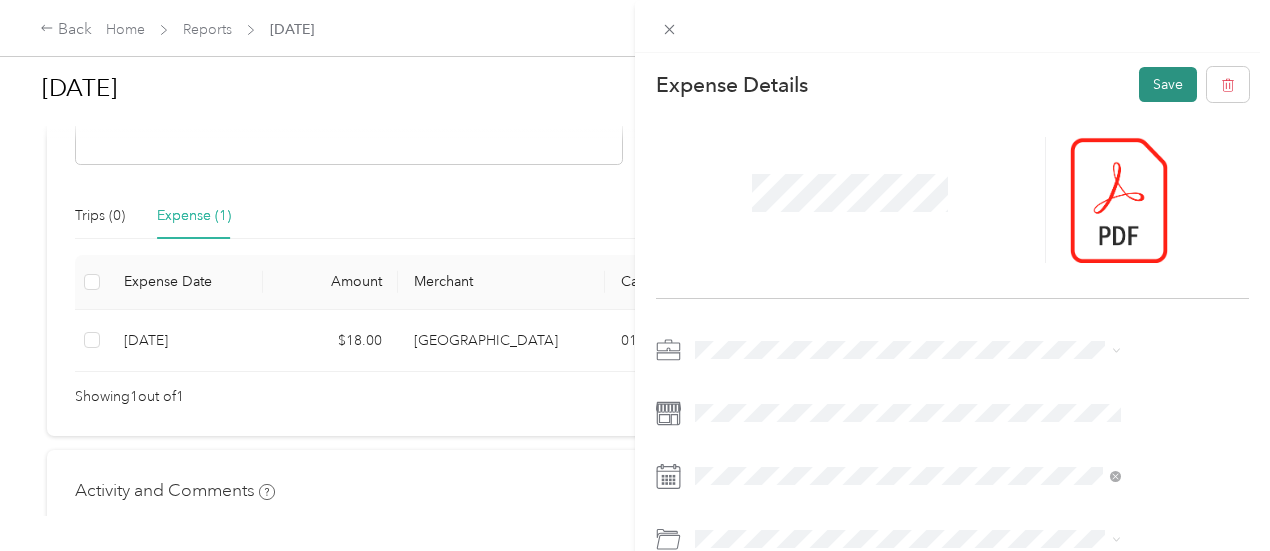 click on "Save" at bounding box center [1168, 84] 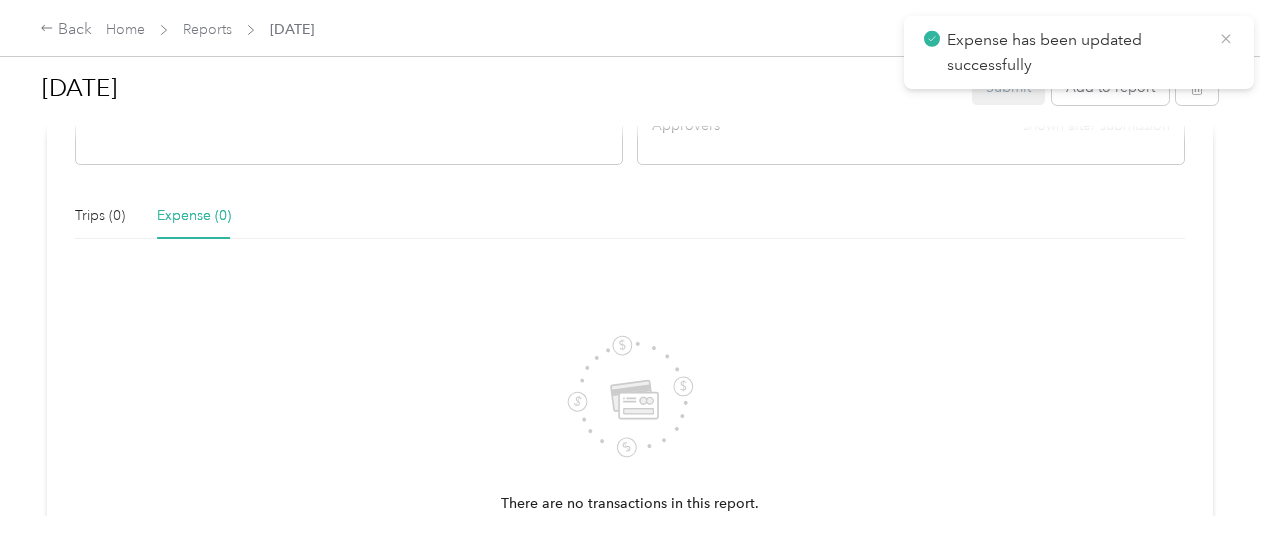 click 